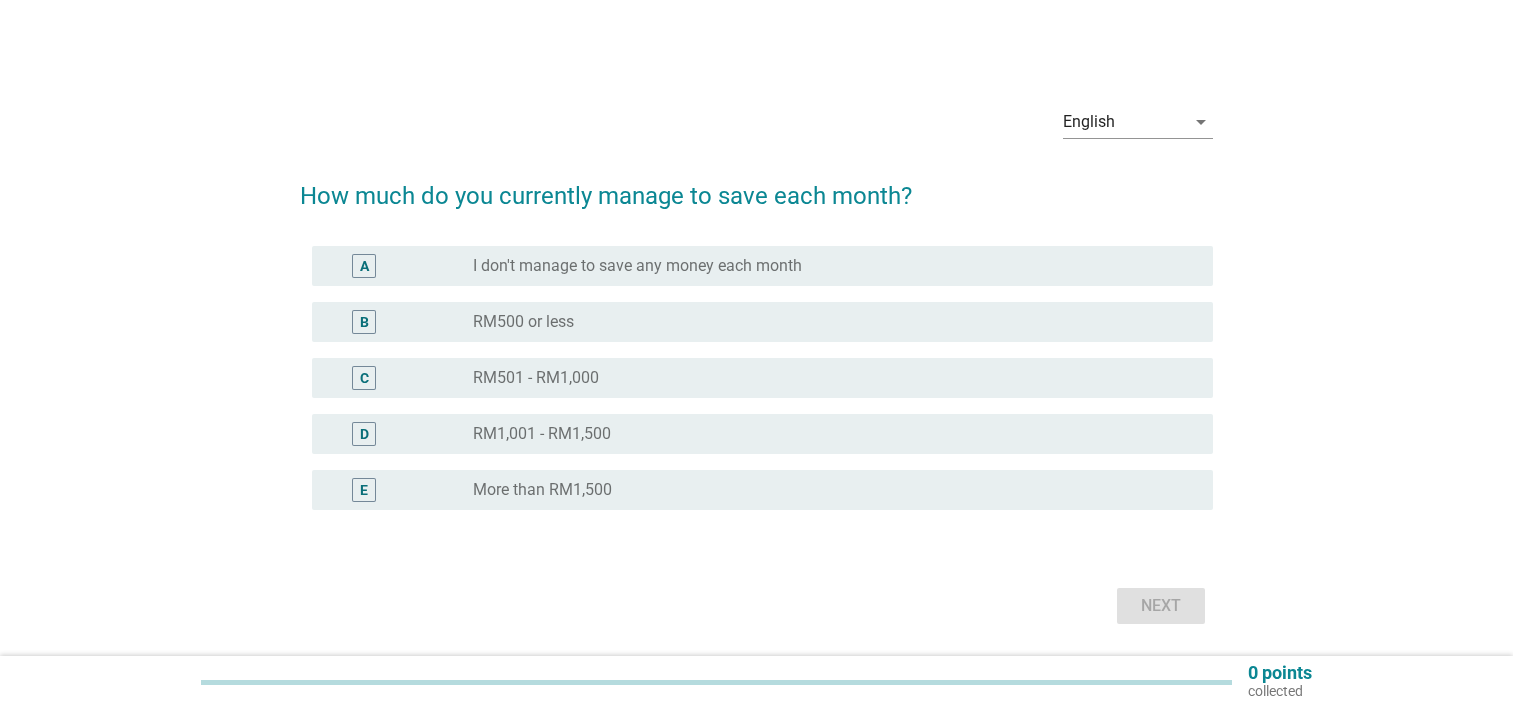 scroll, scrollTop: 0, scrollLeft: 0, axis: both 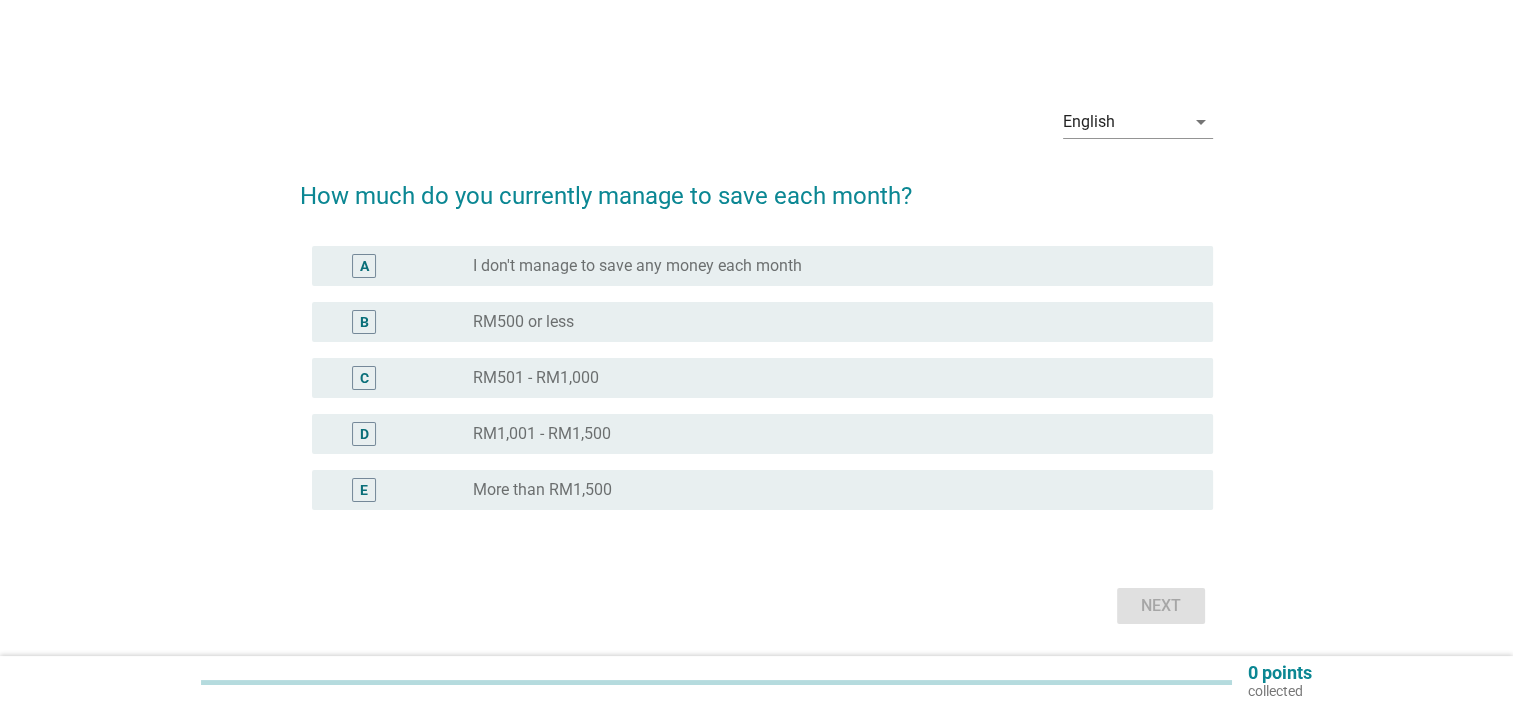 click on "radio_button_unchecked RM1,001 - RM1,500" at bounding box center [835, 434] 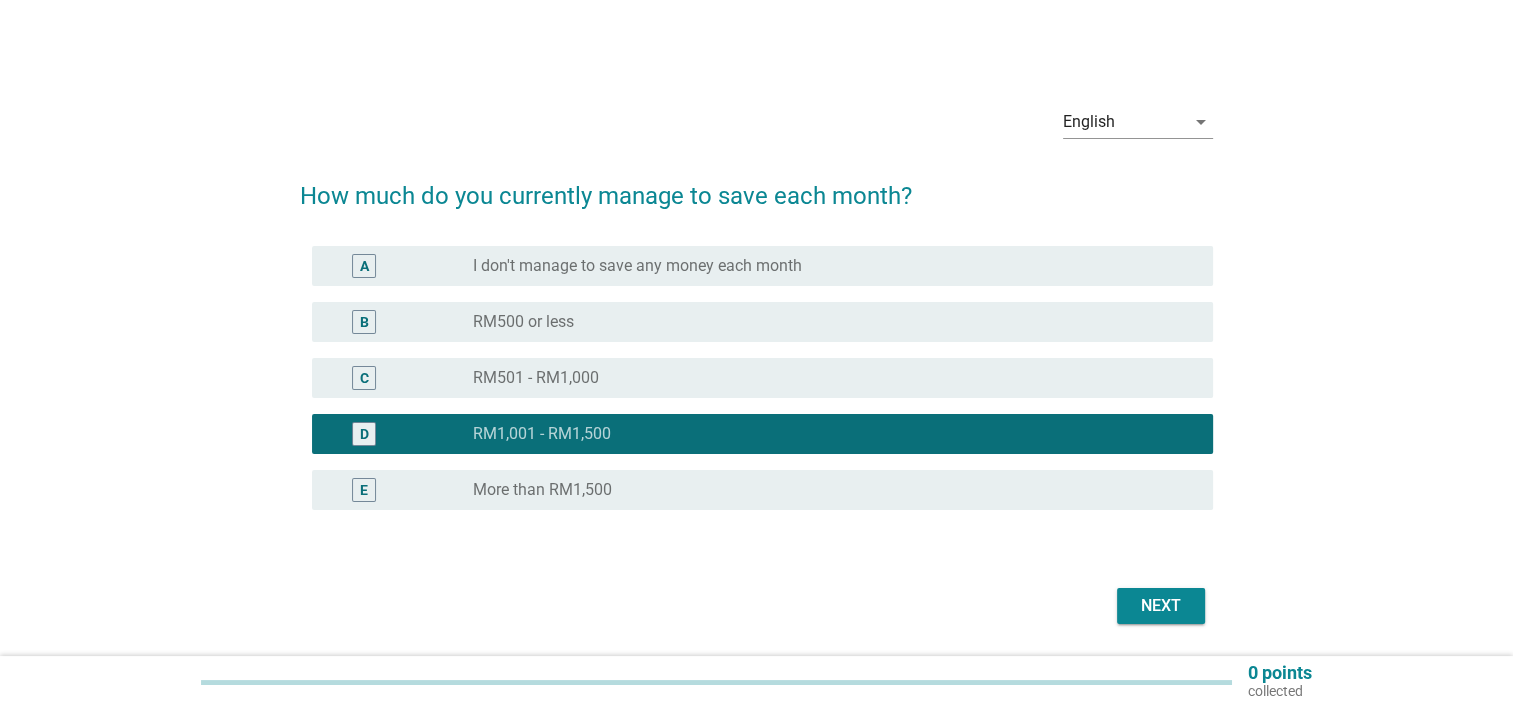 click on "English arrow_drop_down   How much do you currently manage to save each month?     A     radio_button_unchecked I don't manage to save any money each month   B     radio_button_unchecked RM500 or less   C     radio_button_unchecked RM501 - RM1,000   D     radio_button_checked RM1,001 - RM1,500   E     radio_button_unchecked More than RM1,500     Next" at bounding box center (756, 360) 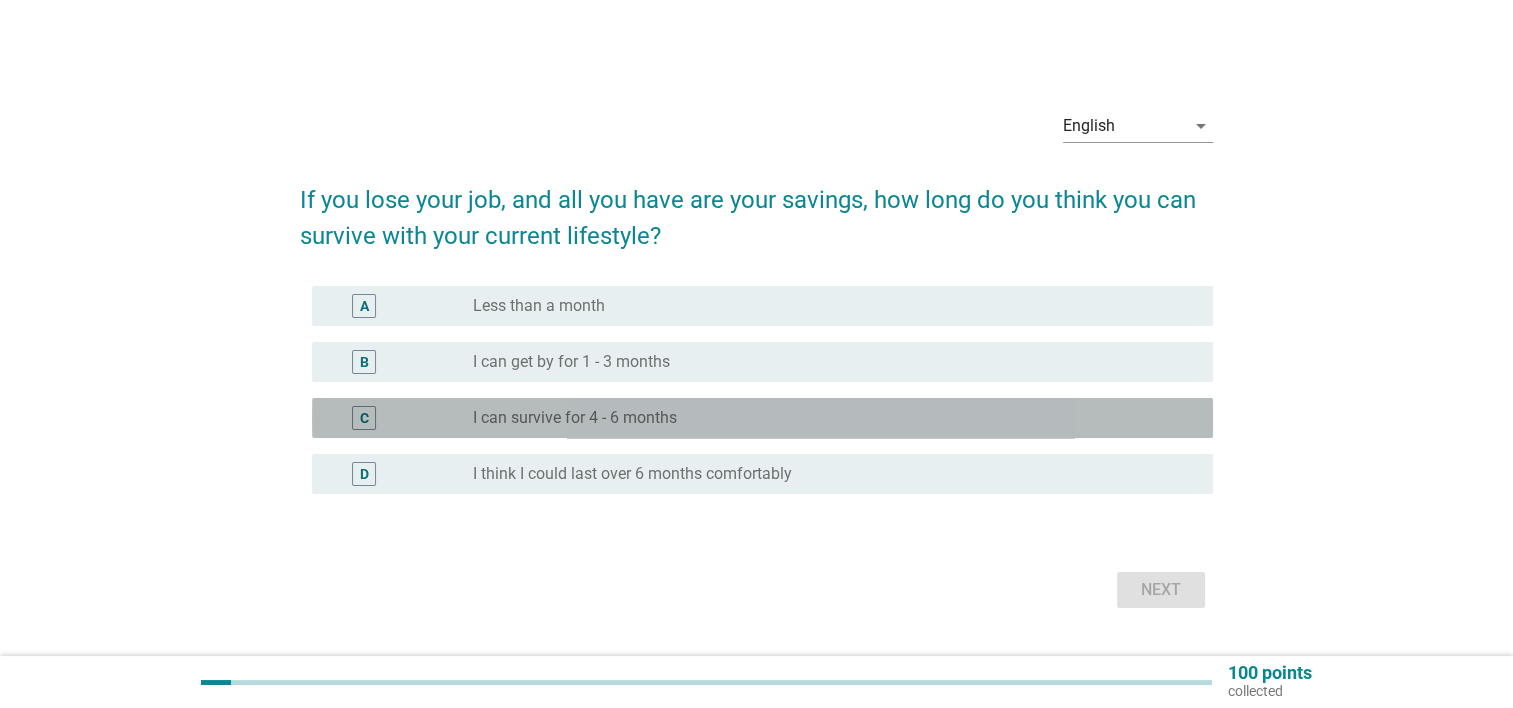 click on "C     radio_button_unchecked I can survive for 4 - 6 months" at bounding box center (762, 418) 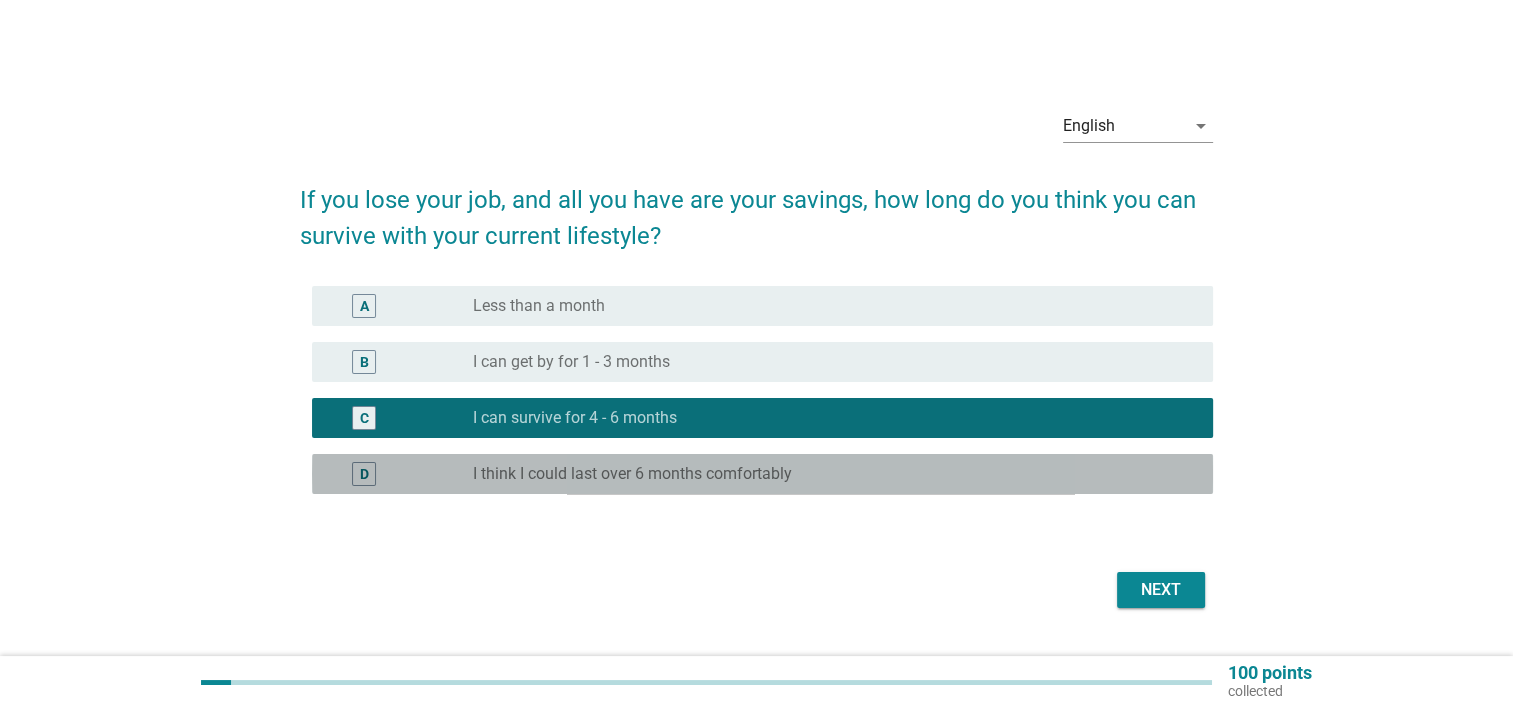 click on "radio_button_unchecked I think I could last over 6 months comfortably" at bounding box center [827, 474] 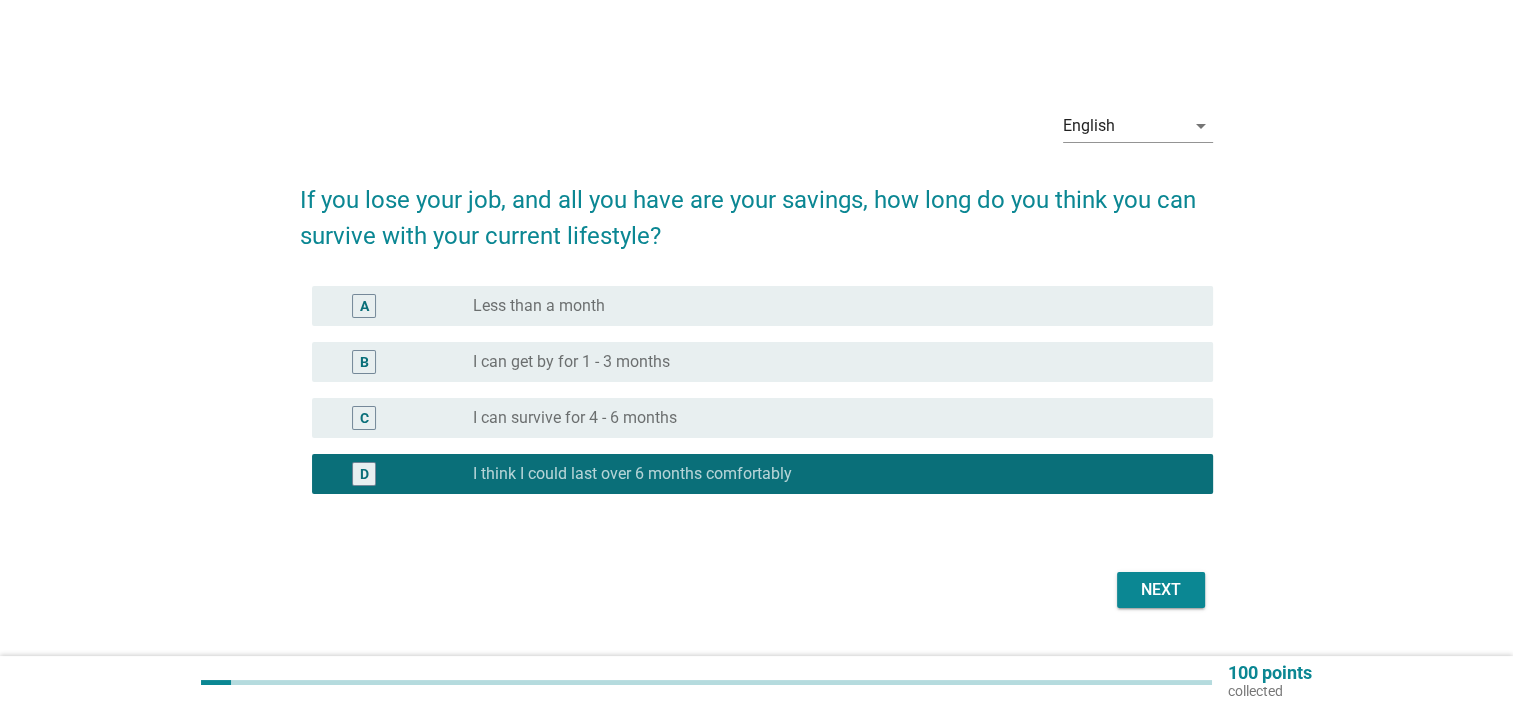 click on "C     radio_button_unchecked I can survive for 4 - 6 months" at bounding box center (762, 418) 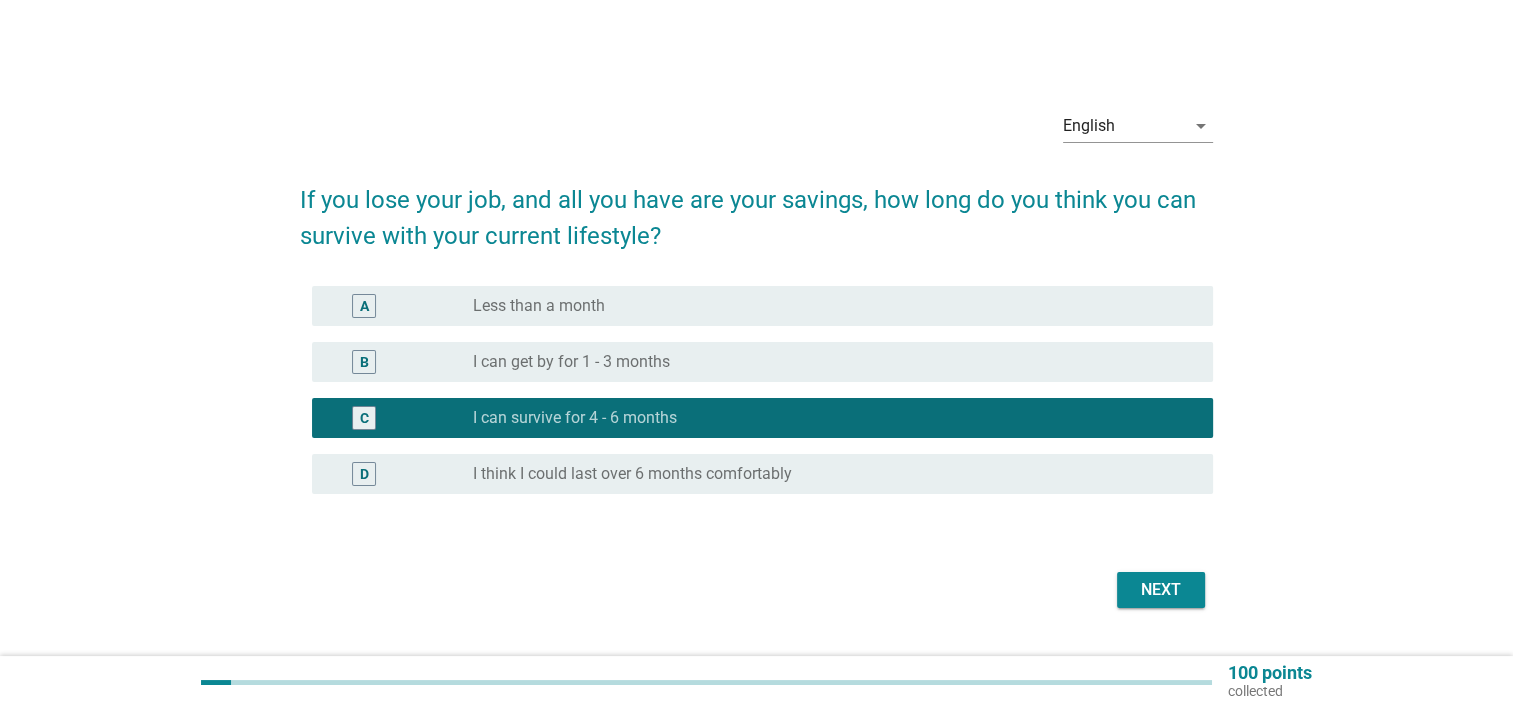 click on "Next" at bounding box center [1161, 590] 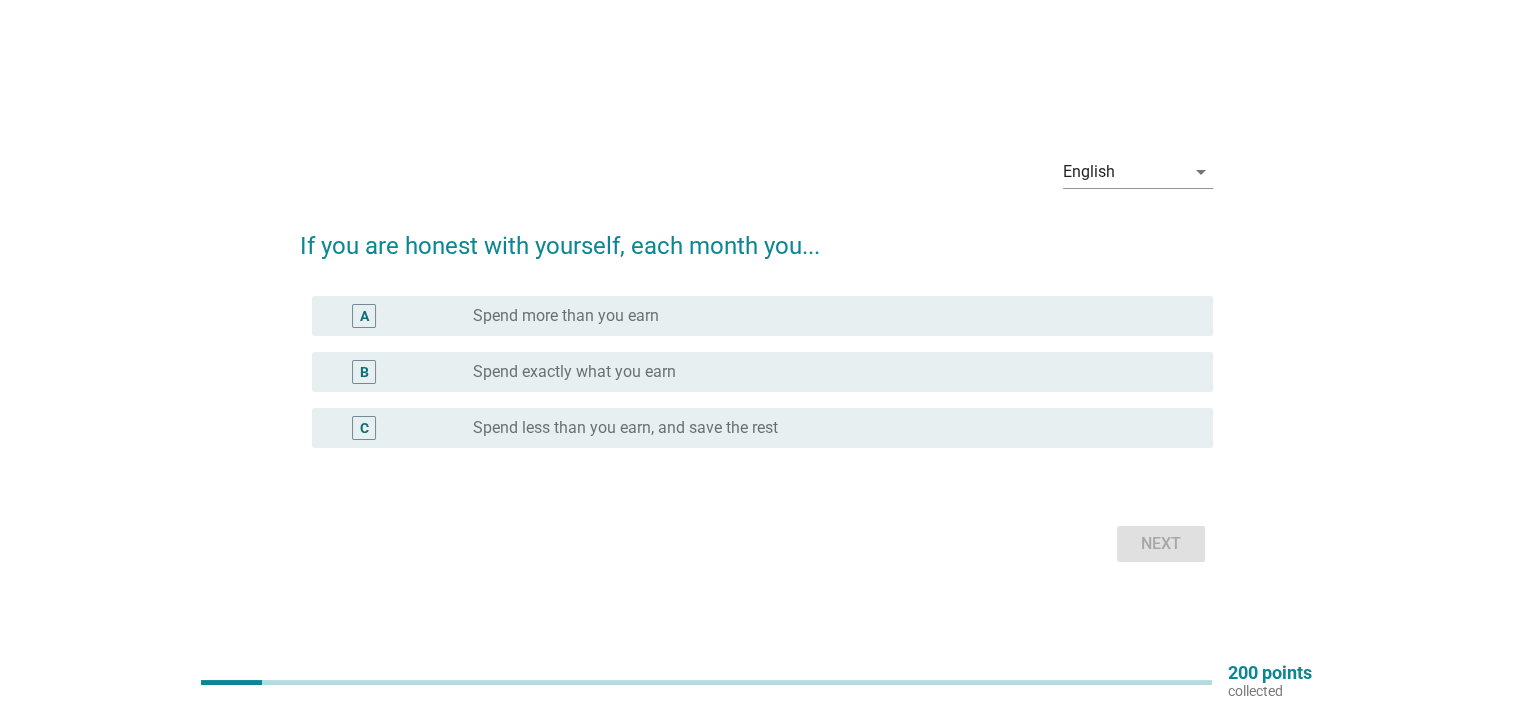 click on "Spend less than you earn, and save the rest" at bounding box center [625, 428] 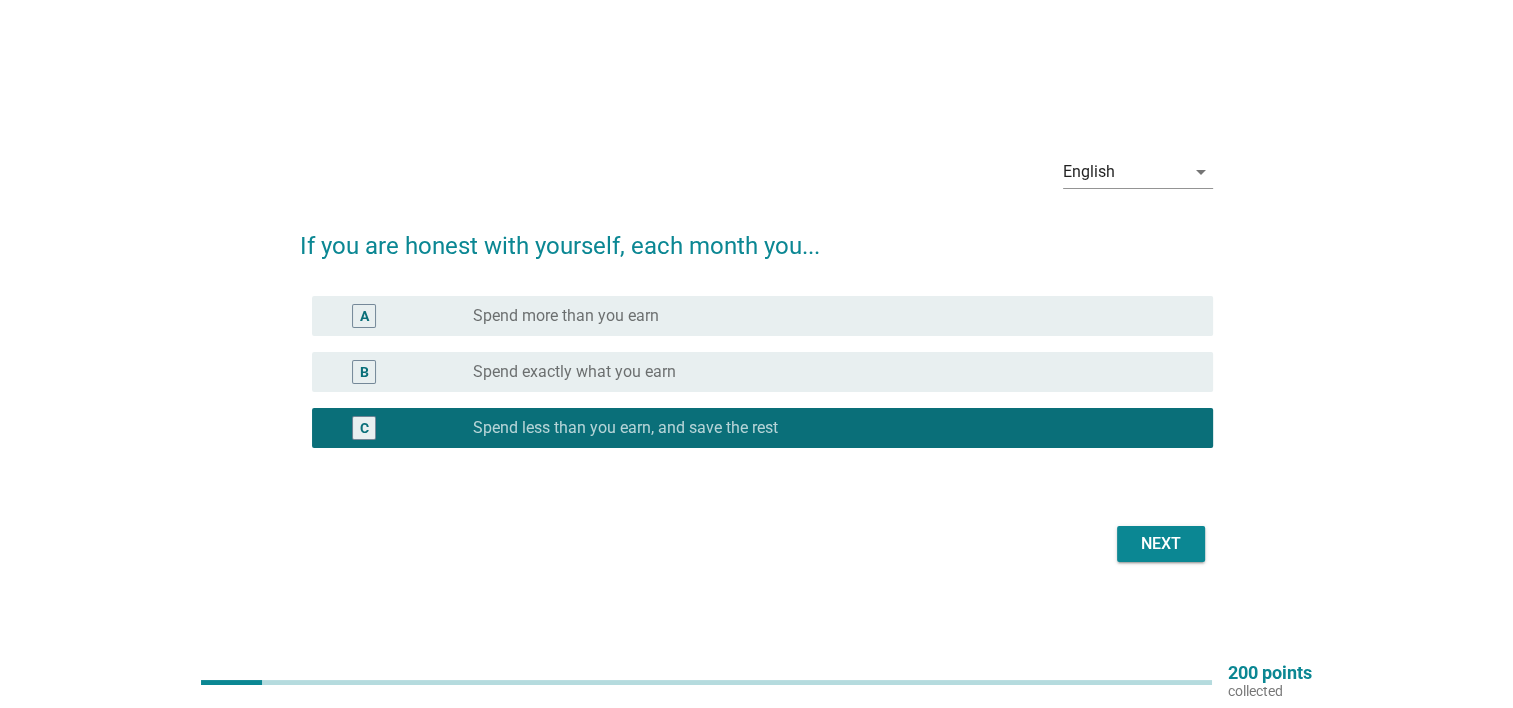 click on "Next" at bounding box center (1161, 544) 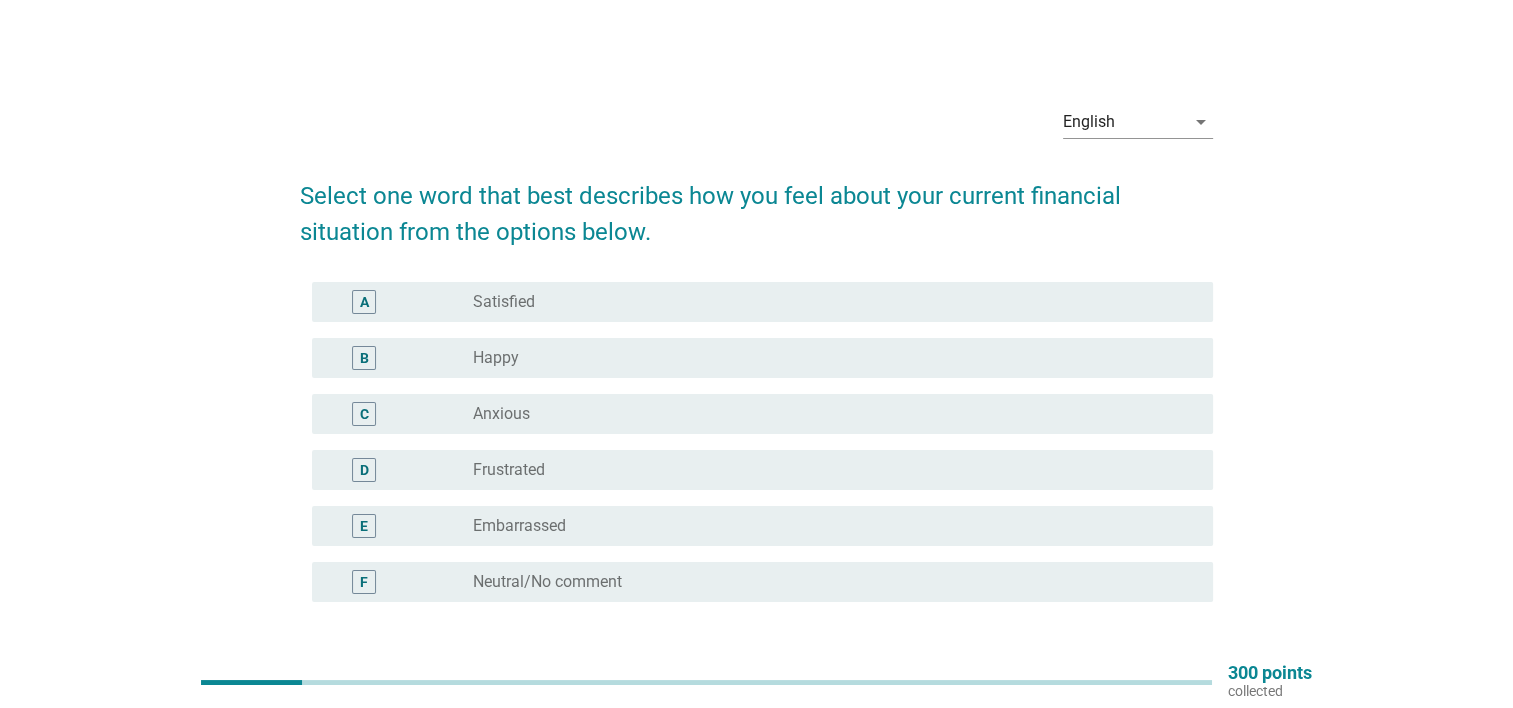 click on "radio_button_unchecked Anxious" at bounding box center (835, 414) 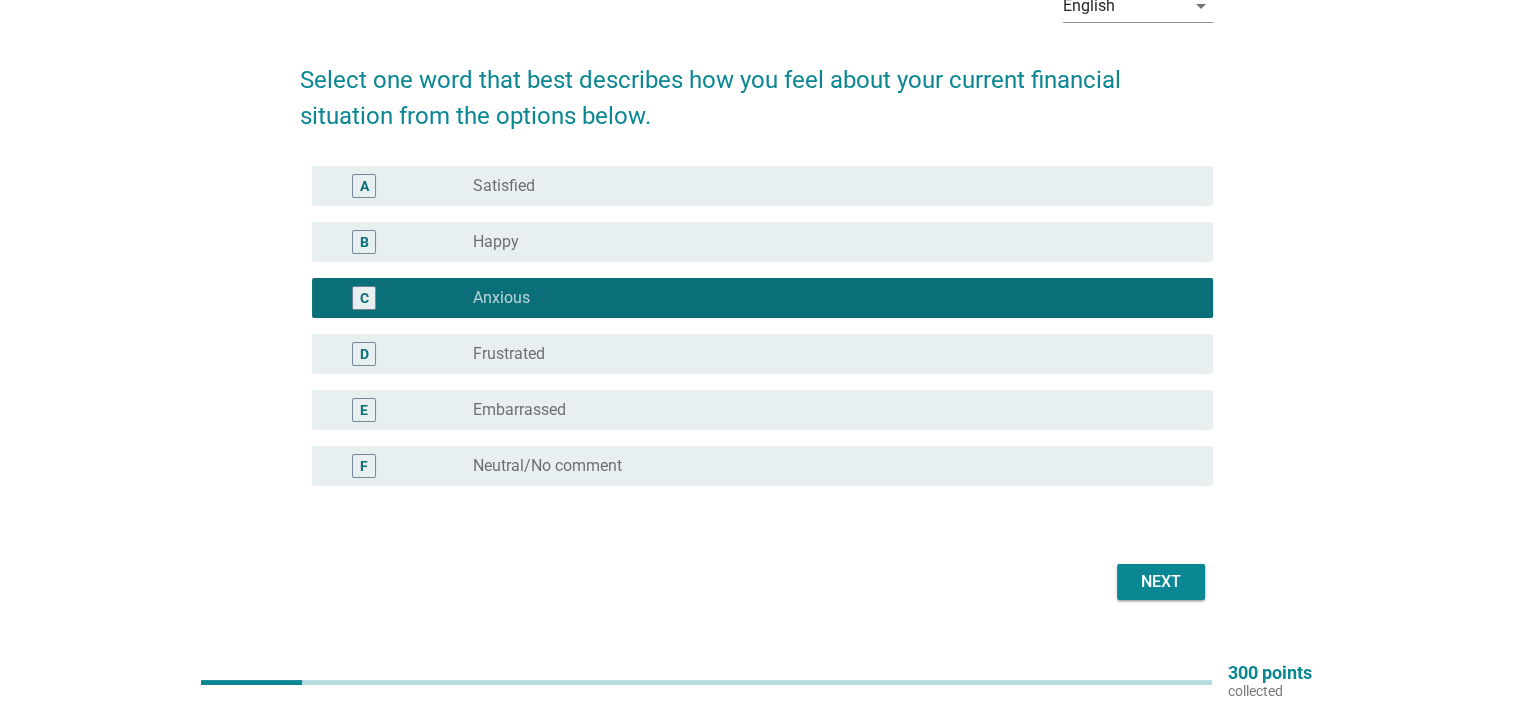scroll, scrollTop: 156, scrollLeft: 0, axis: vertical 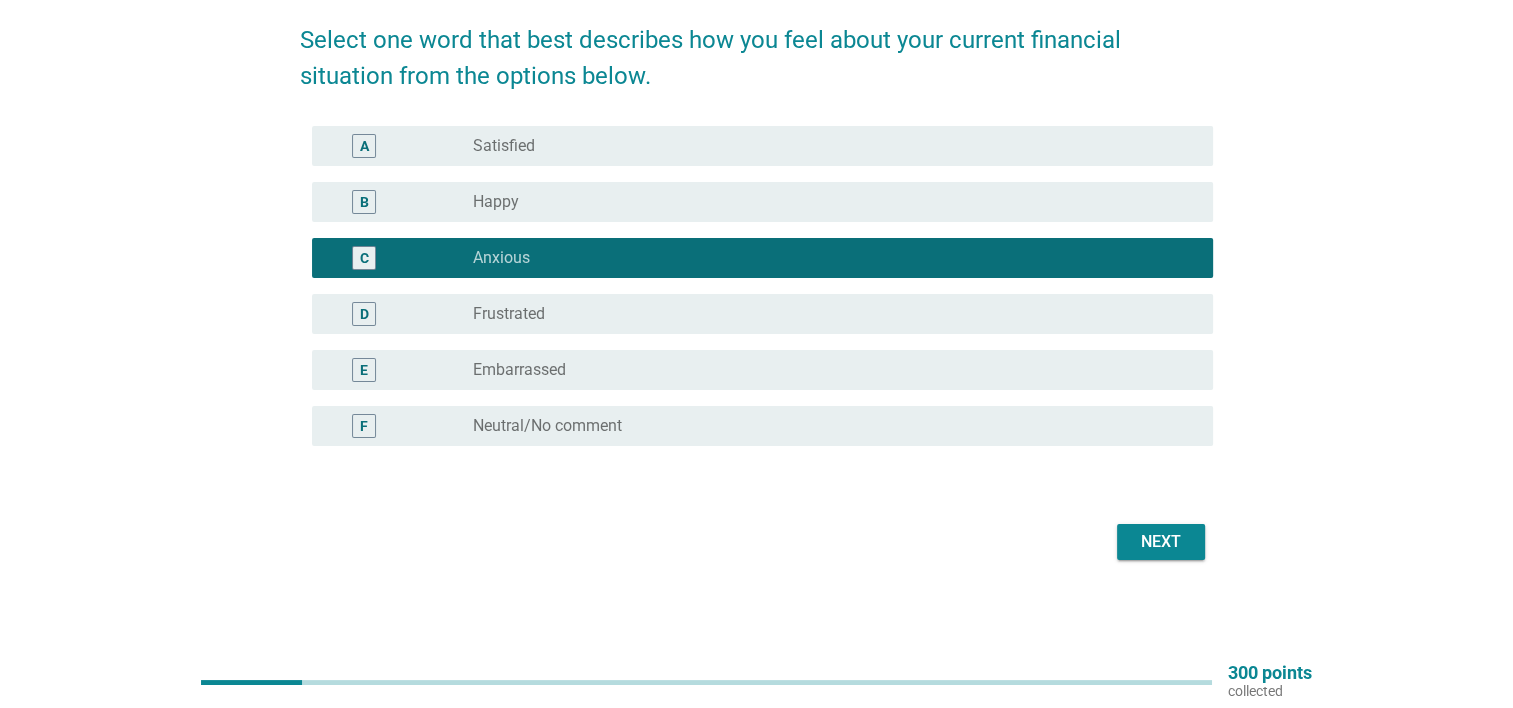 click on "Next" at bounding box center (1161, 542) 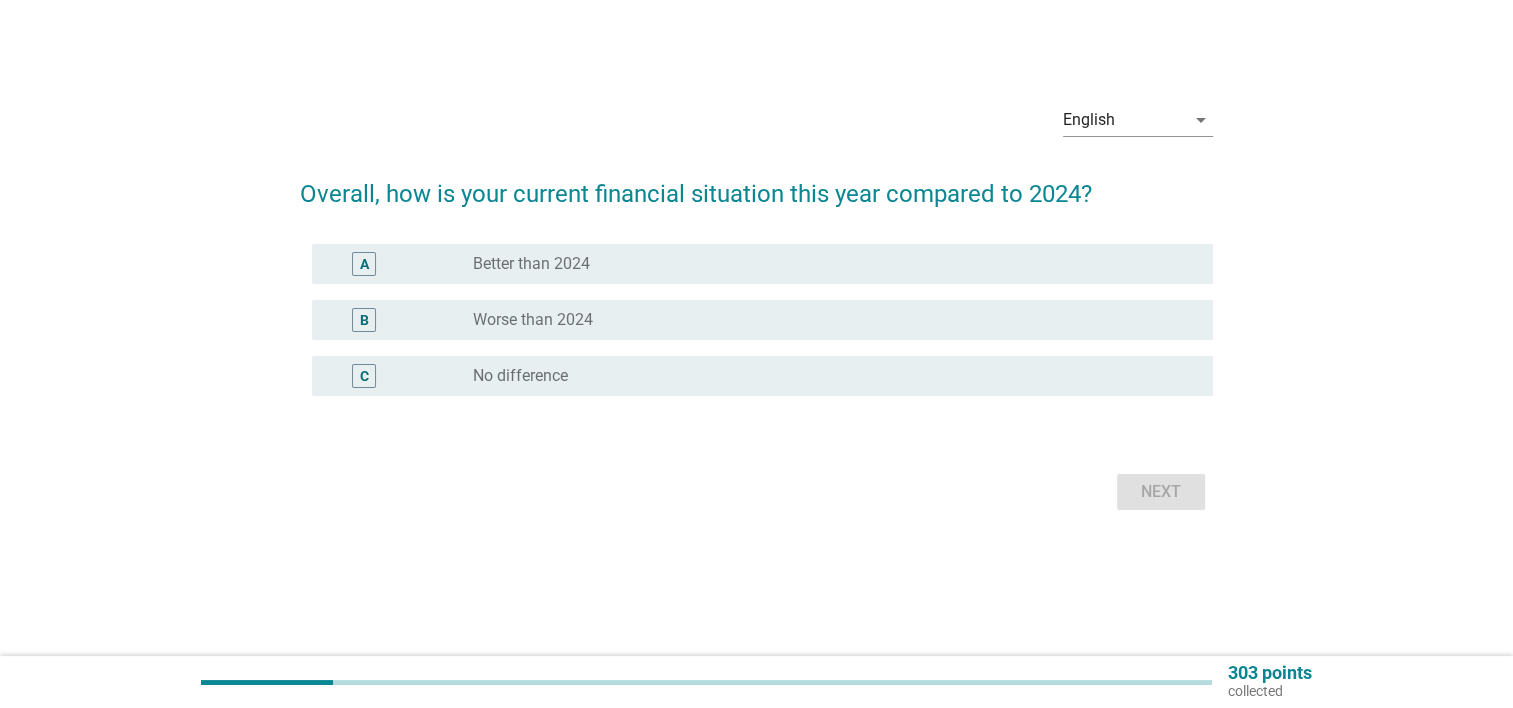 scroll, scrollTop: 0, scrollLeft: 0, axis: both 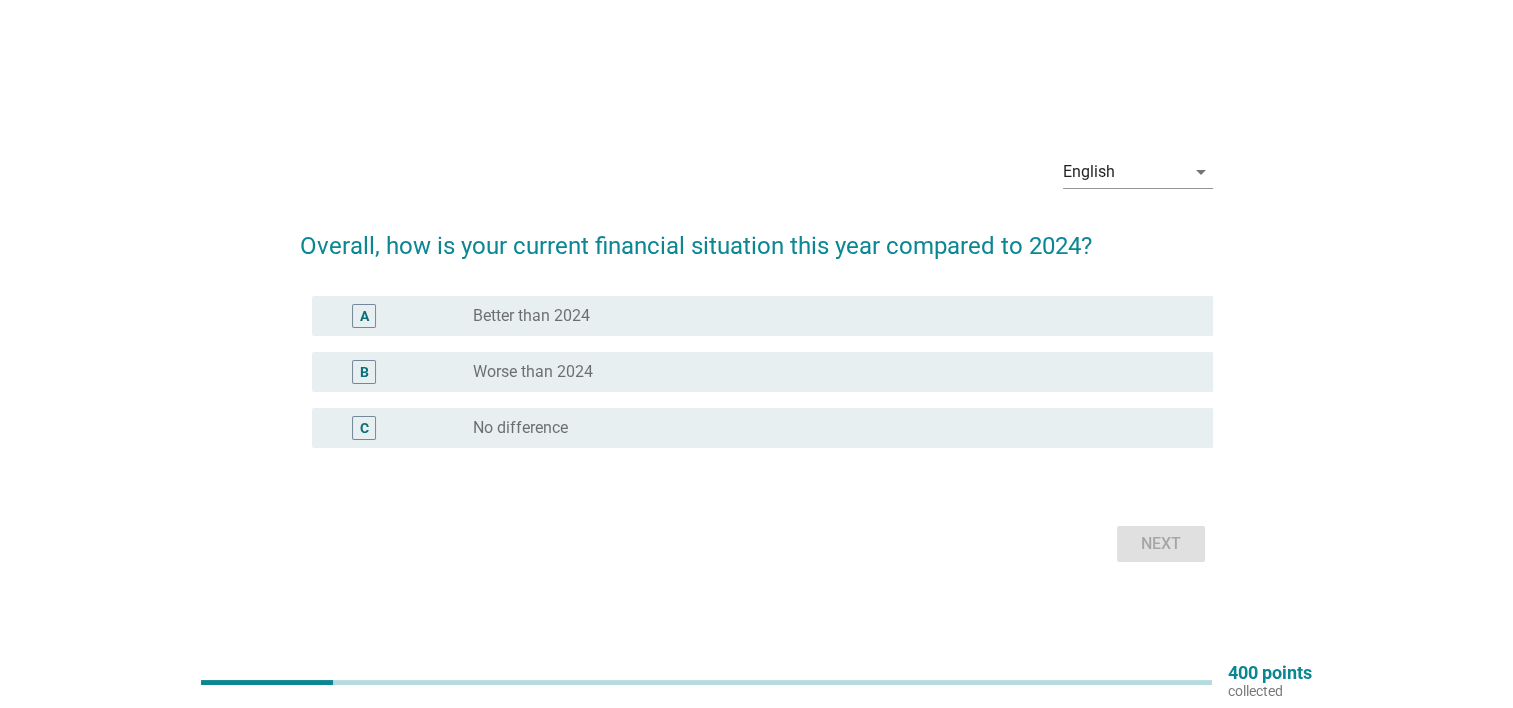 click on "radio_button_unchecked No difference" at bounding box center [827, 428] 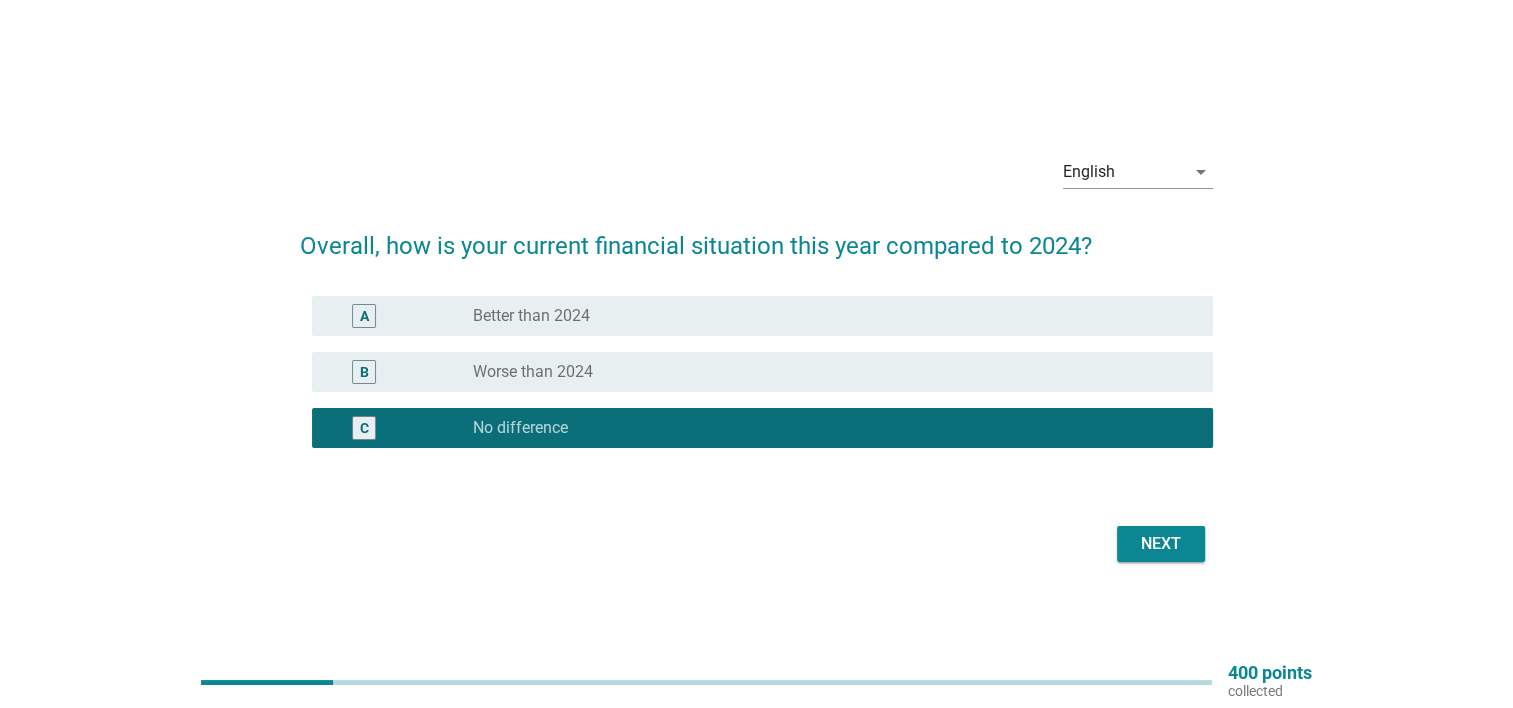 click on "Next" at bounding box center (1161, 544) 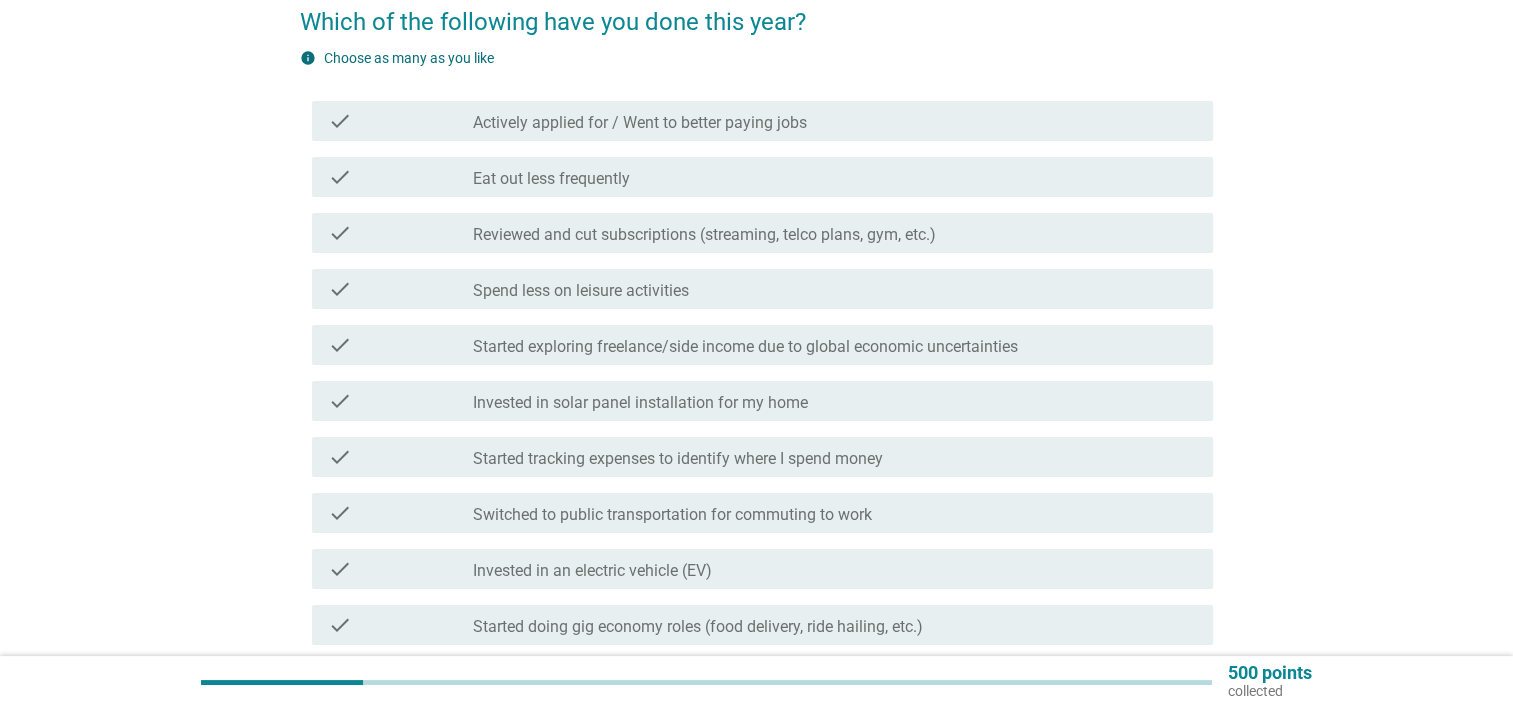 scroll, scrollTop: 200, scrollLeft: 0, axis: vertical 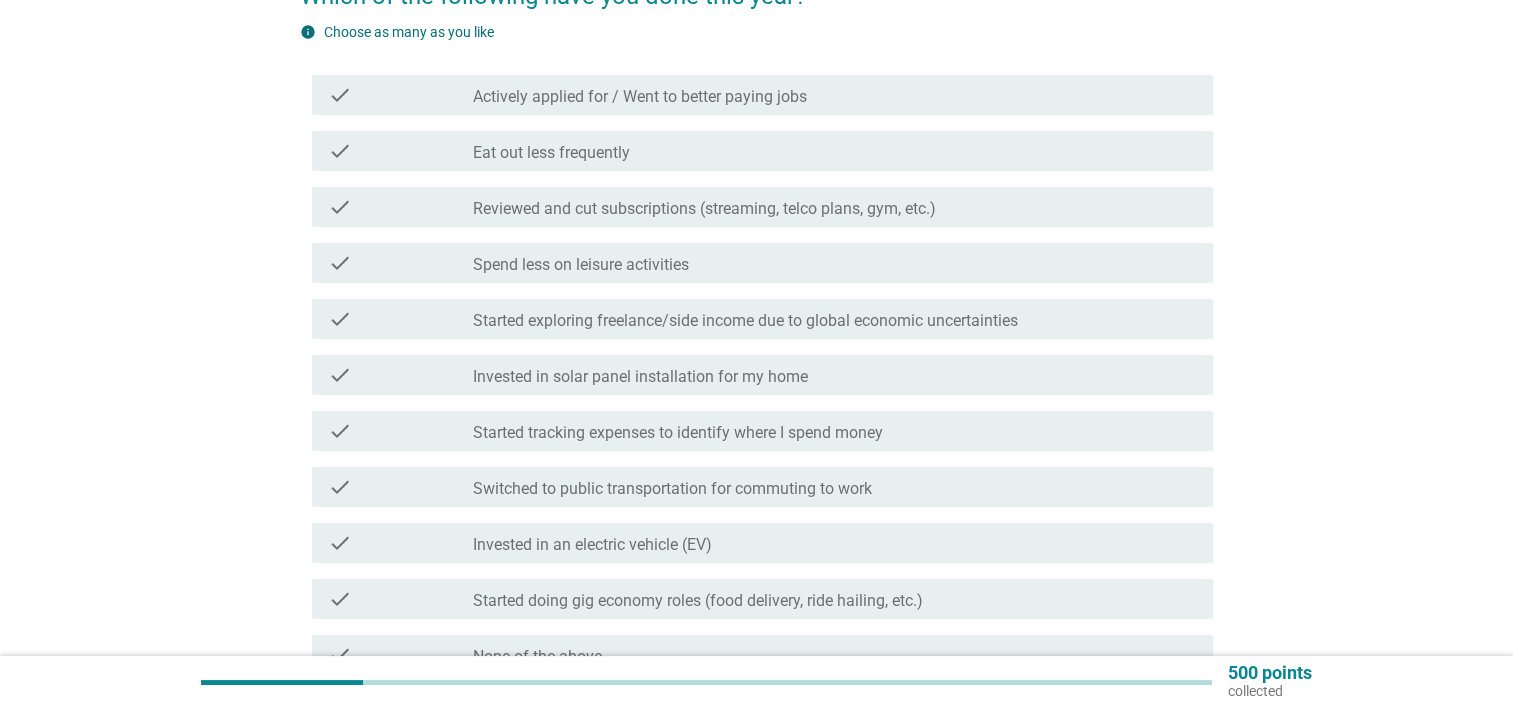 click on "Started exploring freelance/side income due to global economic uncertainties" at bounding box center [745, 321] 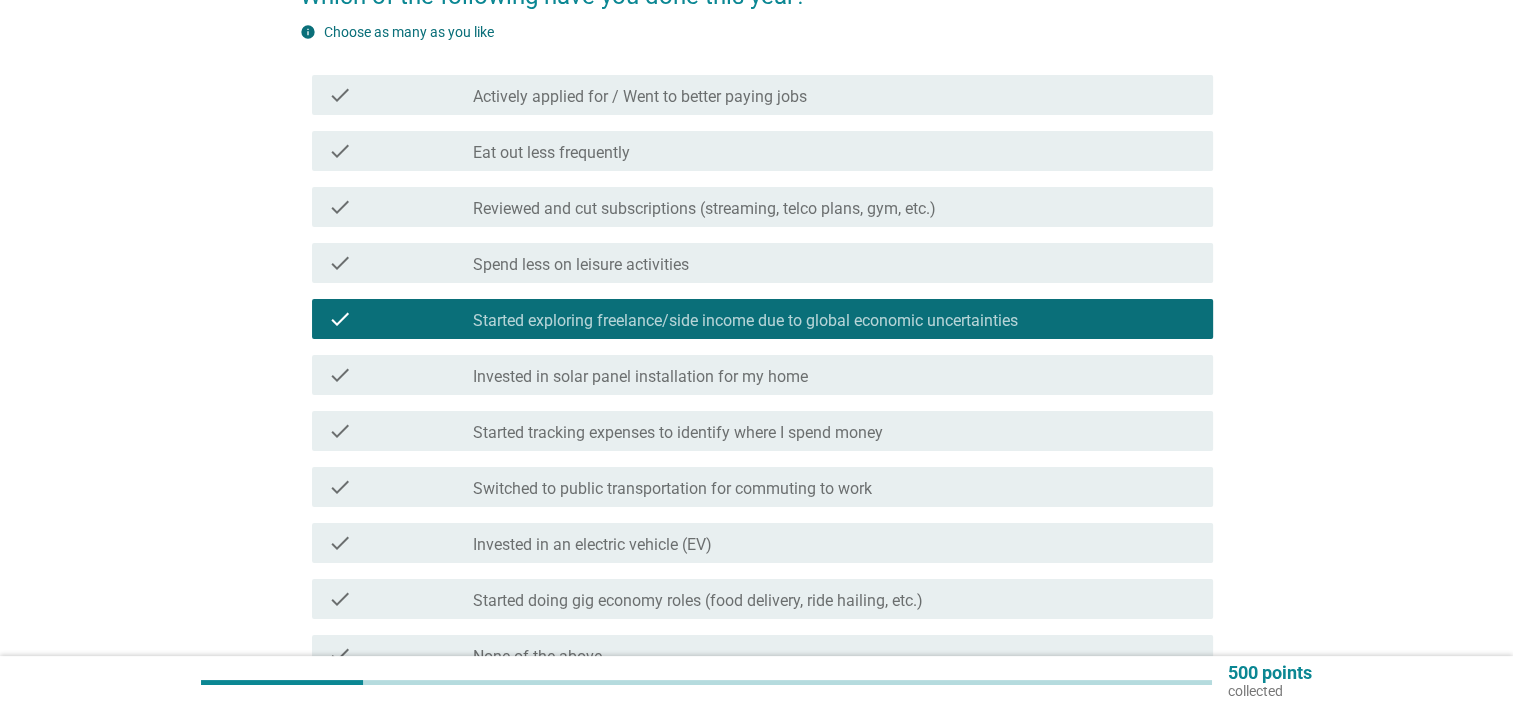 click on "Spend less on leisure activities" at bounding box center [581, 265] 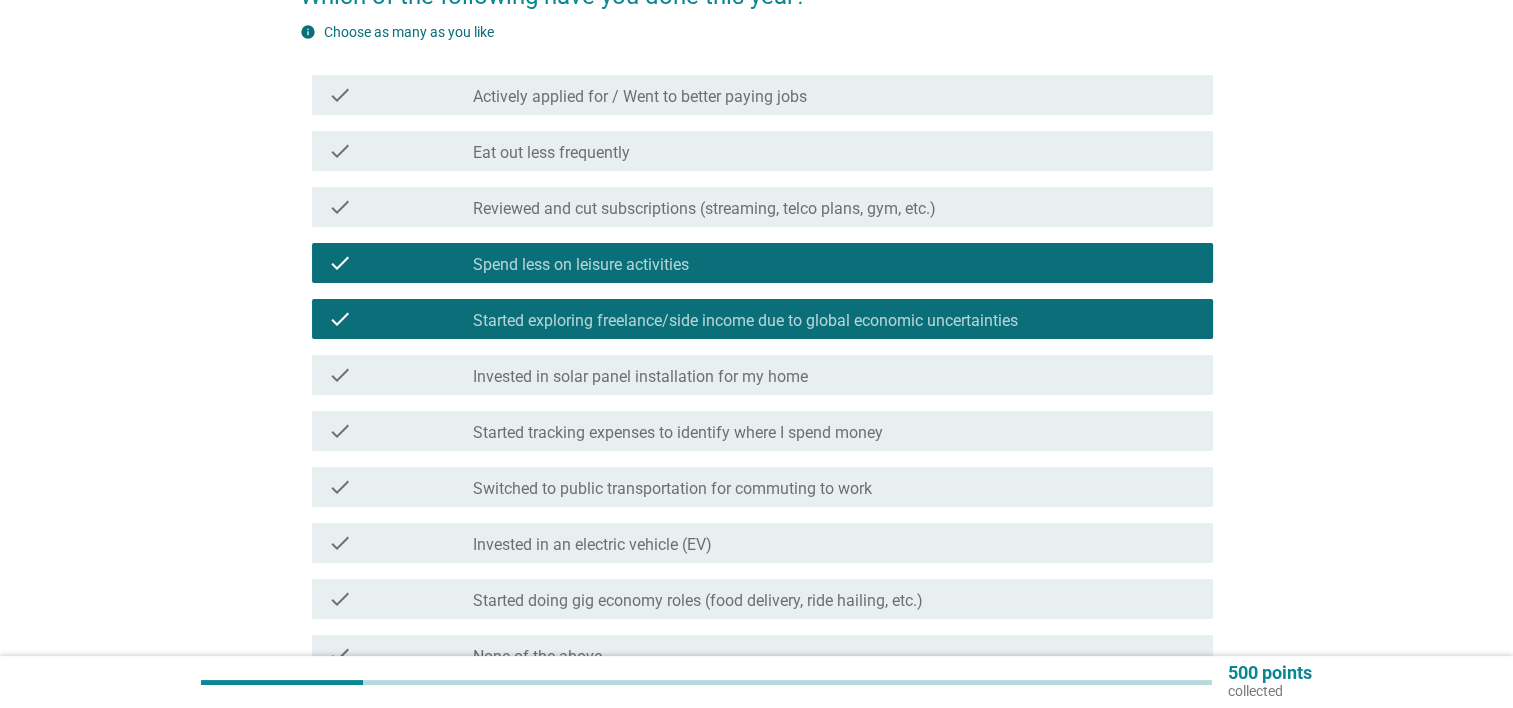 click on "Spend less on leisure activities" at bounding box center (581, 265) 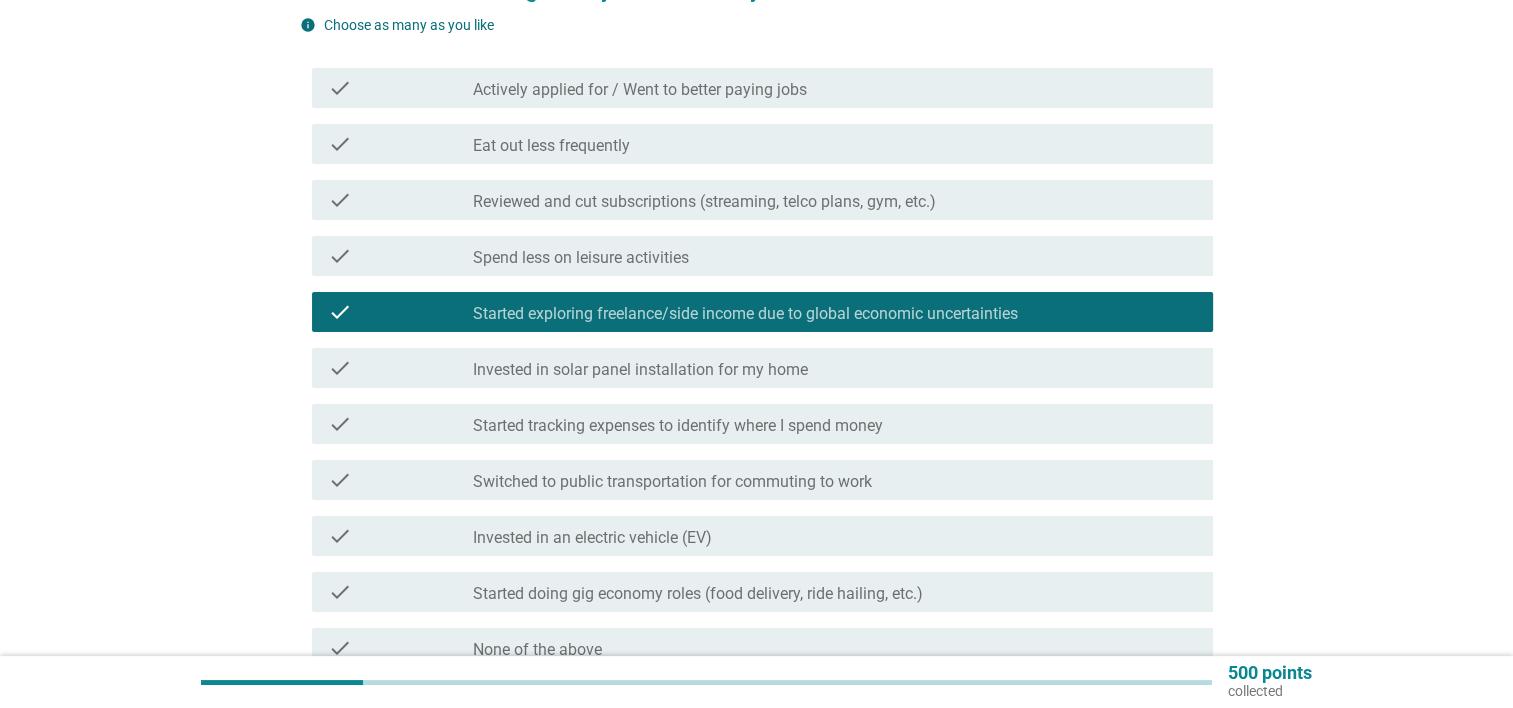 scroll, scrollTop: 200, scrollLeft: 0, axis: vertical 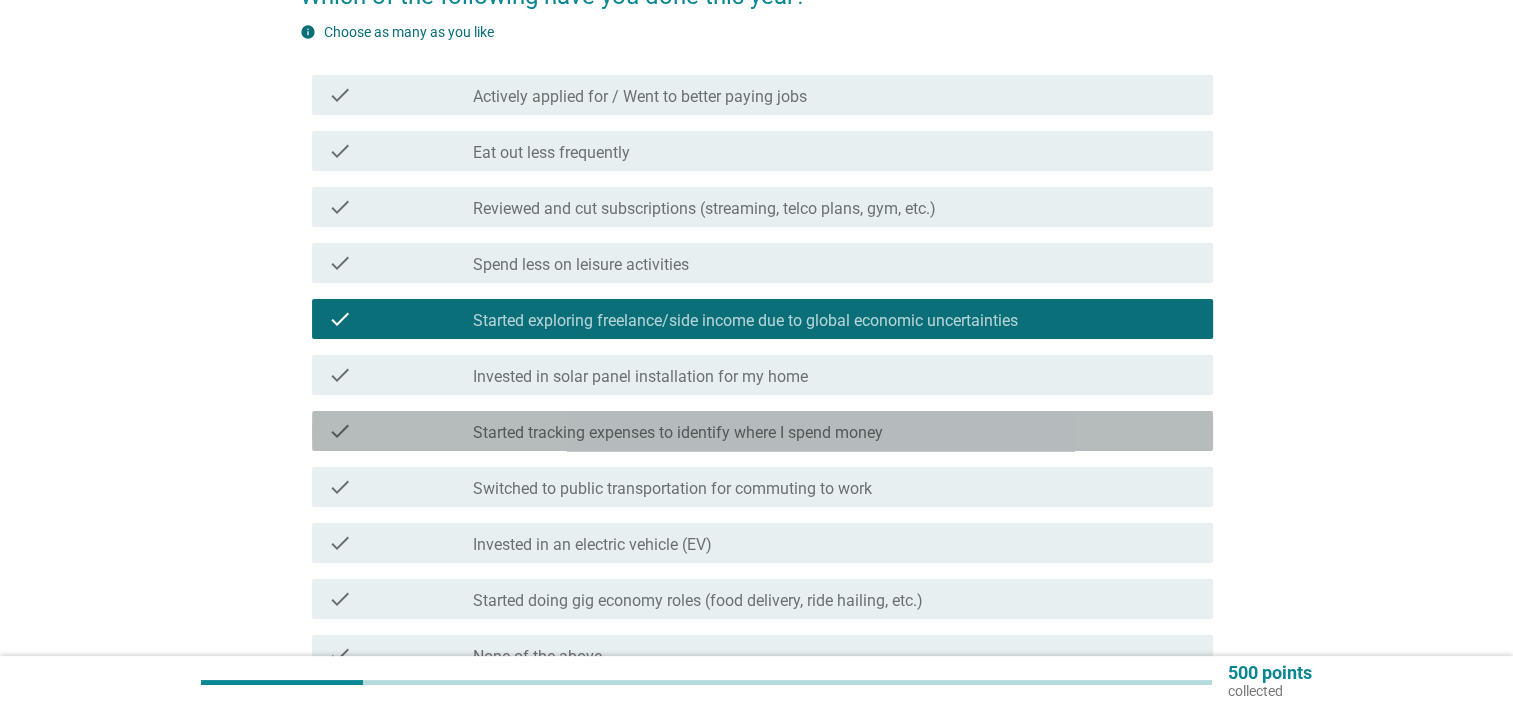click on "check_box_outline_blank Started tracking expenses to identify where I spend money" at bounding box center (835, 431) 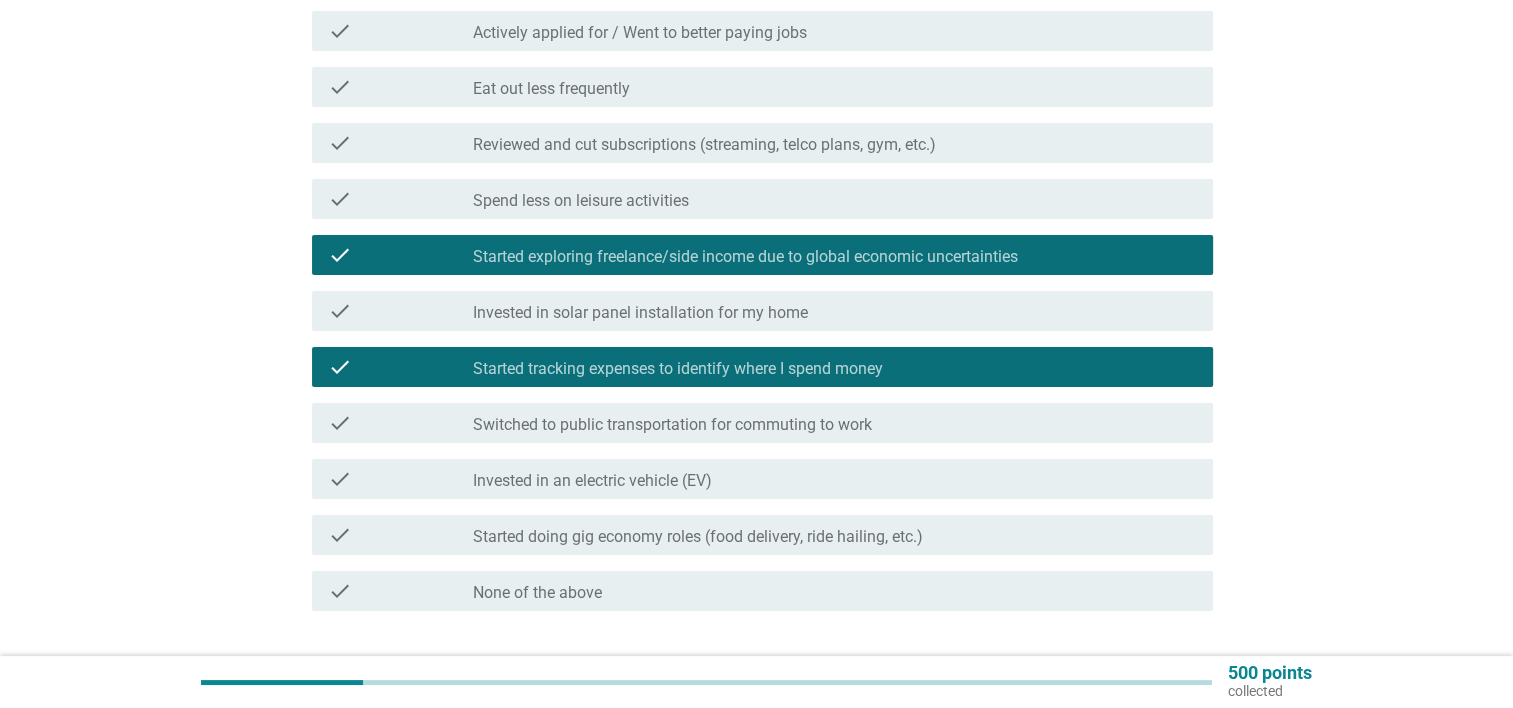 scroll, scrollTop: 404, scrollLeft: 0, axis: vertical 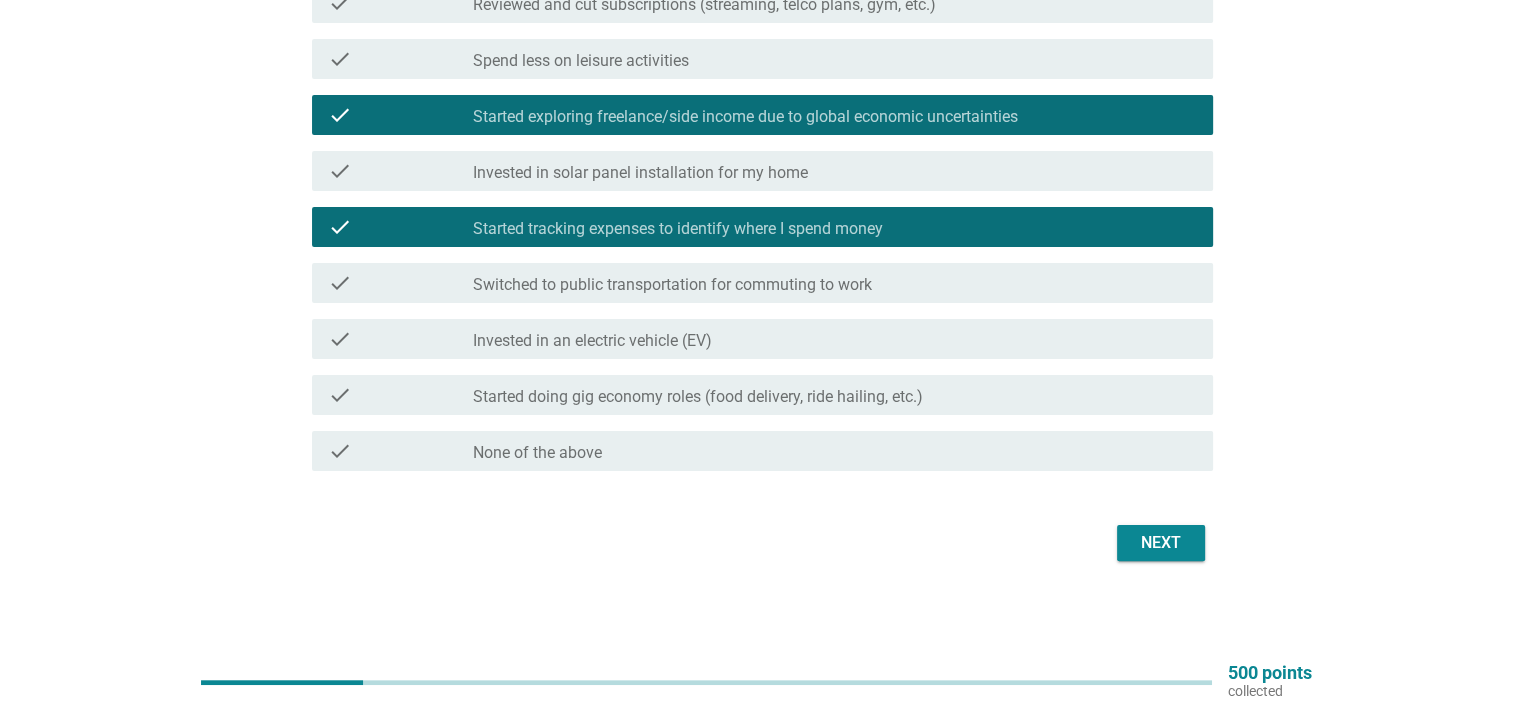 click on "Next" at bounding box center (1161, 543) 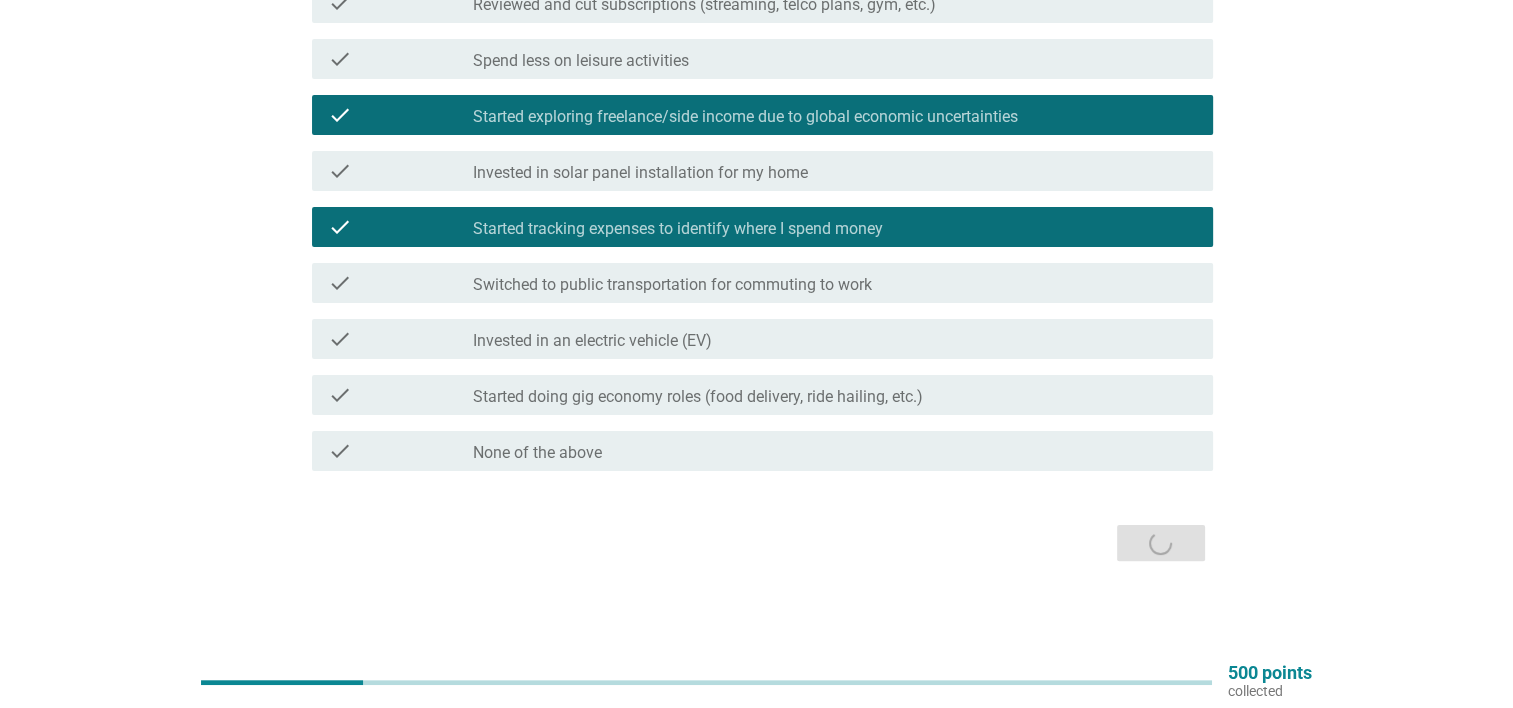 scroll, scrollTop: 0, scrollLeft: 0, axis: both 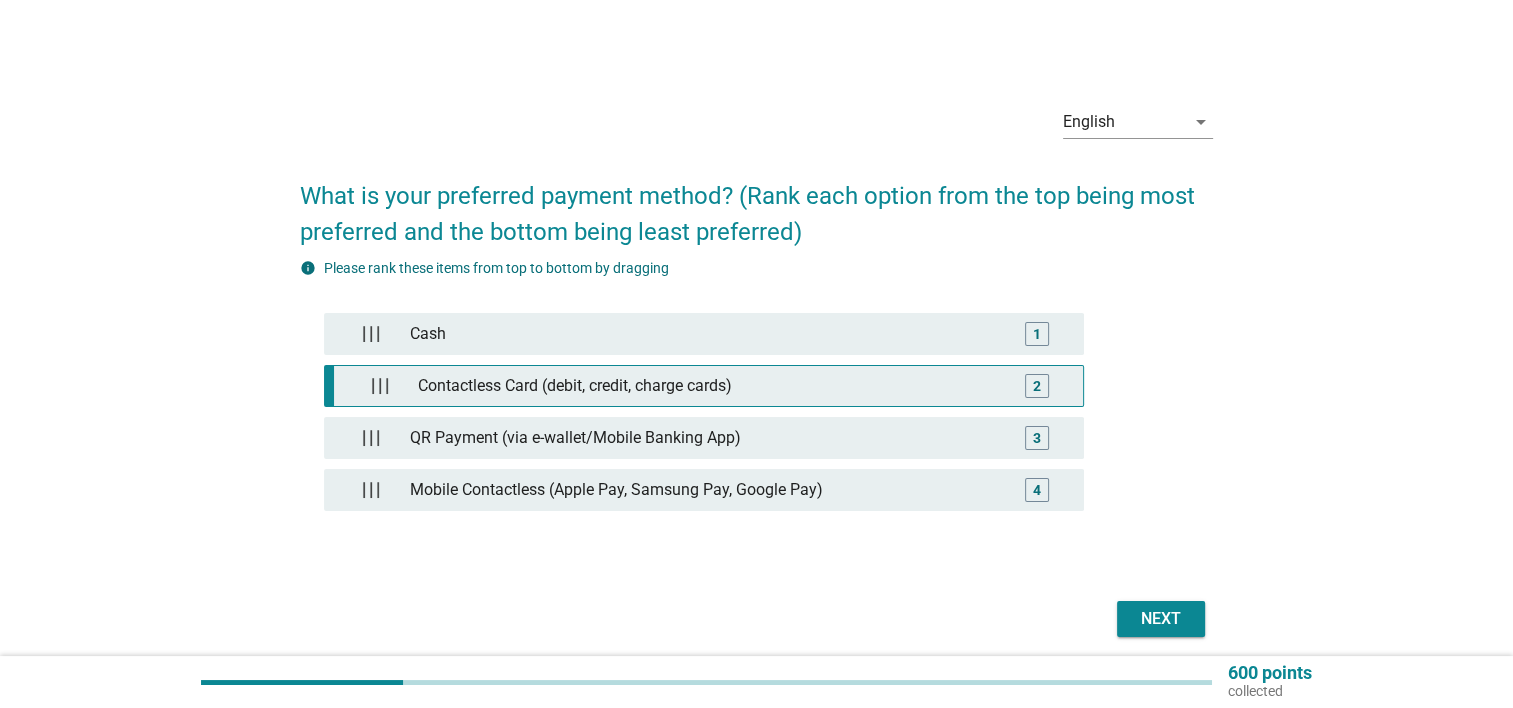 type 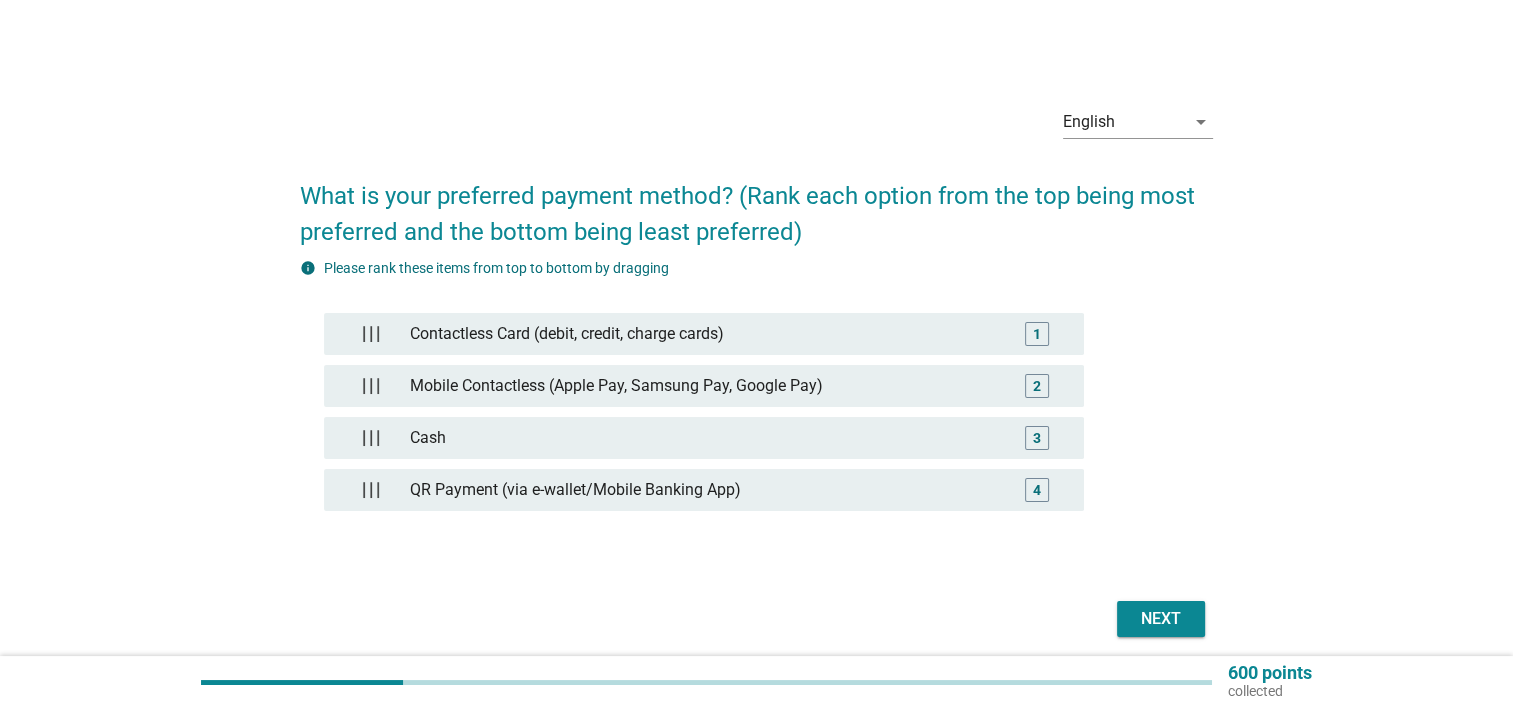 click on "Next" at bounding box center [1161, 619] 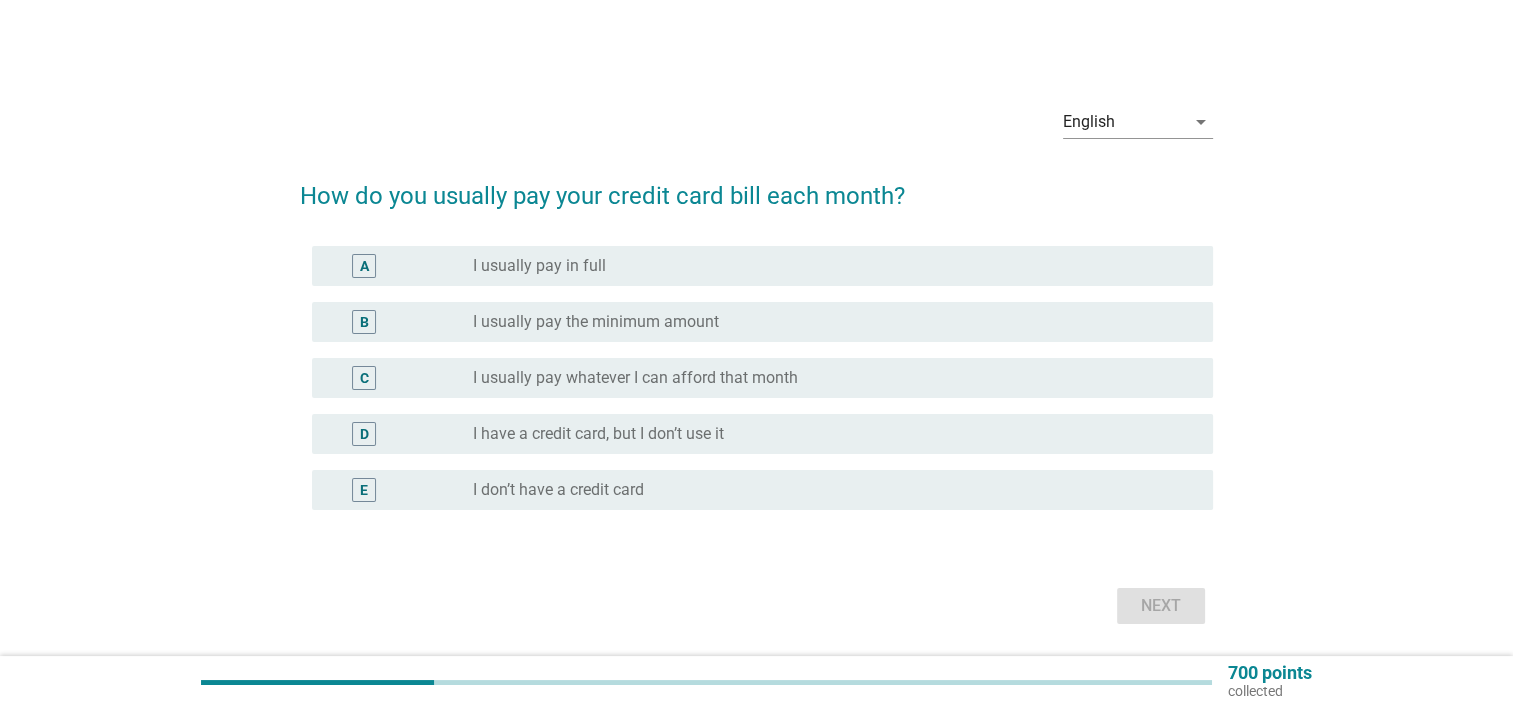 click on "radio_button_unchecked I usually pay in full" at bounding box center (835, 266) 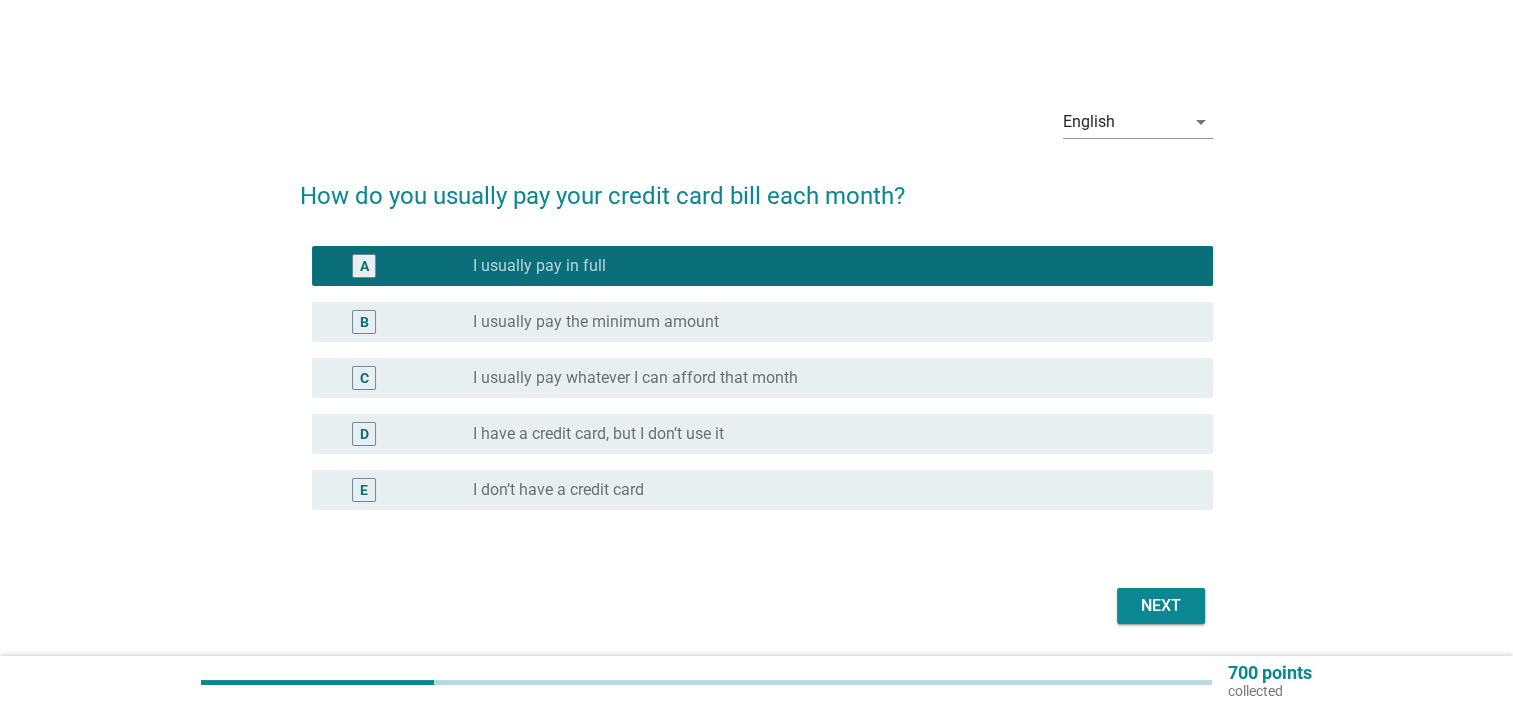 click on "Next" at bounding box center [756, 606] 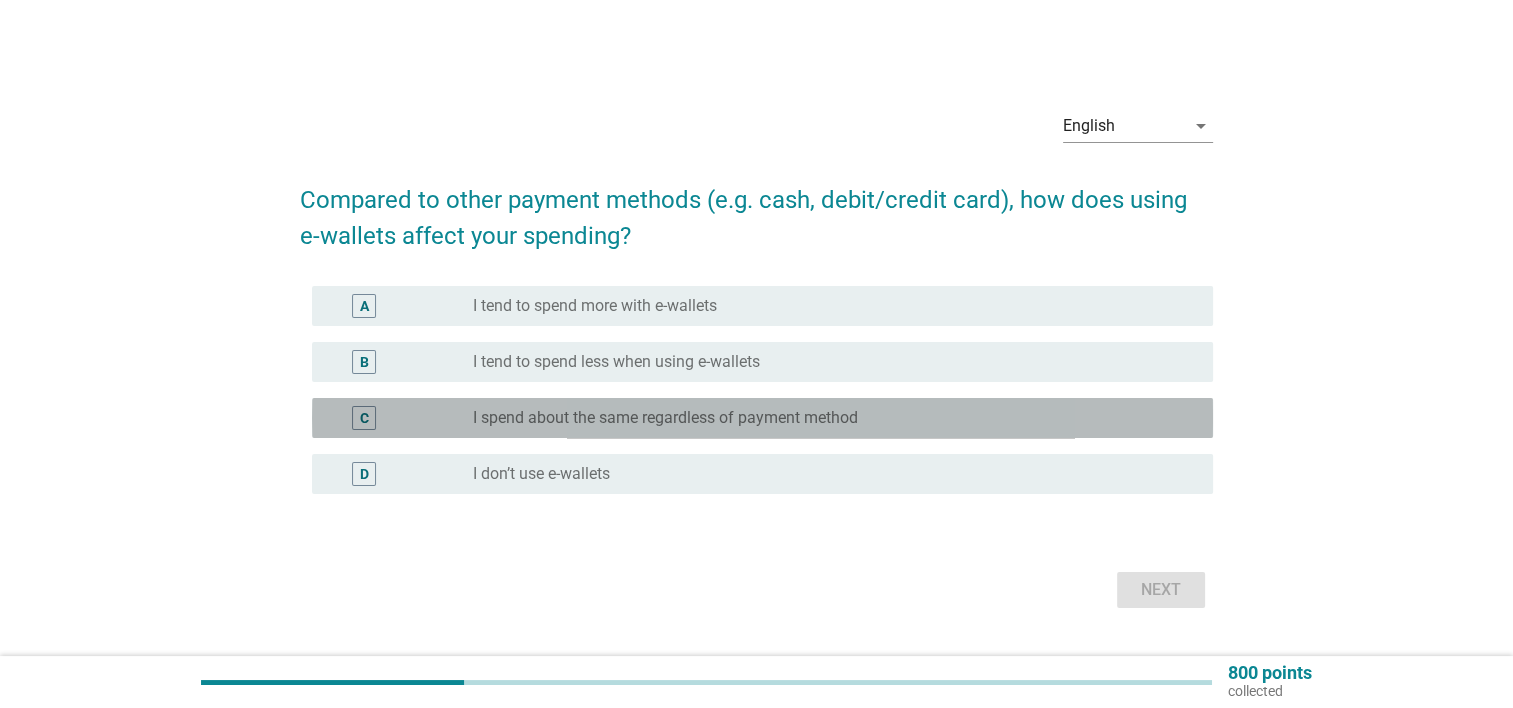 click on "I spend about the same regardless of payment method" at bounding box center (665, 418) 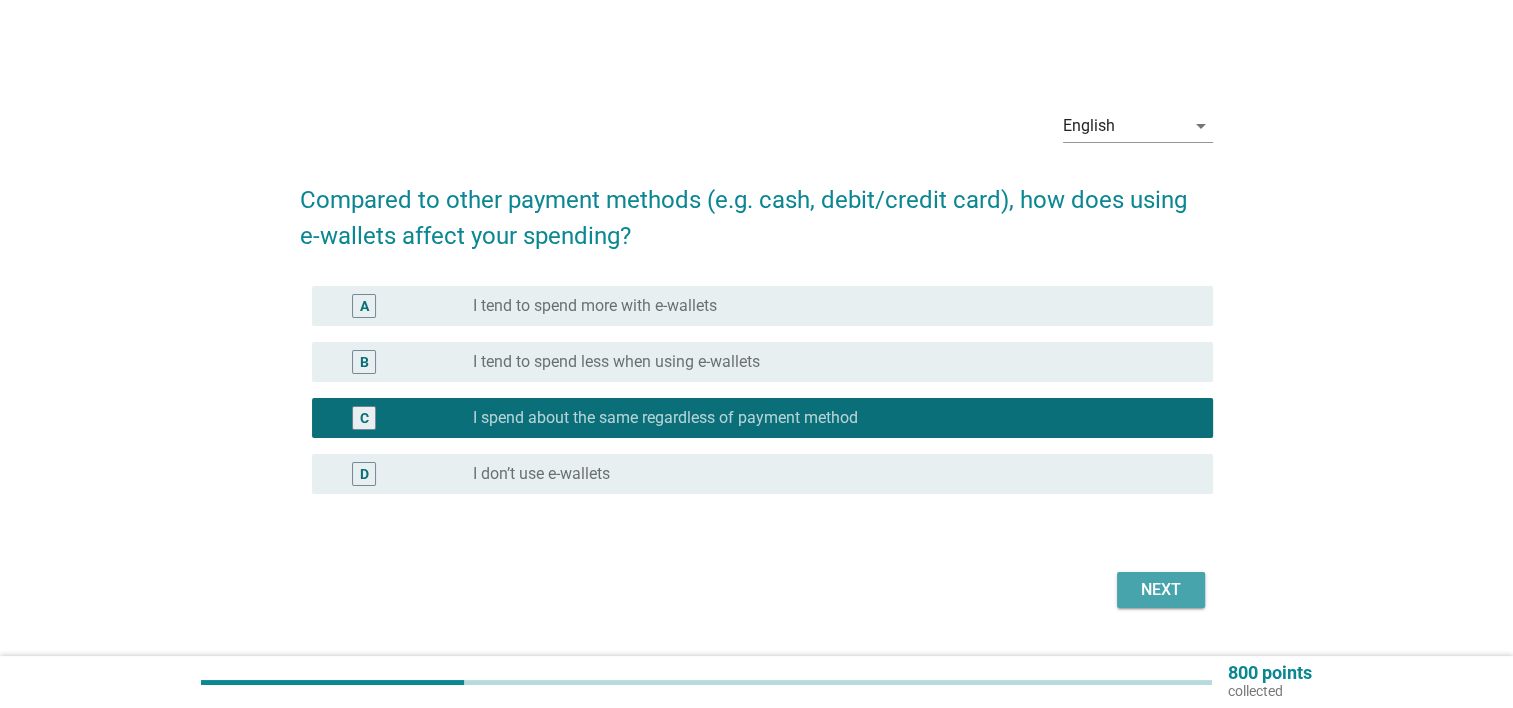 click on "Next" at bounding box center [1161, 590] 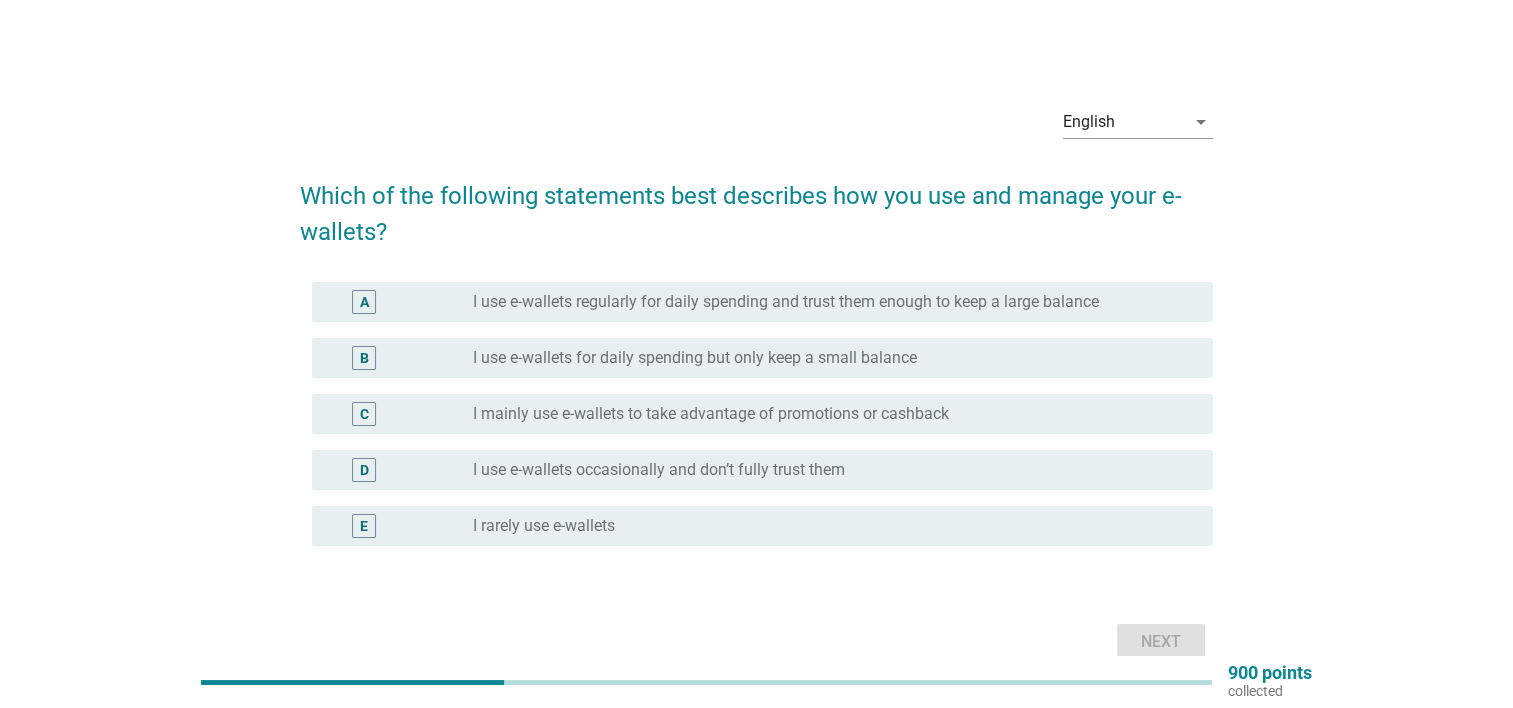 click on "C     radio_button_unchecked I mainly use e-wallets to take advantage of promotions or cashback" at bounding box center (762, 414) 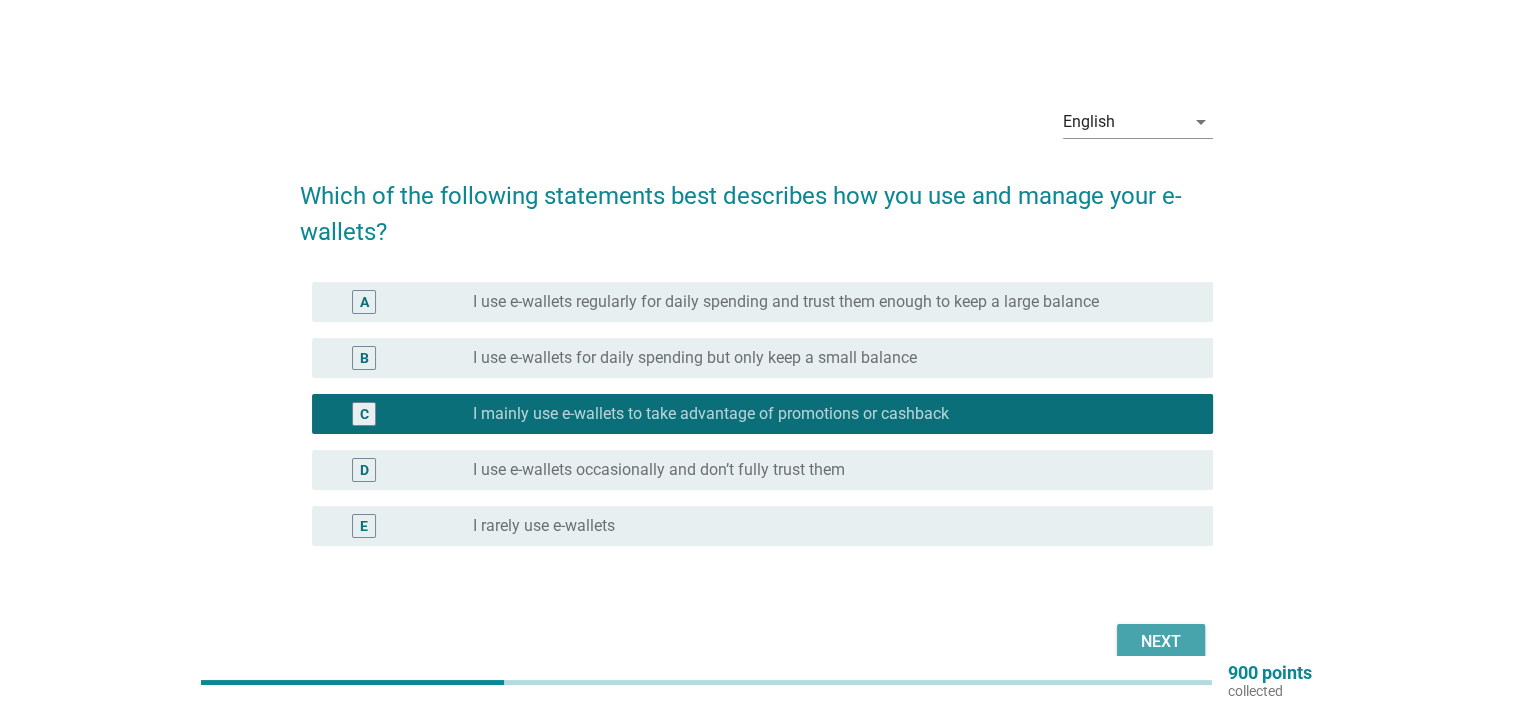 click on "Next" at bounding box center [1161, 642] 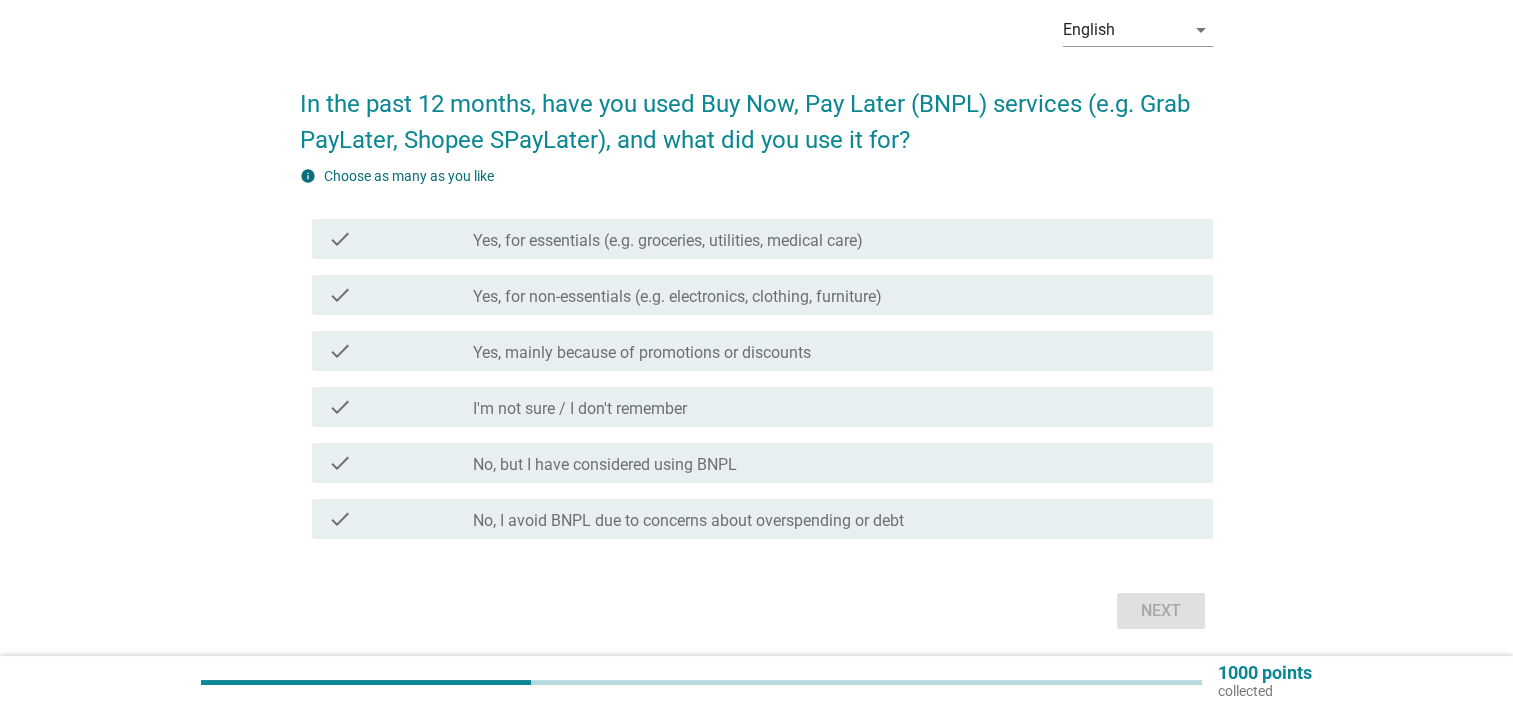 scroll, scrollTop: 100, scrollLeft: 0, axis: vertical 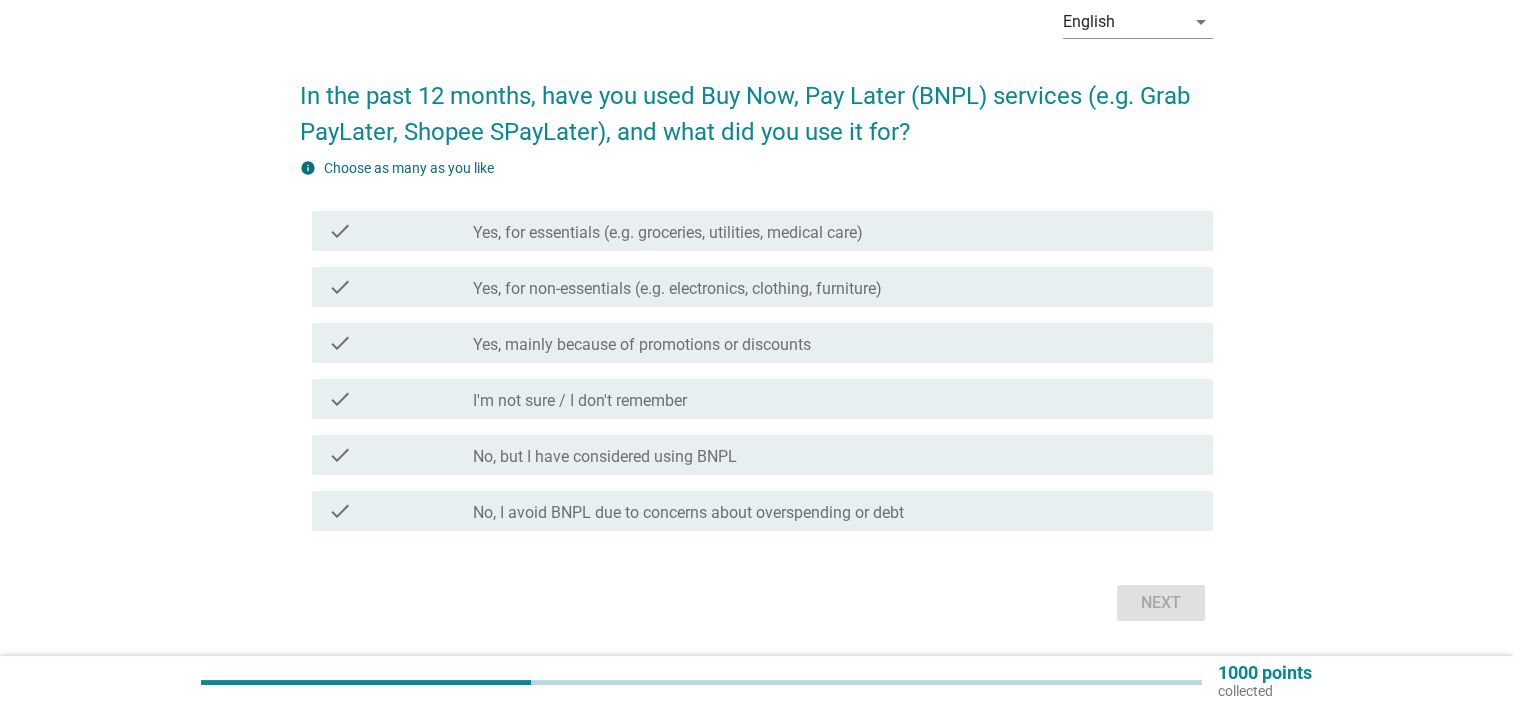 click on "Yes, for non-essentials (e.g. electronics, clothing, furniture)" at bounding box center (677, 289) 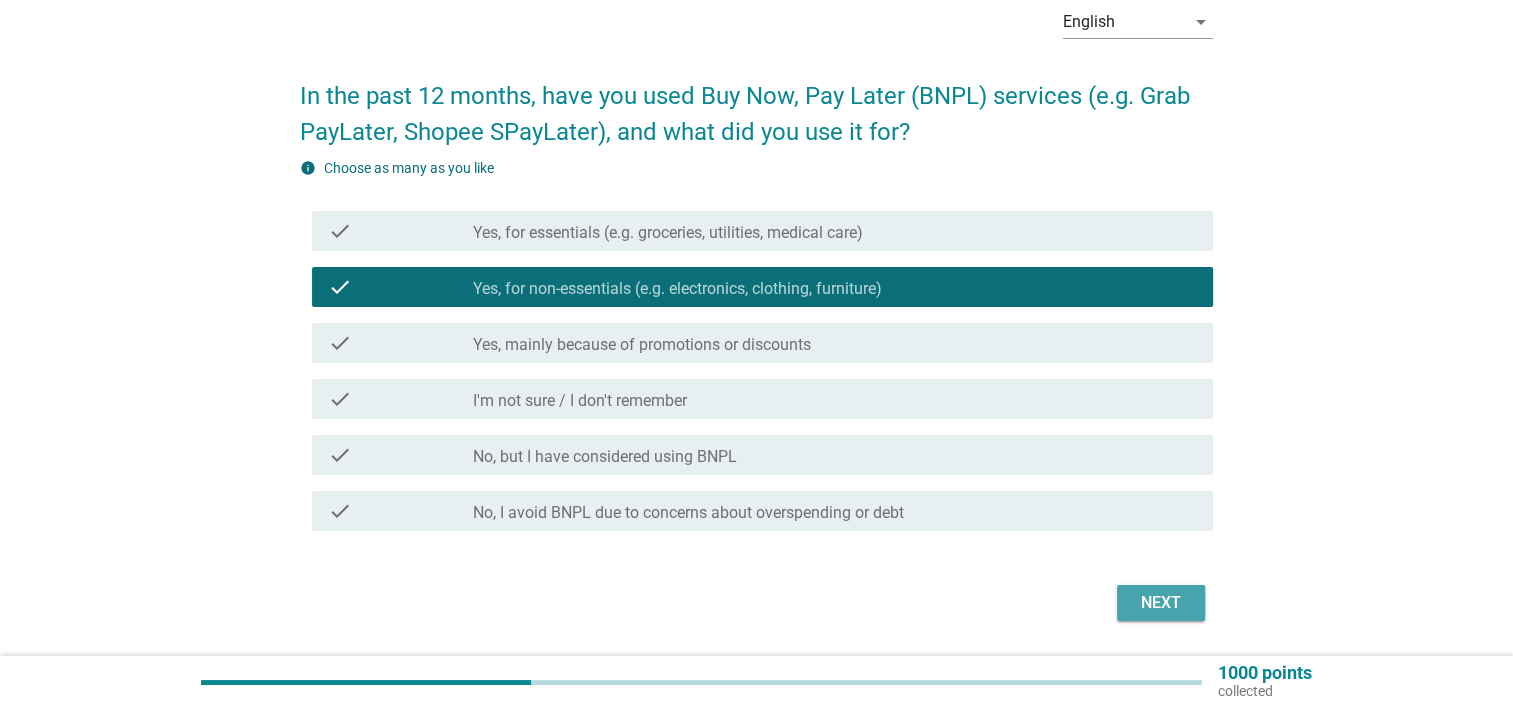 click on "Next" at bounding box center (1161, 603) 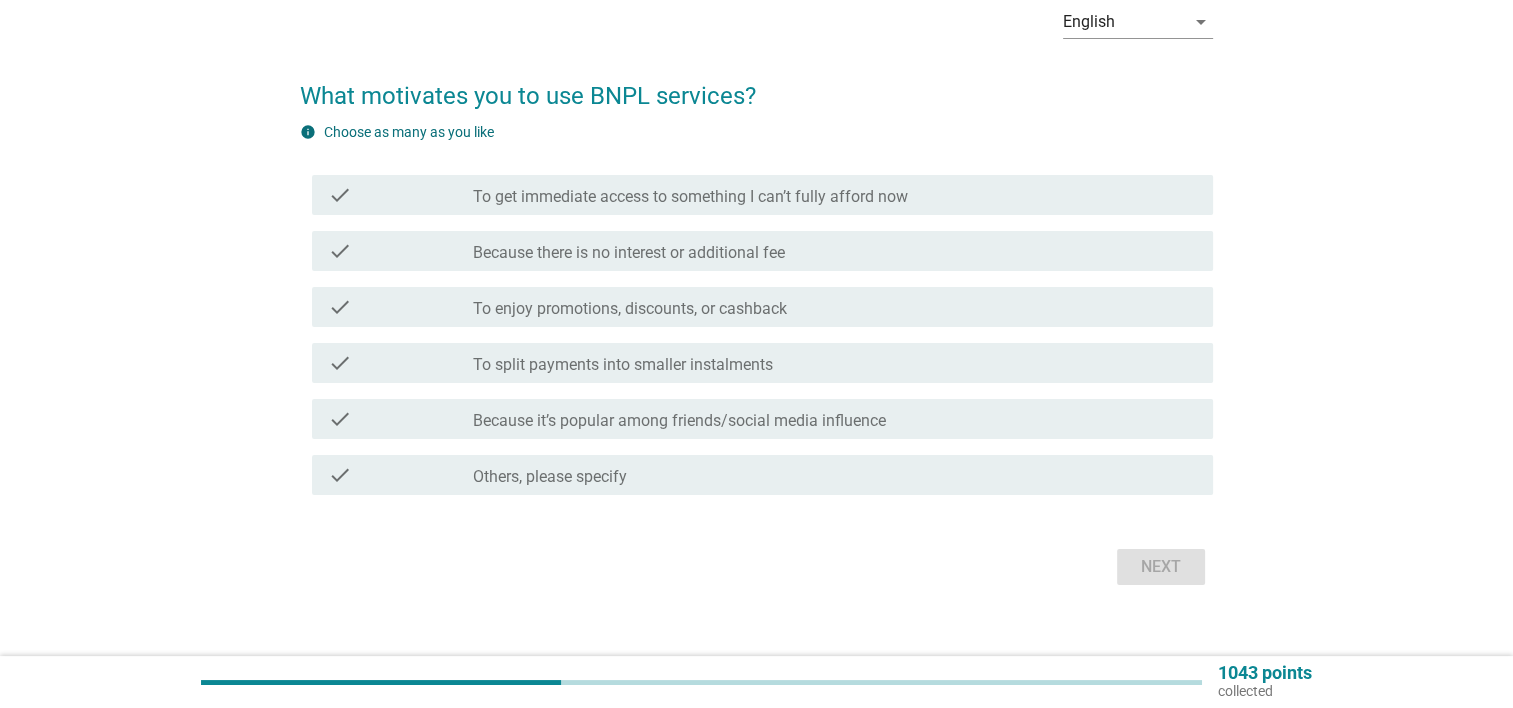scroll, scrollTop: 0, scrollLeft: 0, axis: both 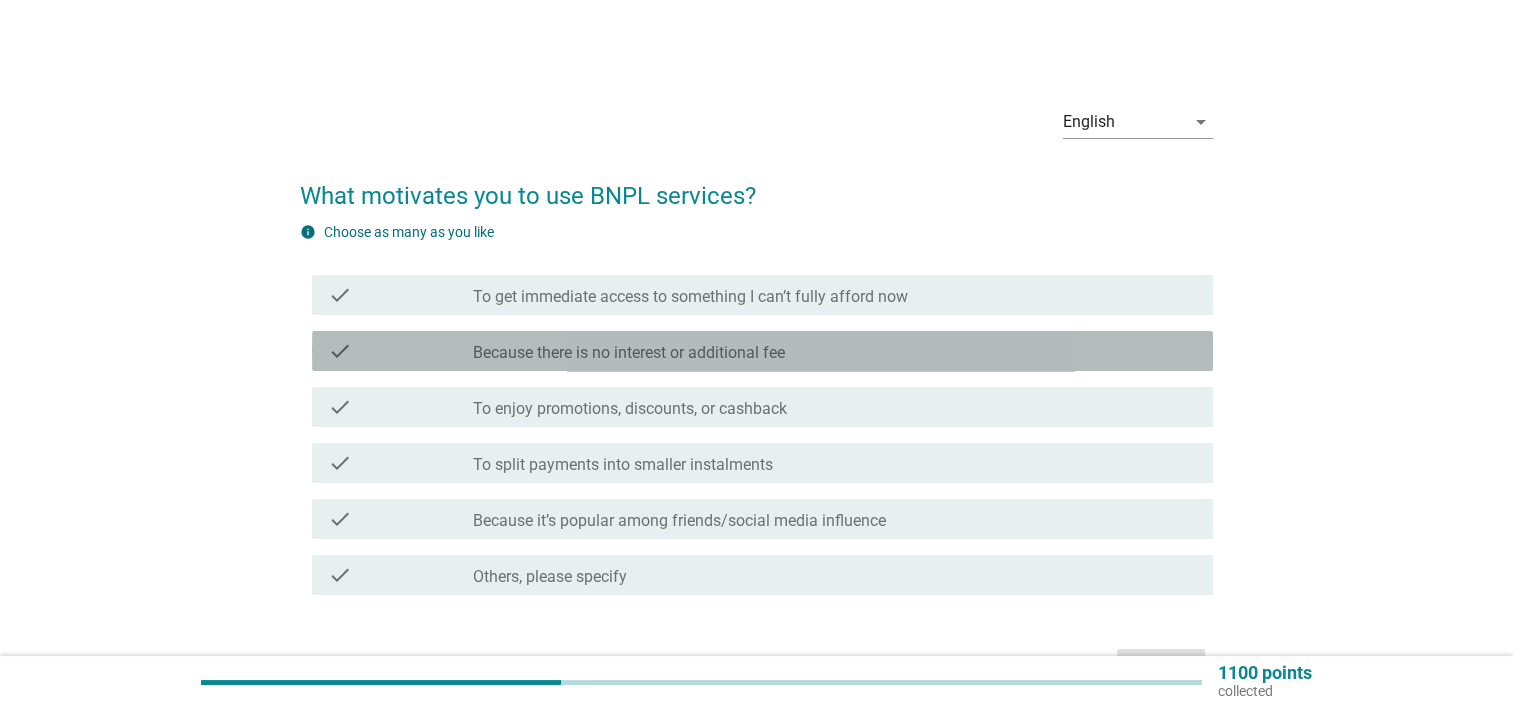 click on "check_box_outline_blank Because there is no interest or additional fee" at bounding box center (835, 351) 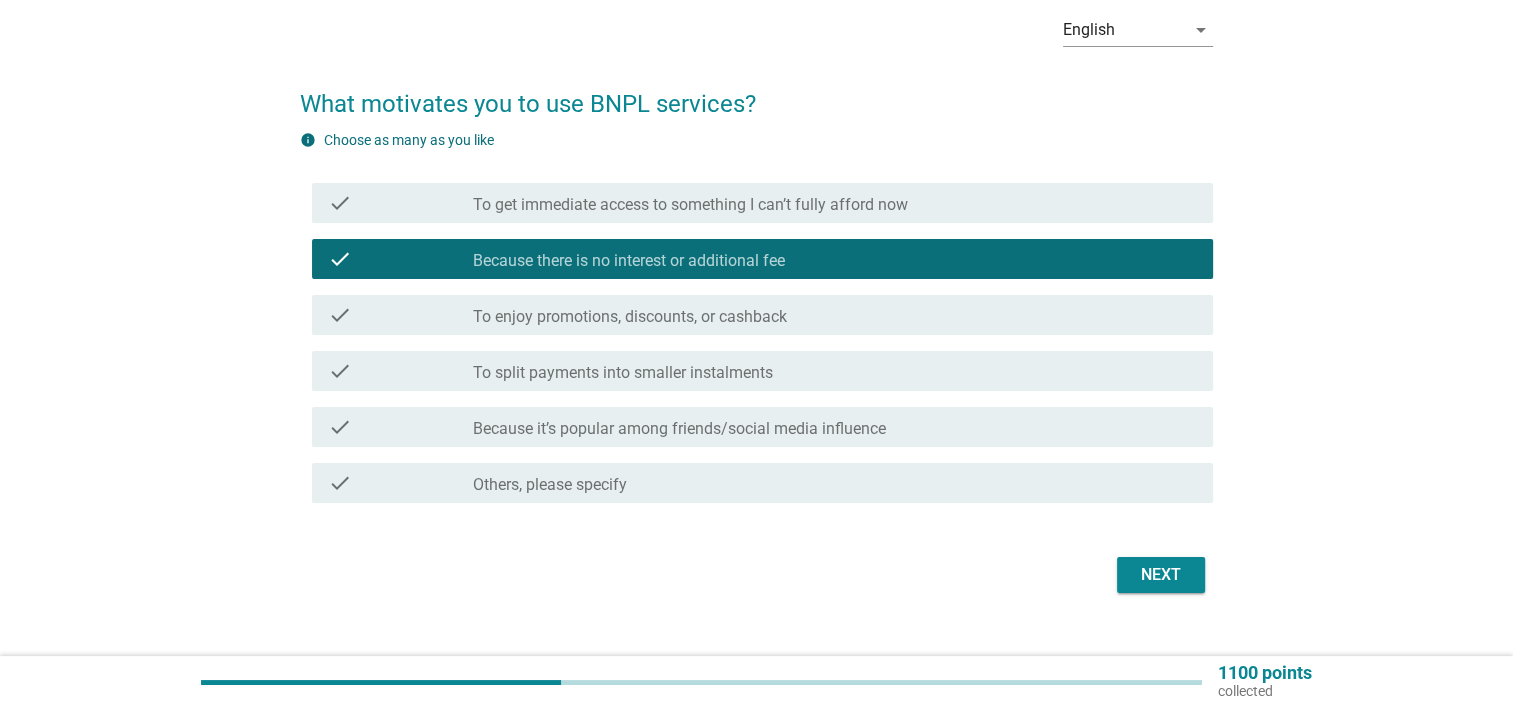scroll, scrollTop: 100, scrollLeft: 0, axis: vertical 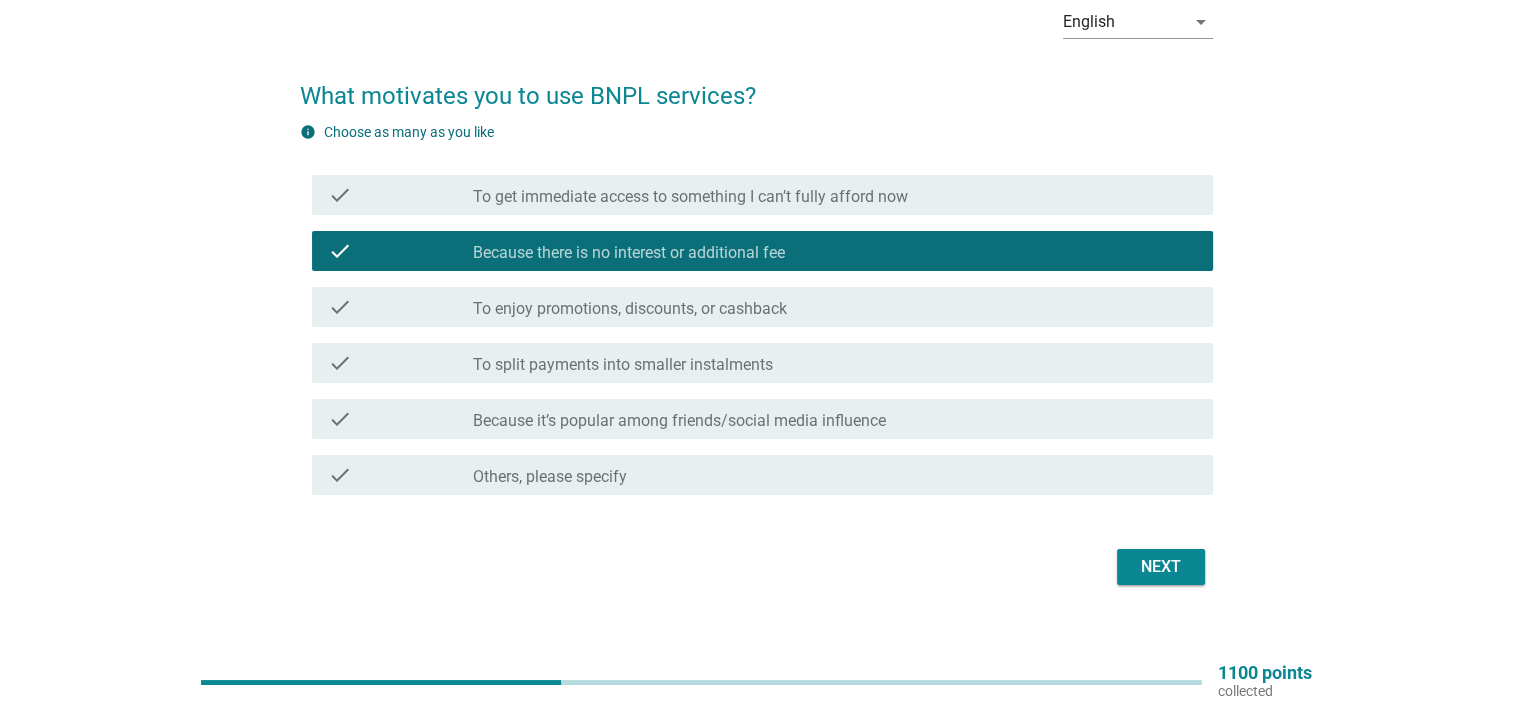 click on "Next" at bounding box center (1161, 567) 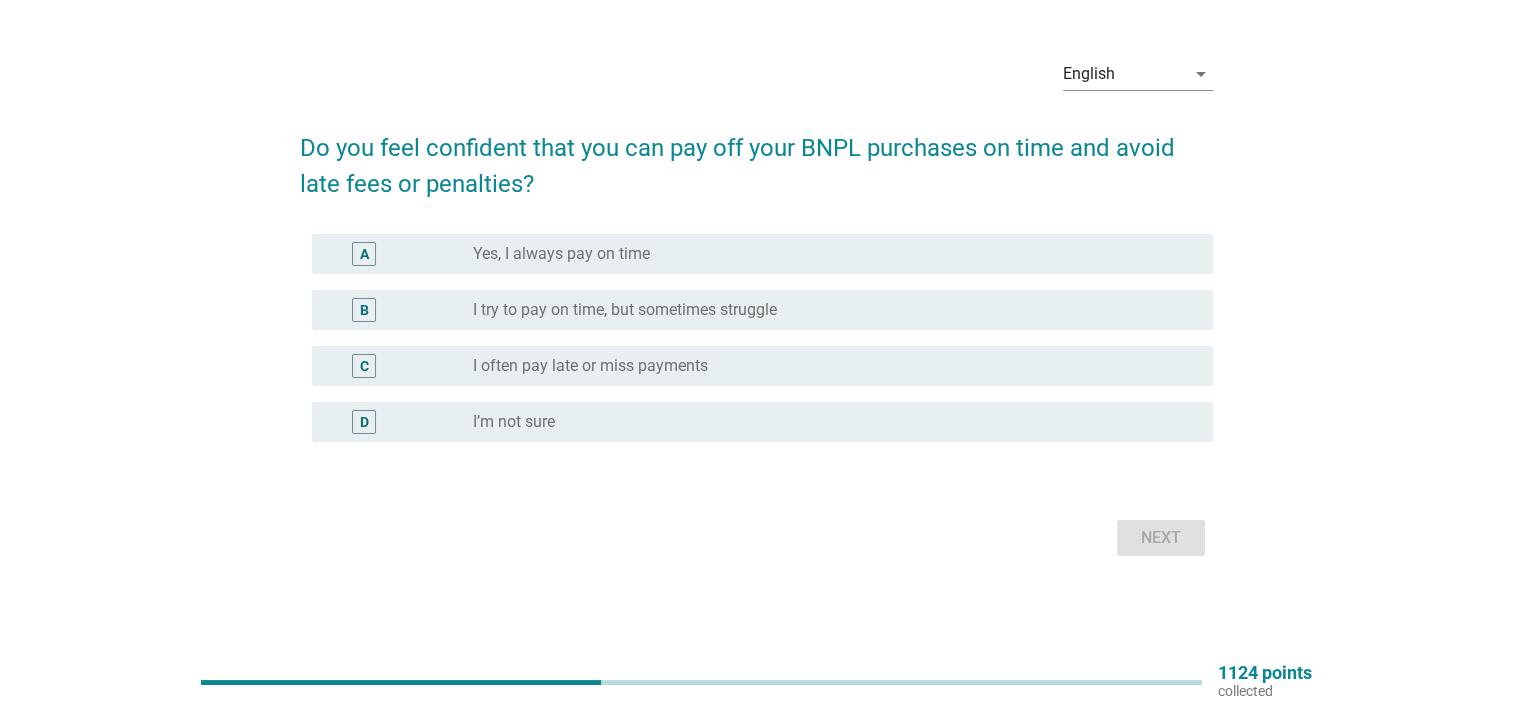 scroll, scrollTop: 0, scrollLeft: 0, axis: both 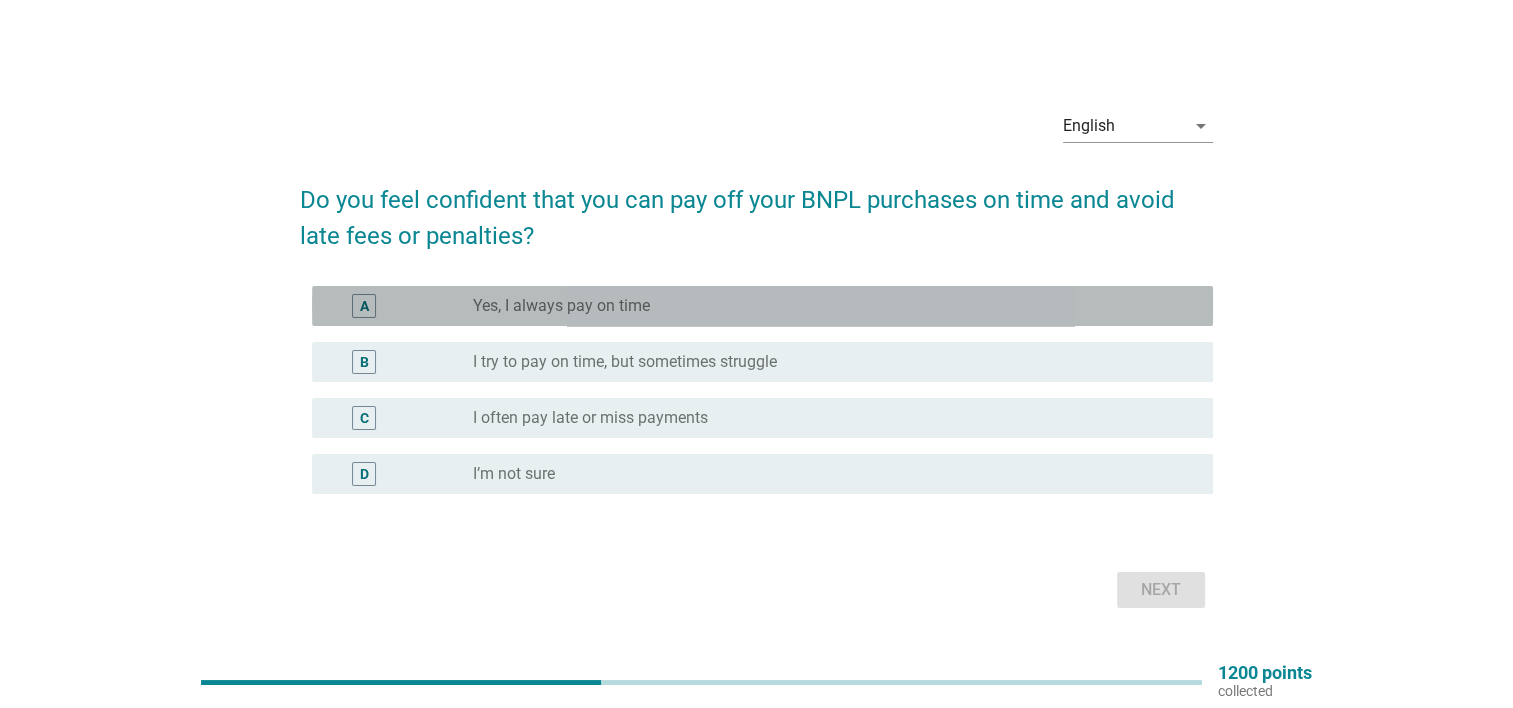 click on "radio_button_unchecked Yes, I always pay on time" at bounding box center (827, 306) 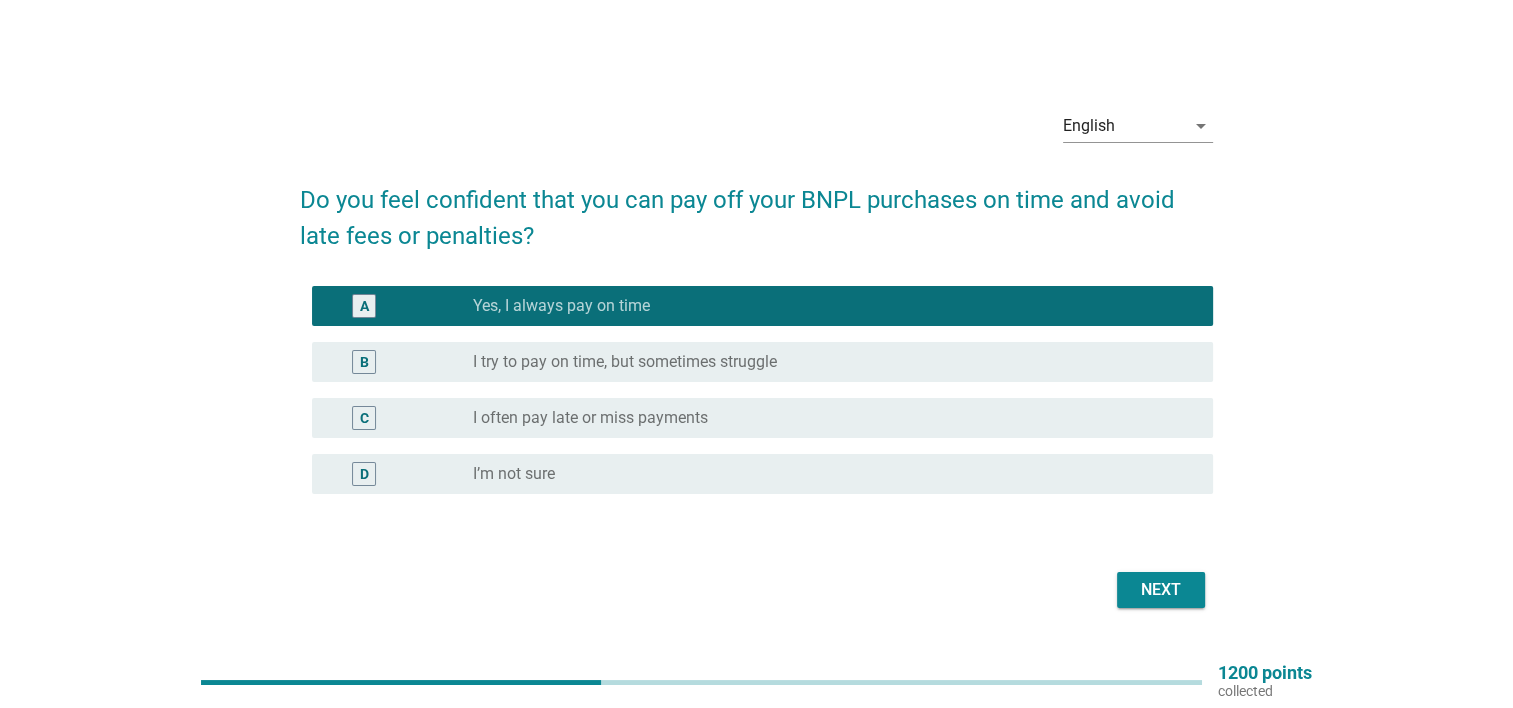 click on "Next" at bounding box center (756, 590) 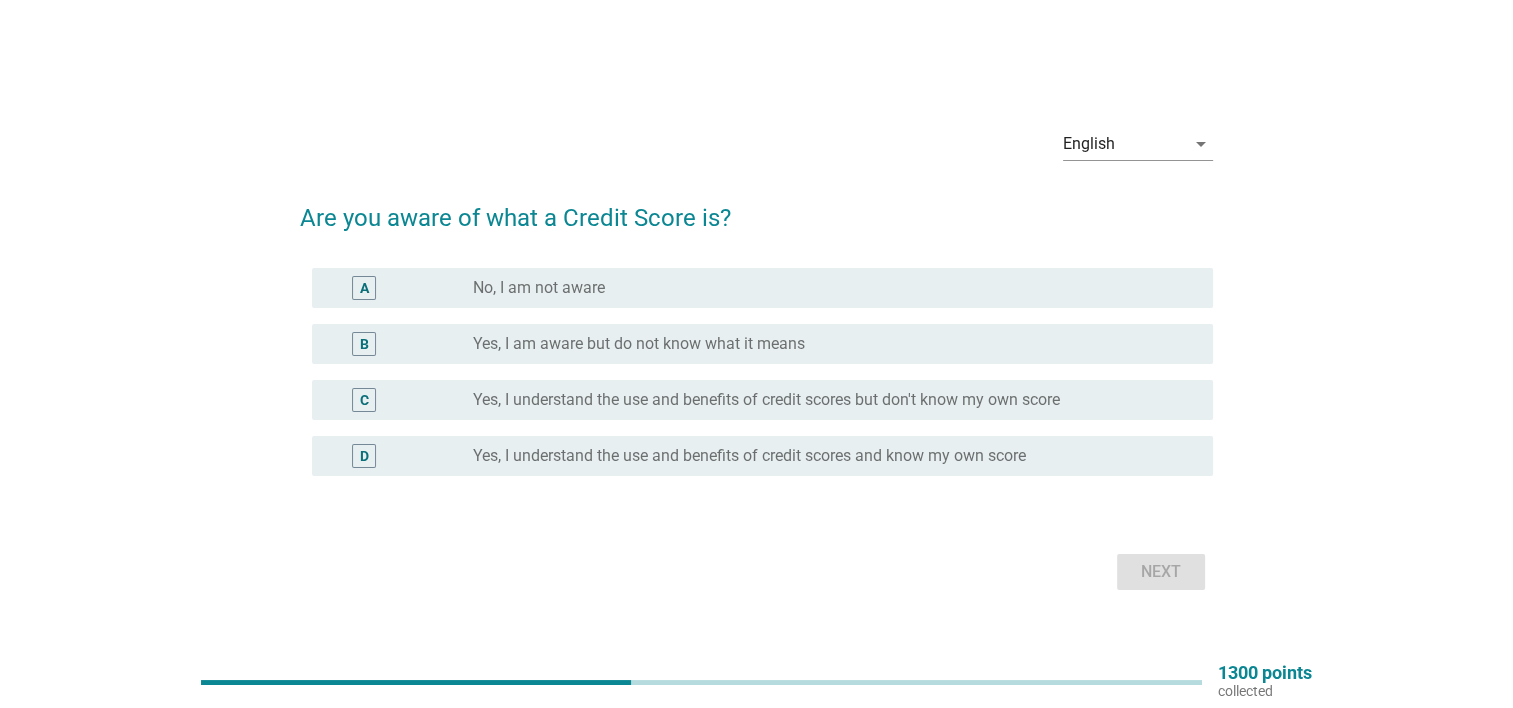 click on "Yes, I understand the use and benefits of credit scores but don't know my own score" at bounding box center [766, 400] 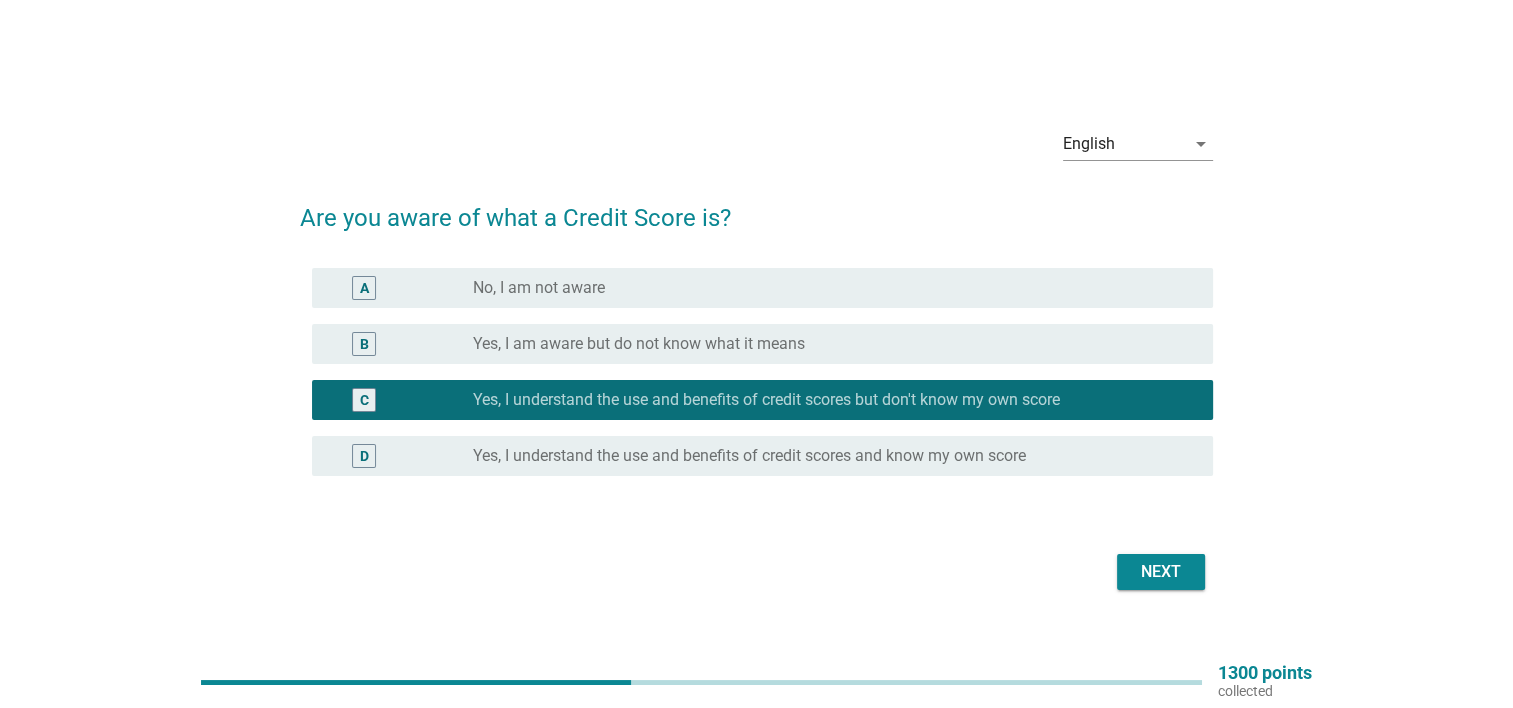 click on "Next" at bounding box center (1161, 572) 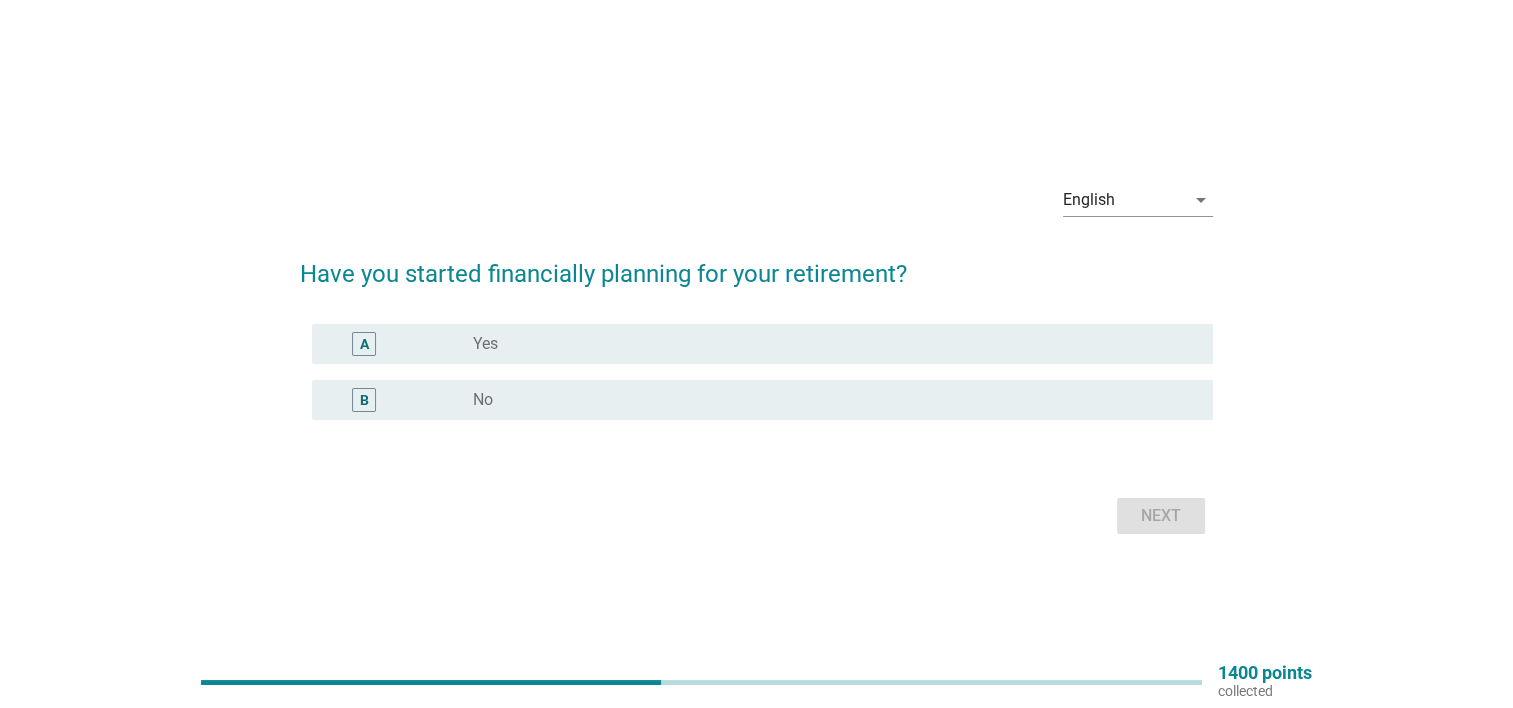 click on "A     radio_button_unchecked Yes" at bounding box center (762, 344) 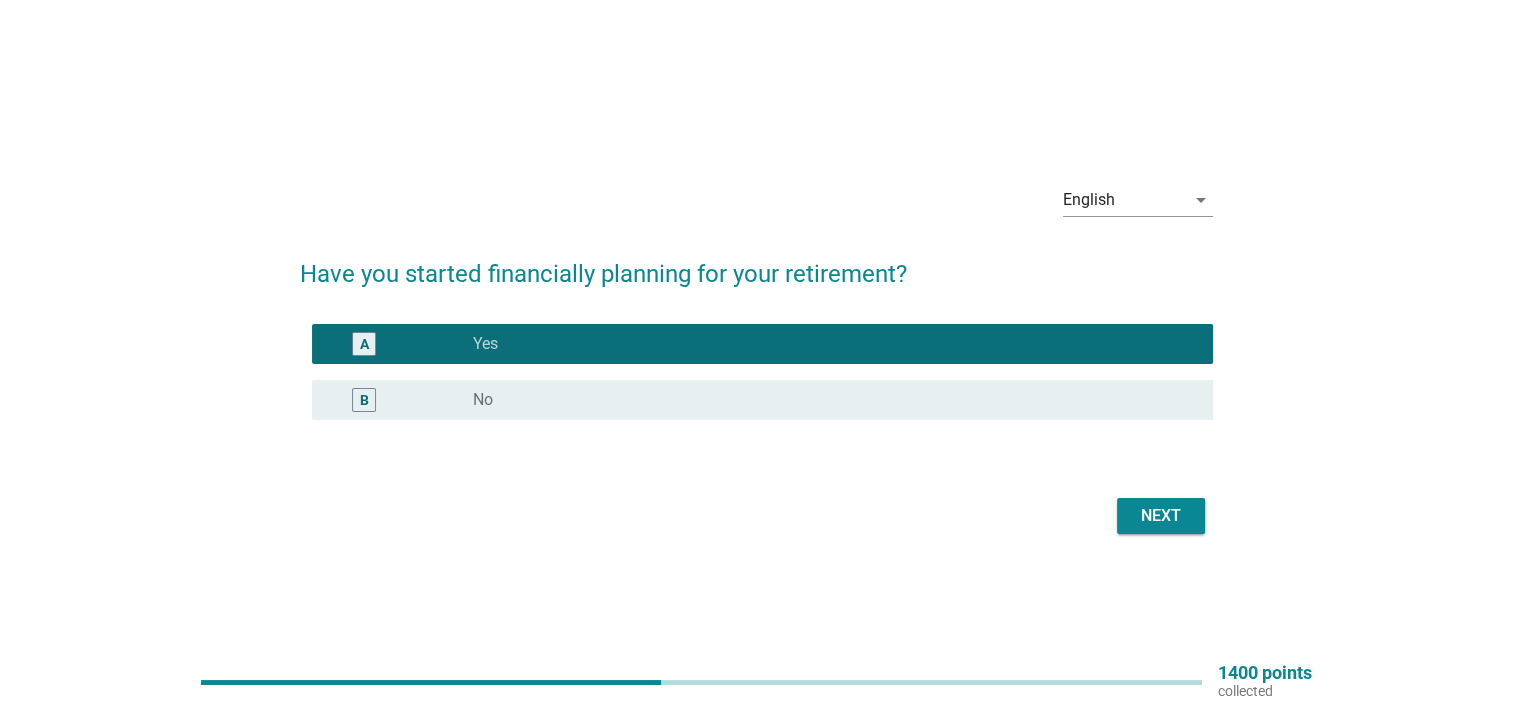 click on "Next" at bounding box center (1161, 516) 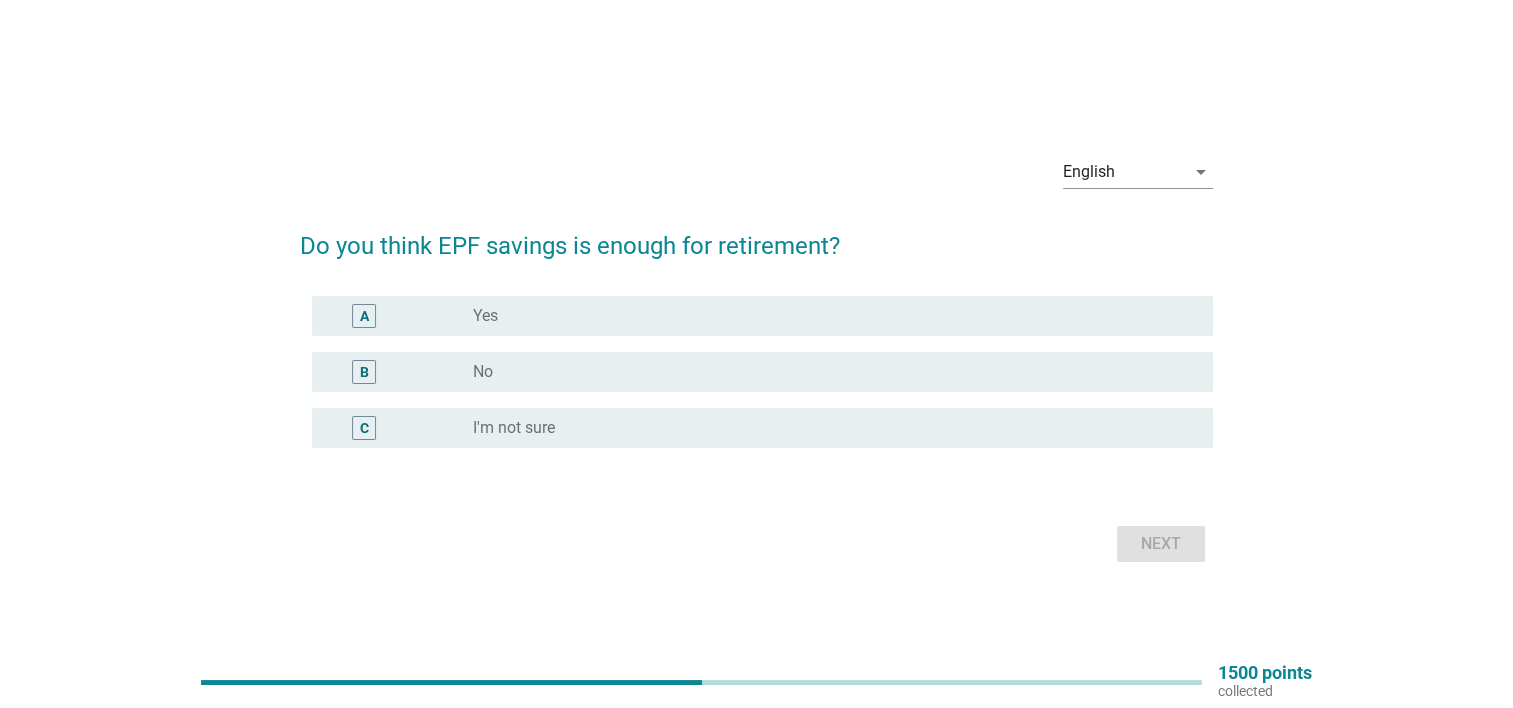drag, startPoint x: 611, startPoint y: 452, endPoint x: 851, endPoint y: 460, distance: 240.1333 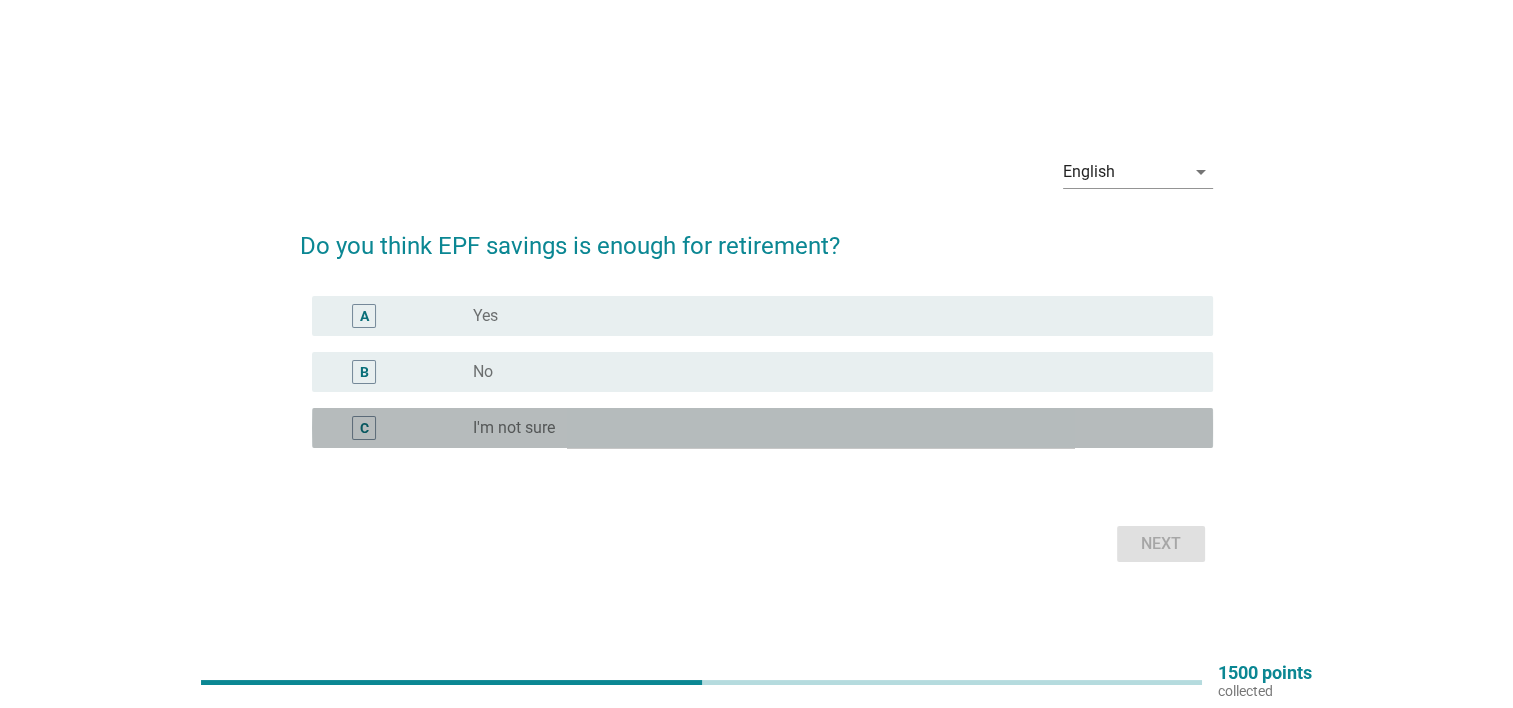 drag, startPoint x: 970, startPoint y: 440, endPoint x: 1140, endPoint y: 491, distance: 177.48521 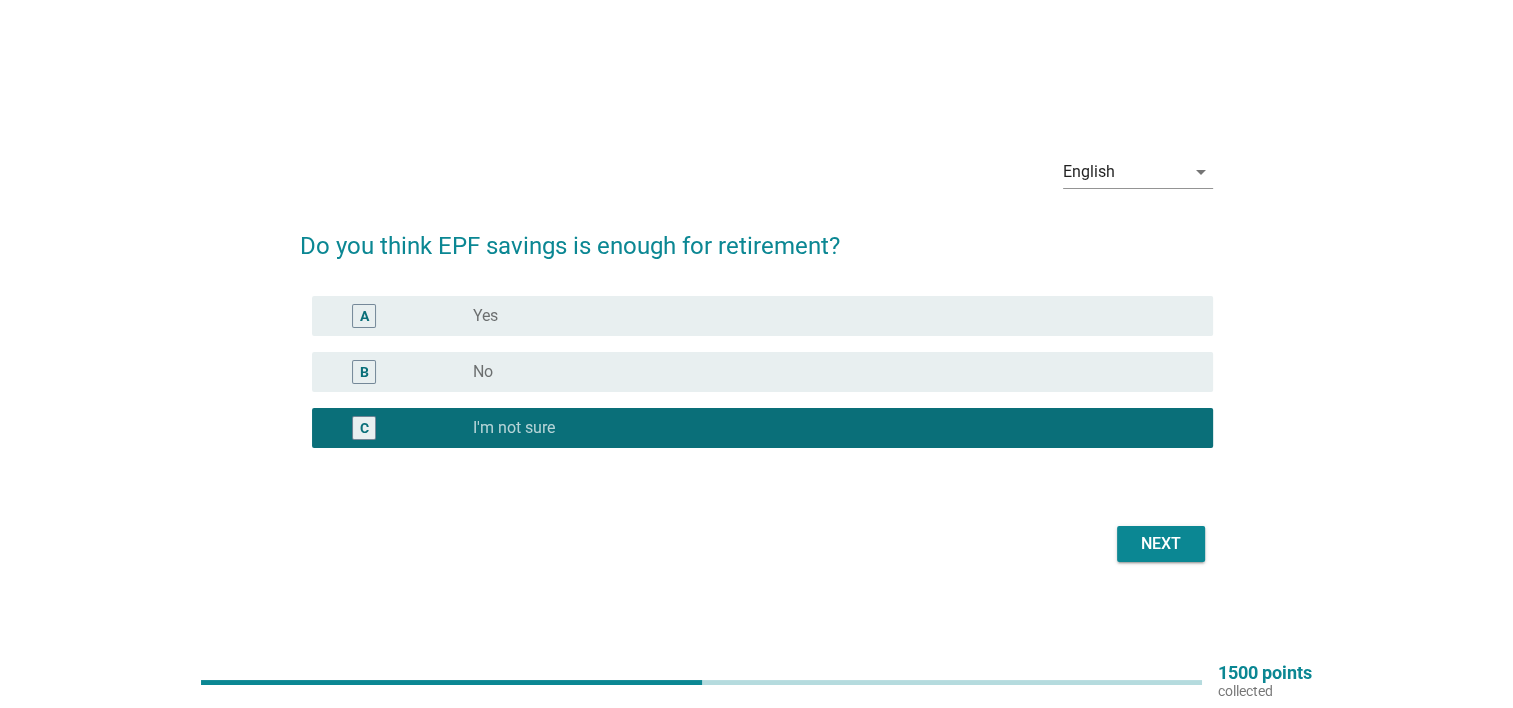 click on "Next" at bounding box center [756, 544] 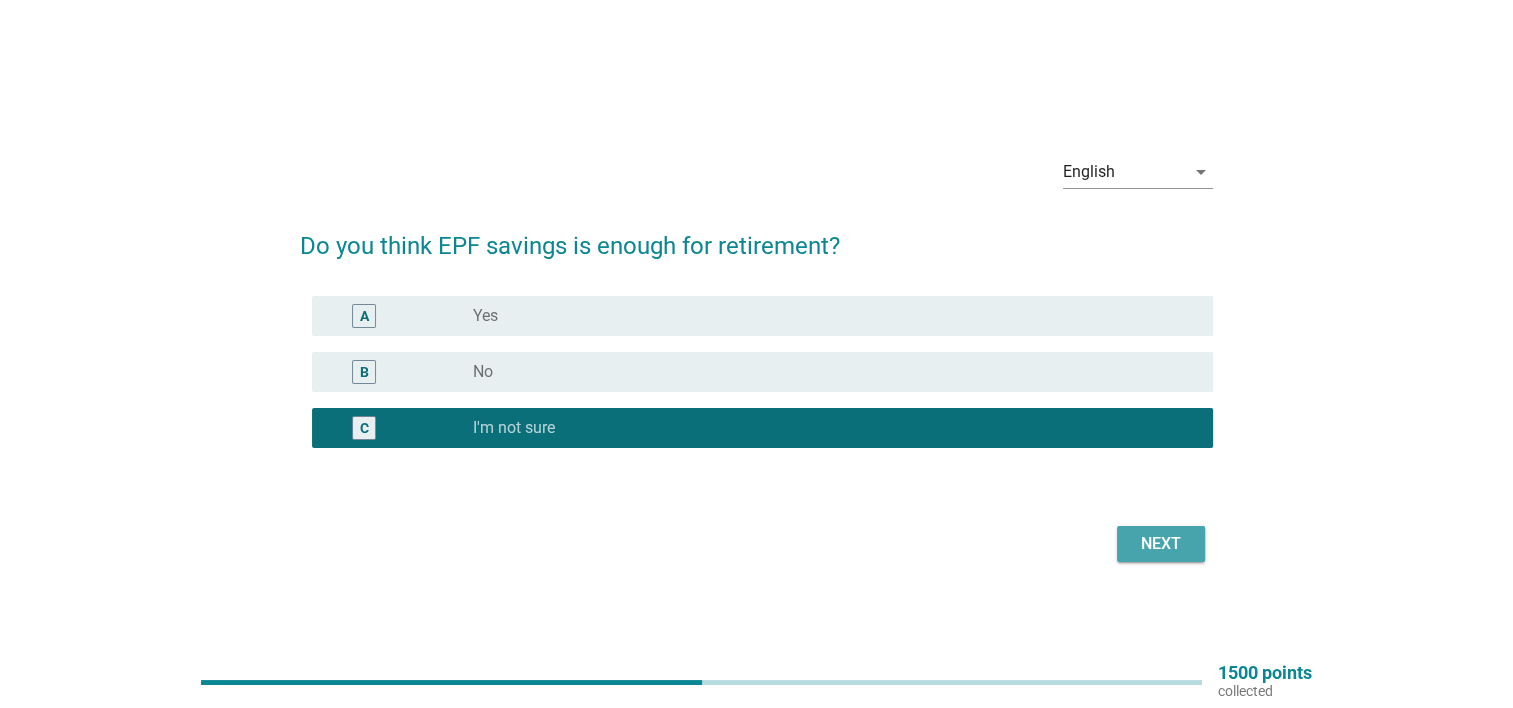 click on "Next" at bounding box center [1161, 544] 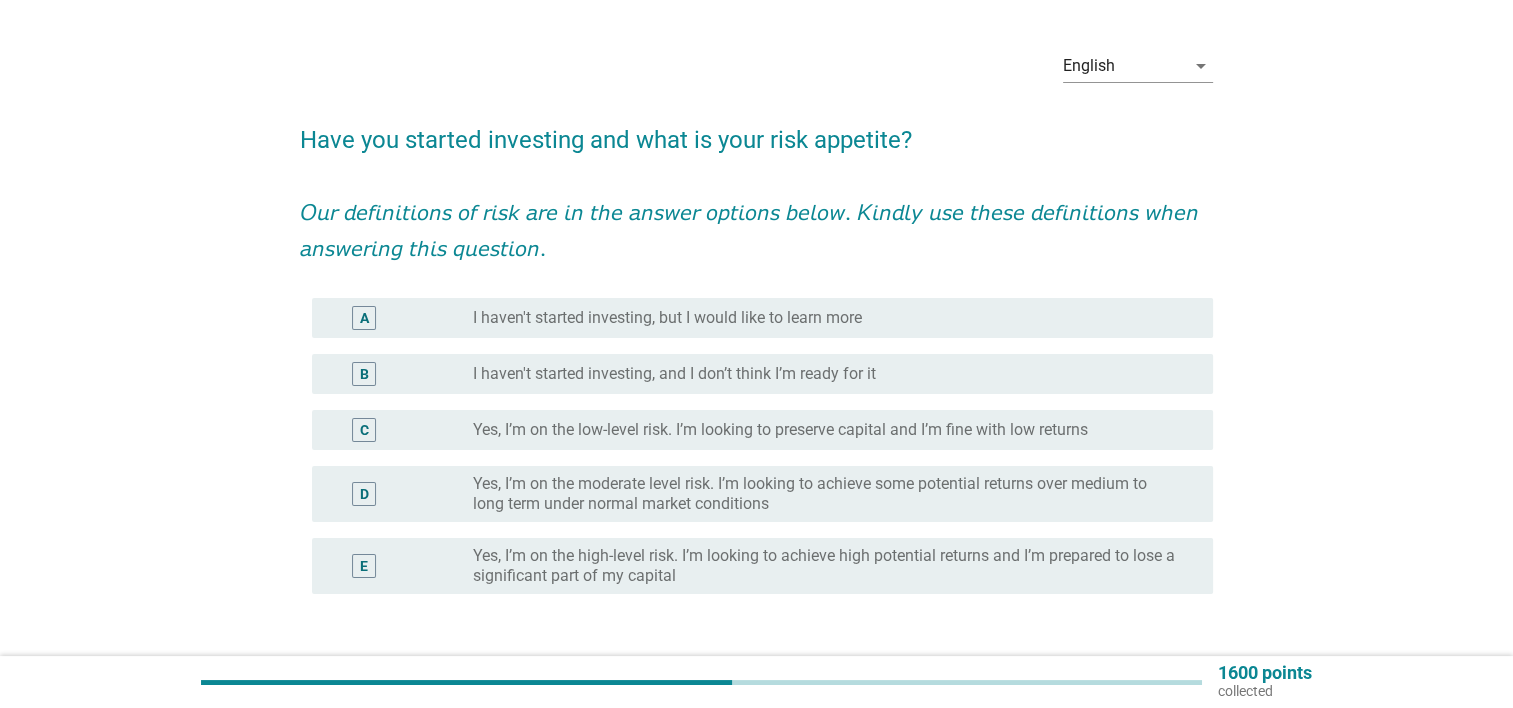 scroll, scrollTop: 200, scrollLeft: 0, axis: vertical 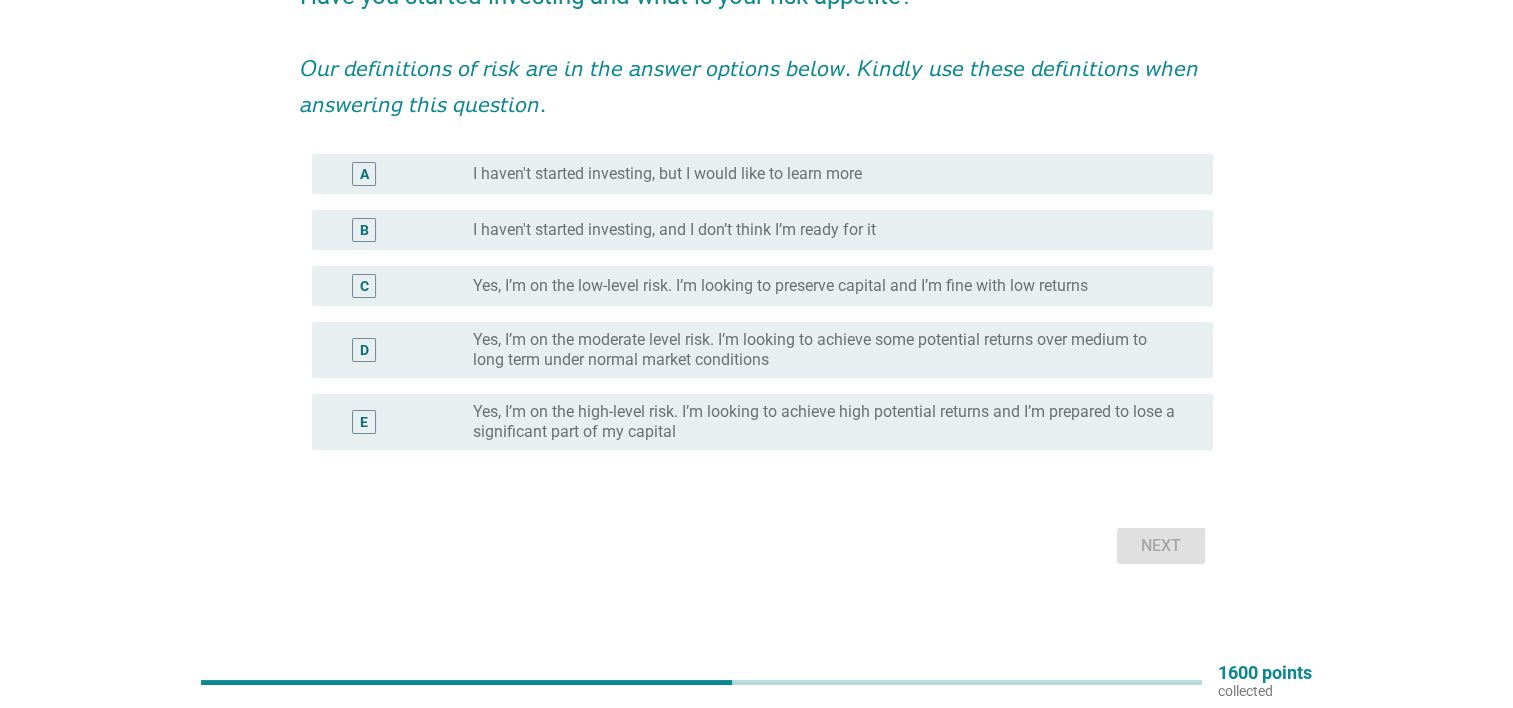 click on "Yes, I’m on the moderate level risk. I’m looking to achieve some potential returns over medium to long term under normal market conditions" at bounding box center (827, 350) 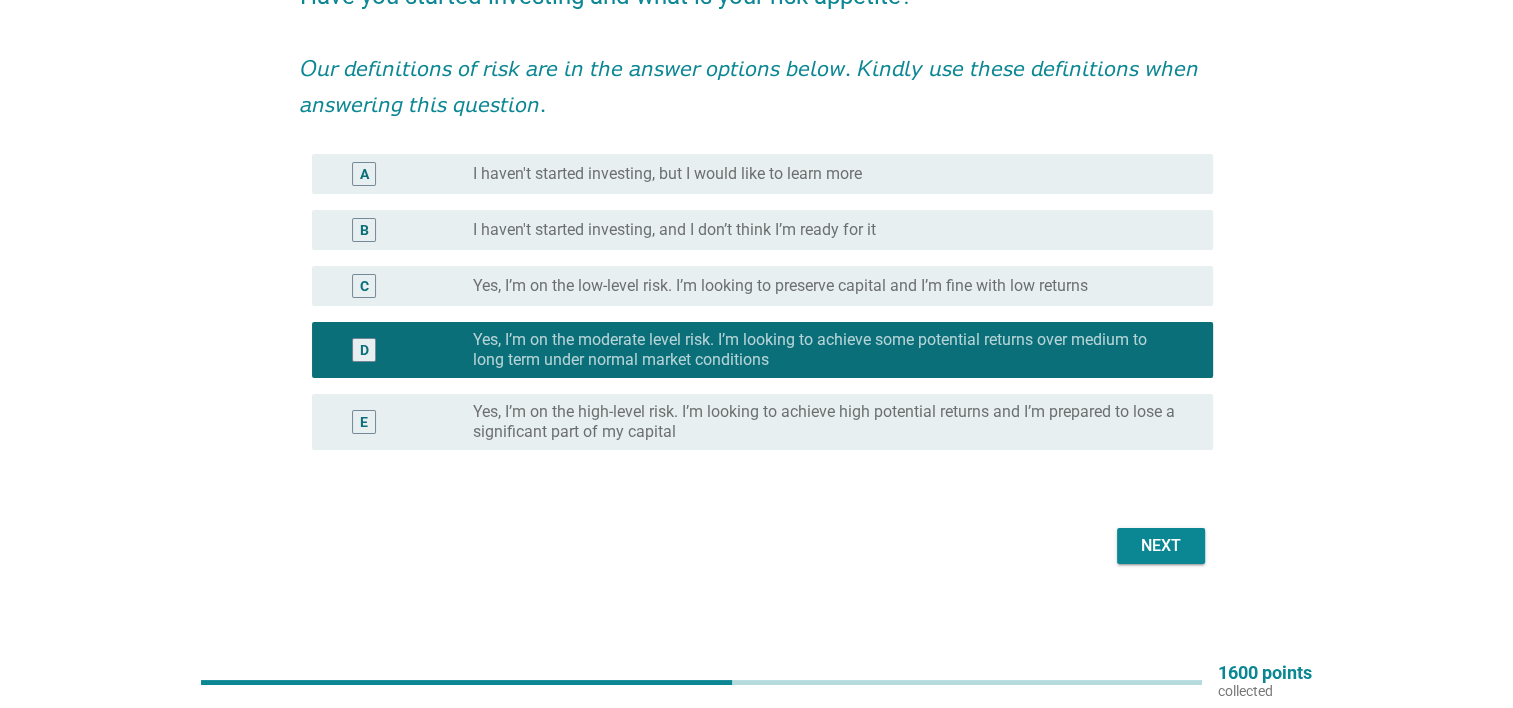 click on "Next" at bounding box center (1161, 546) 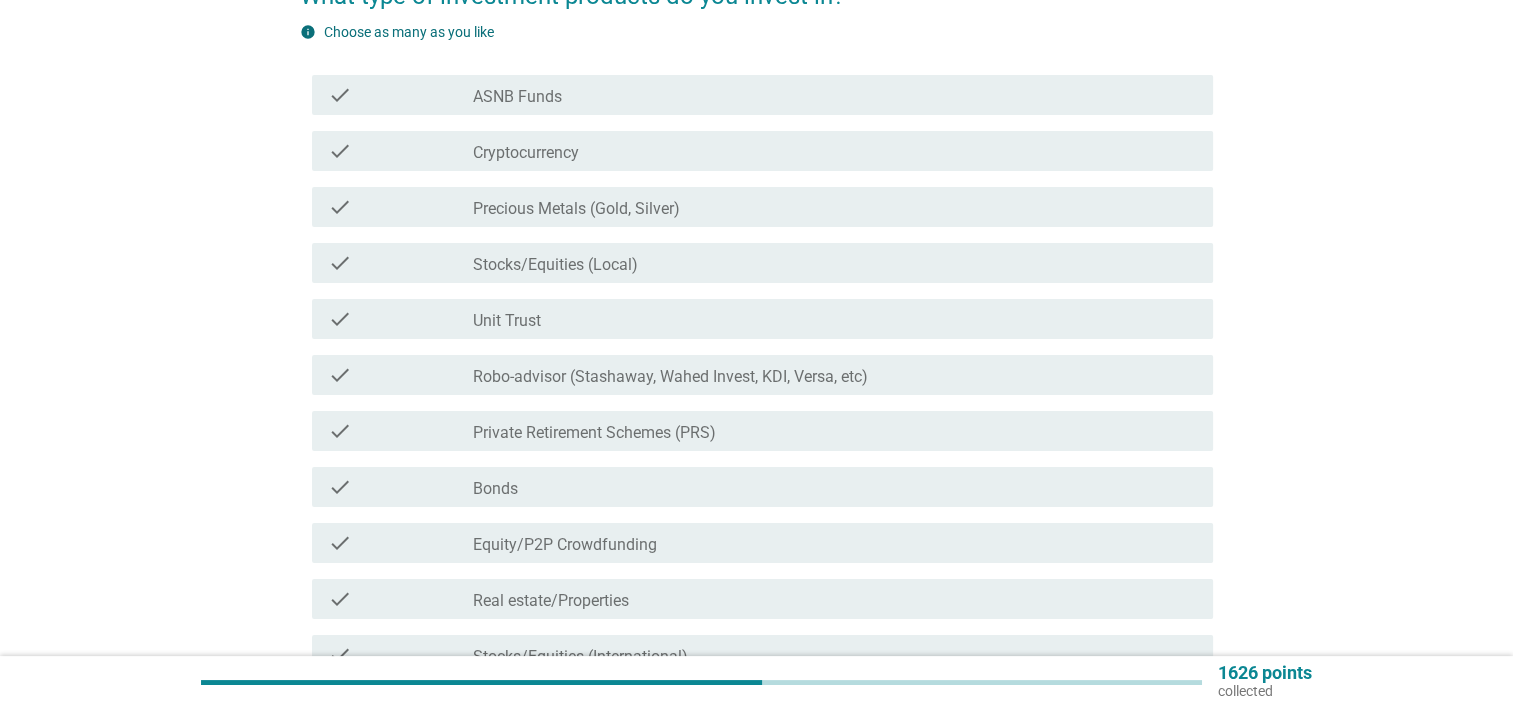 scroll, scrollTop: 0, scrollLeft: 0, axis: both 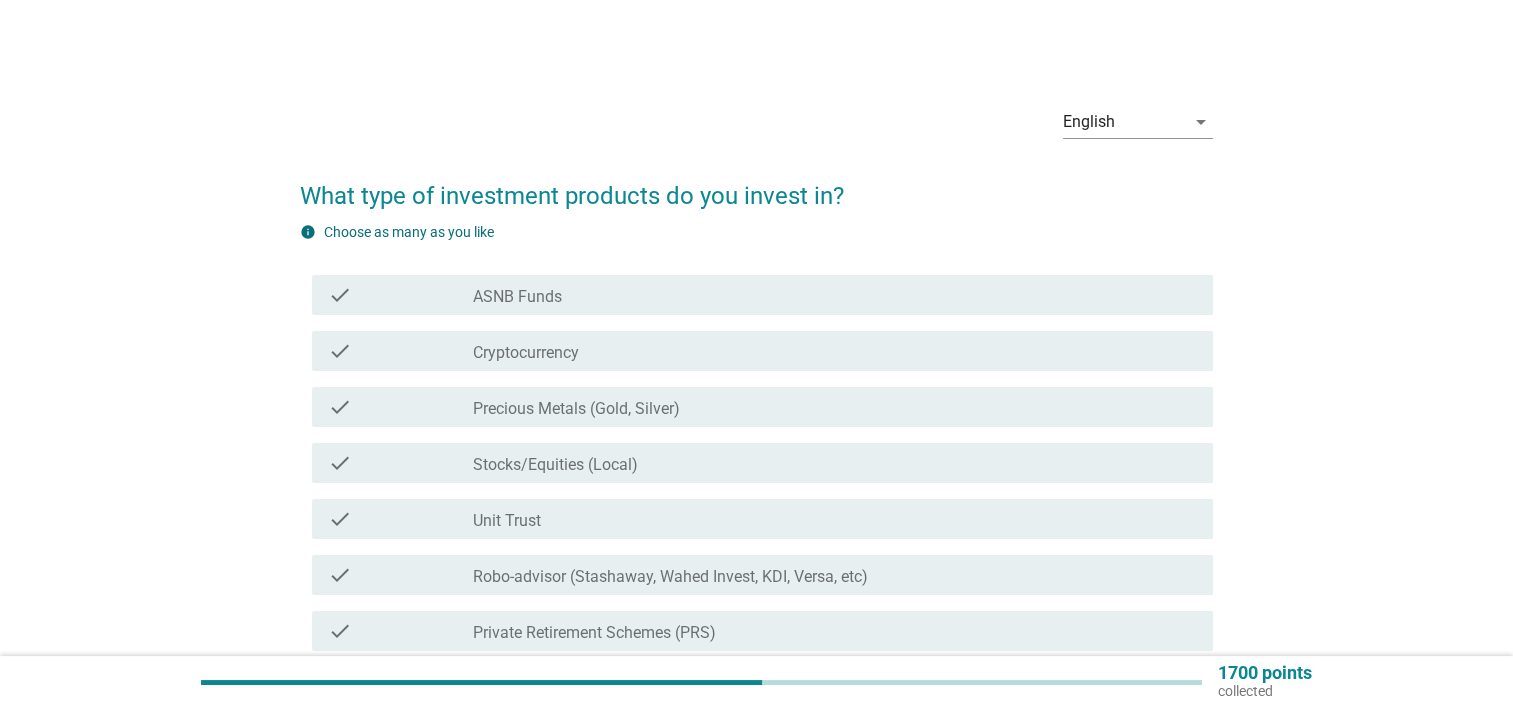 click on "check_box_outline_blank ASNB Funds" at bounding box center [835, 295] 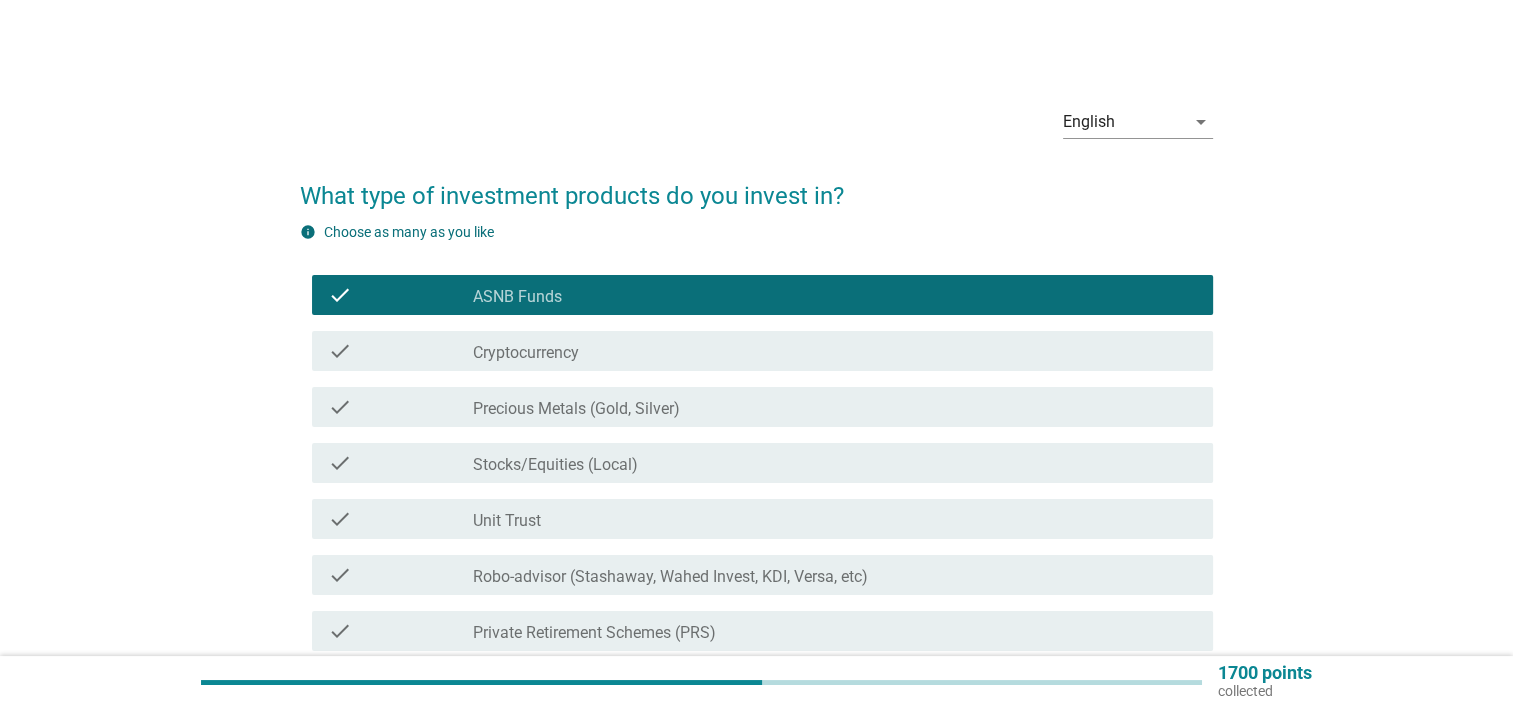 click on "check_box_outline_blank Cryptocurrency" at bounding box center [835, 351] 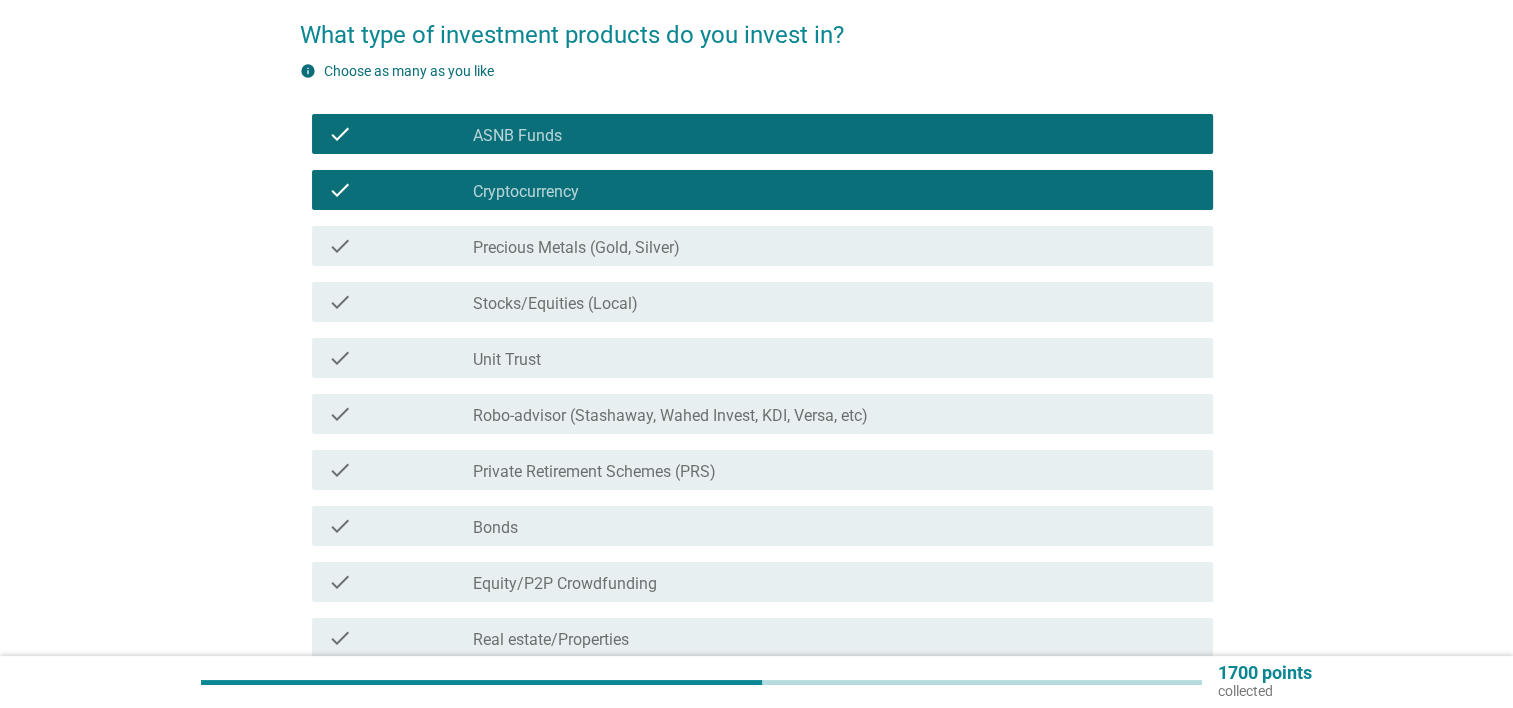 scroll, scrollTop: 200, scrollLeft: 0, axis: vertical 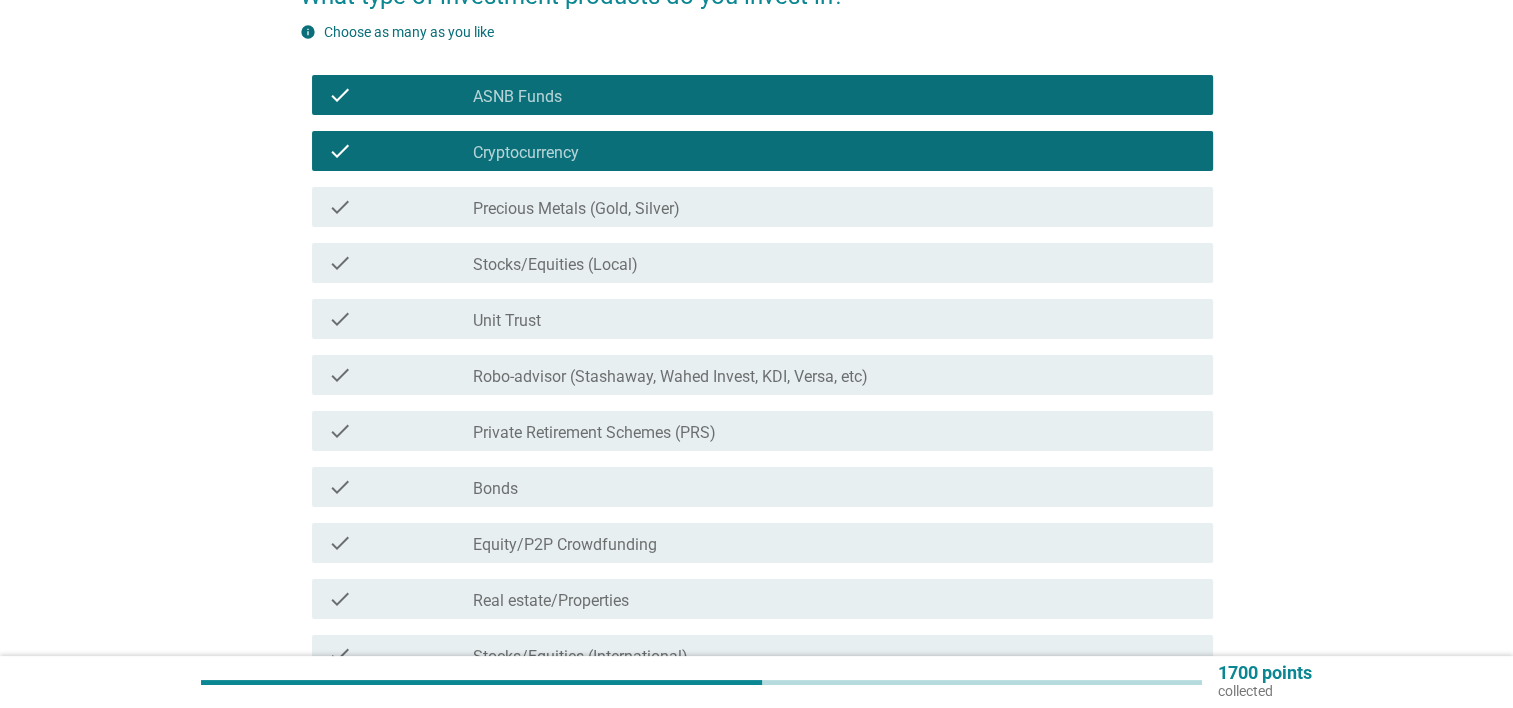 click on "check_box_outline_blank Stocks/Equities (Local)" at bounding box center [835, 263] 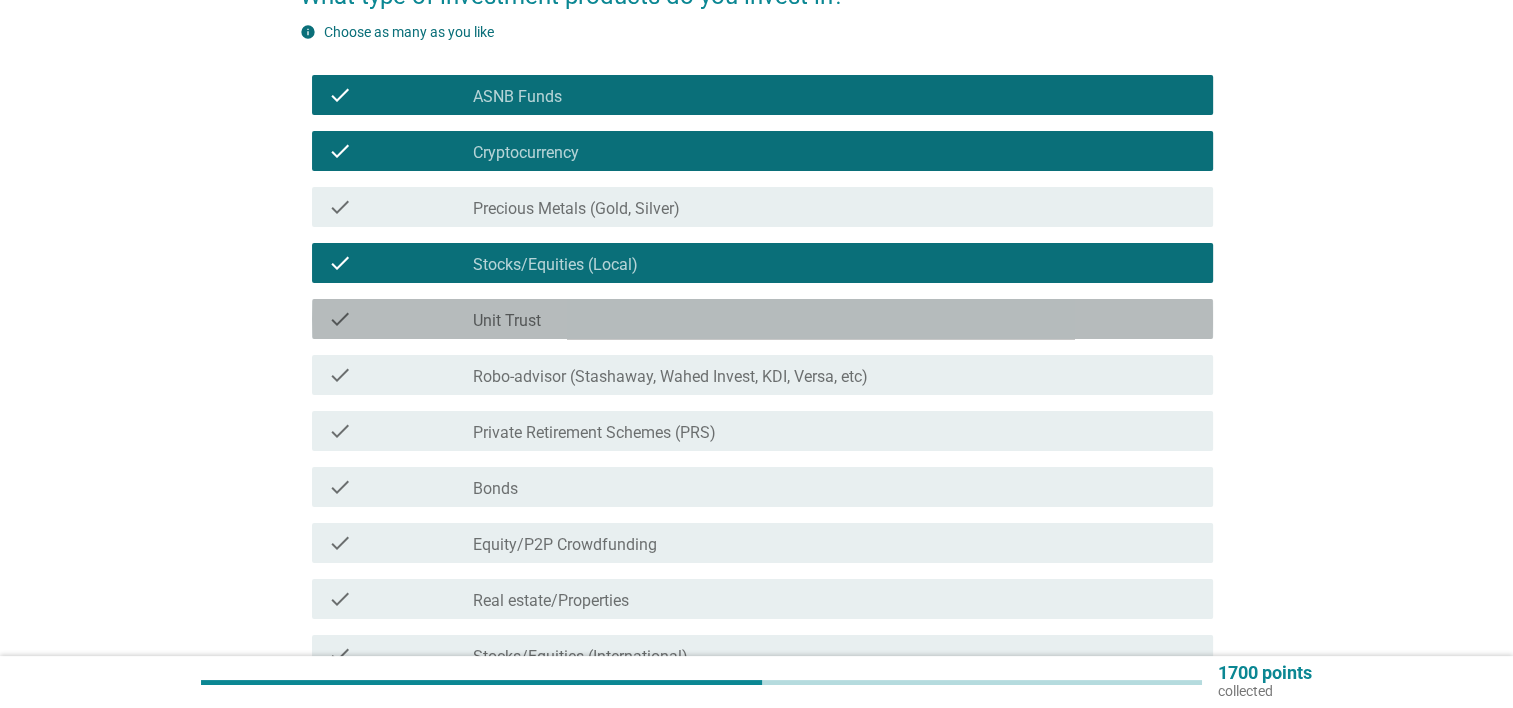 click on "check_box_outline_blank Unit Trust" at bounding box center (835, 319) 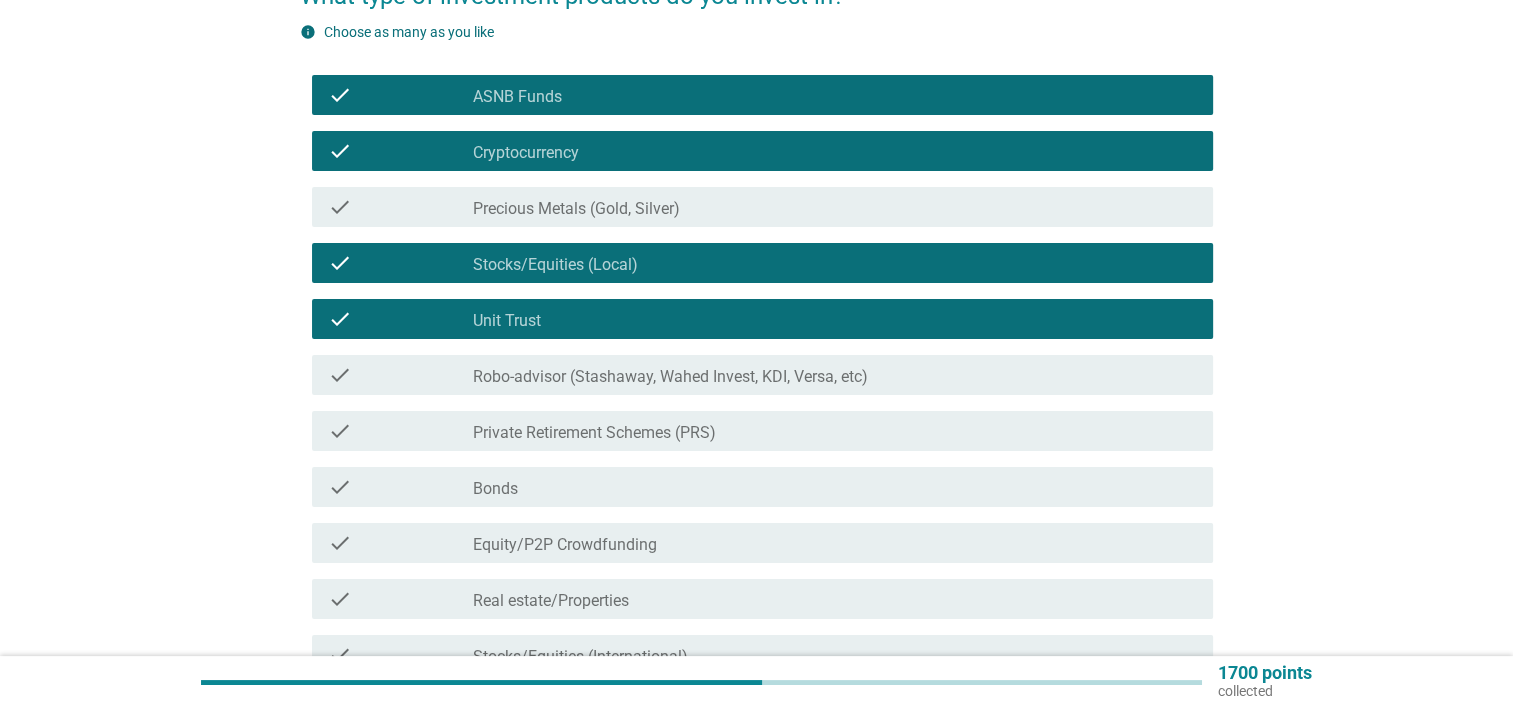 click on "check     check_box_outline_blank Private Retirement Schemes (PRS)" at bounding box center (762, 431) 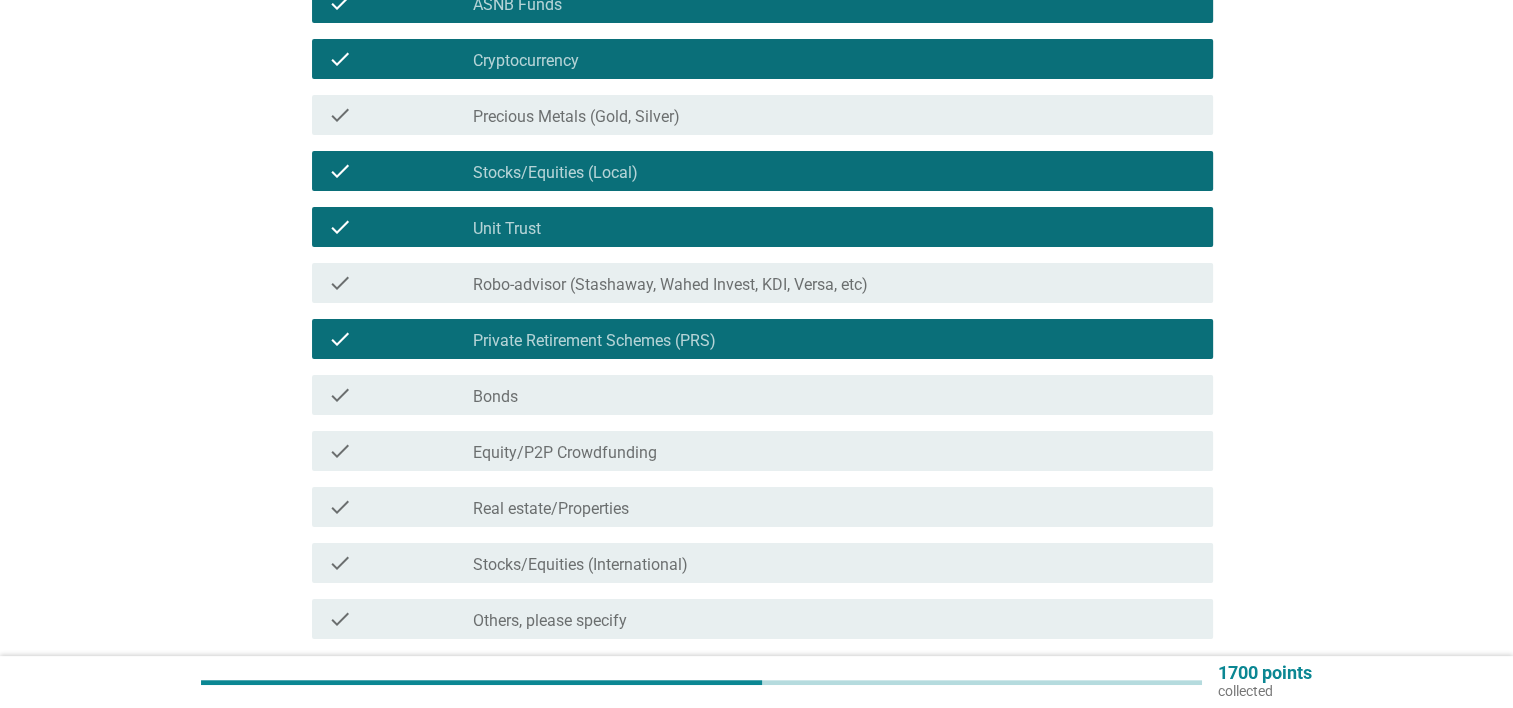 scroll, scrollTop: 300, scrollLeft: 0, axis: vertical 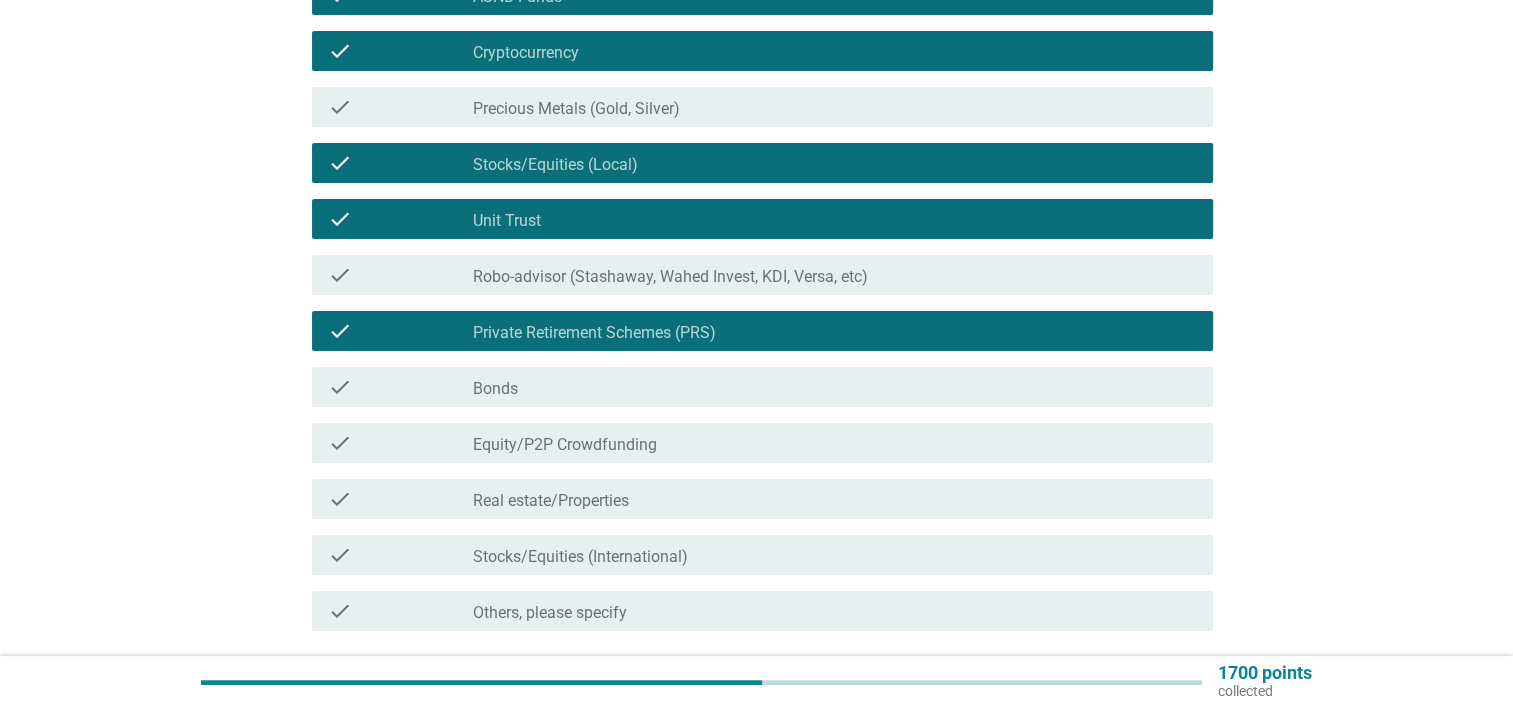 click on "check     check_box_outline_blank Bonds" at bounding box center [762, 387] 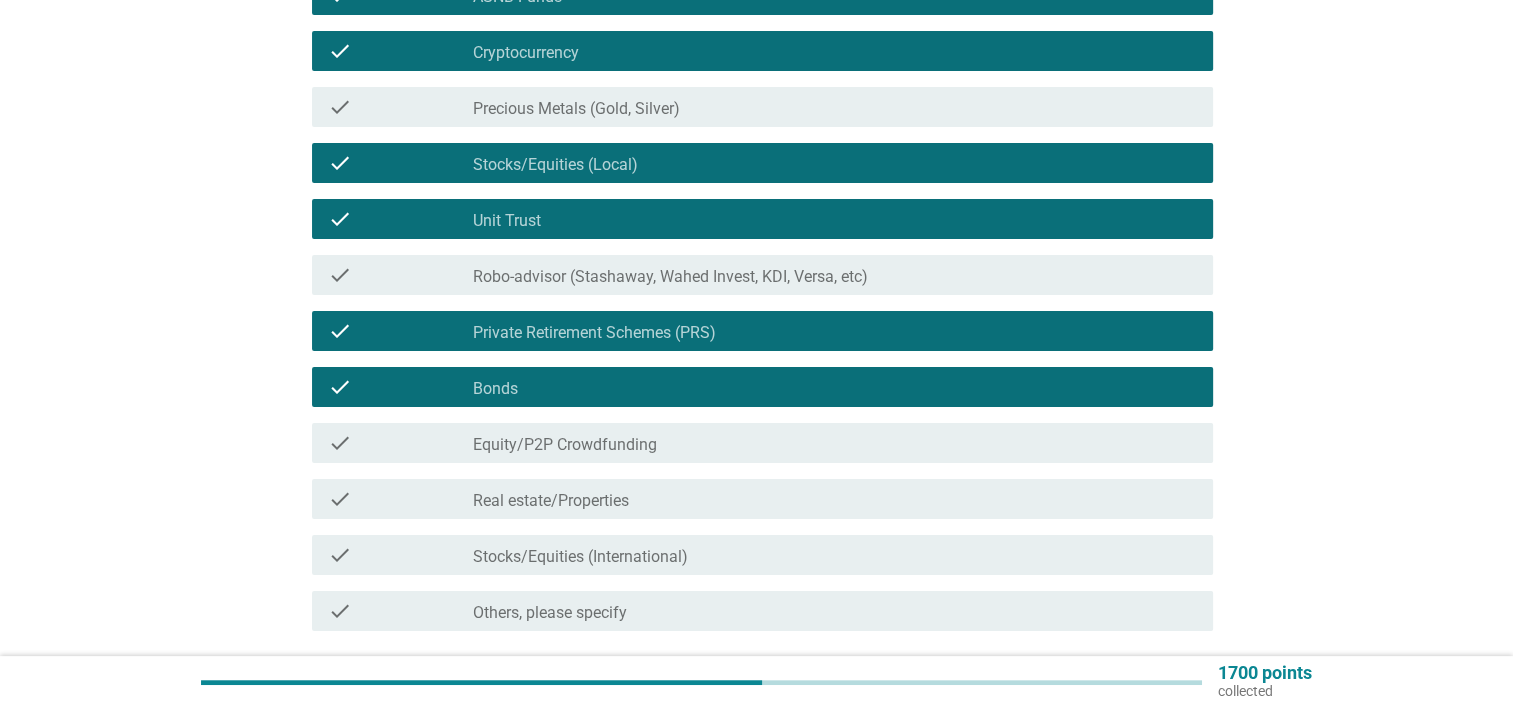 click on "Equity/P2P Crowdfunding" at bounding box center (565, 445) 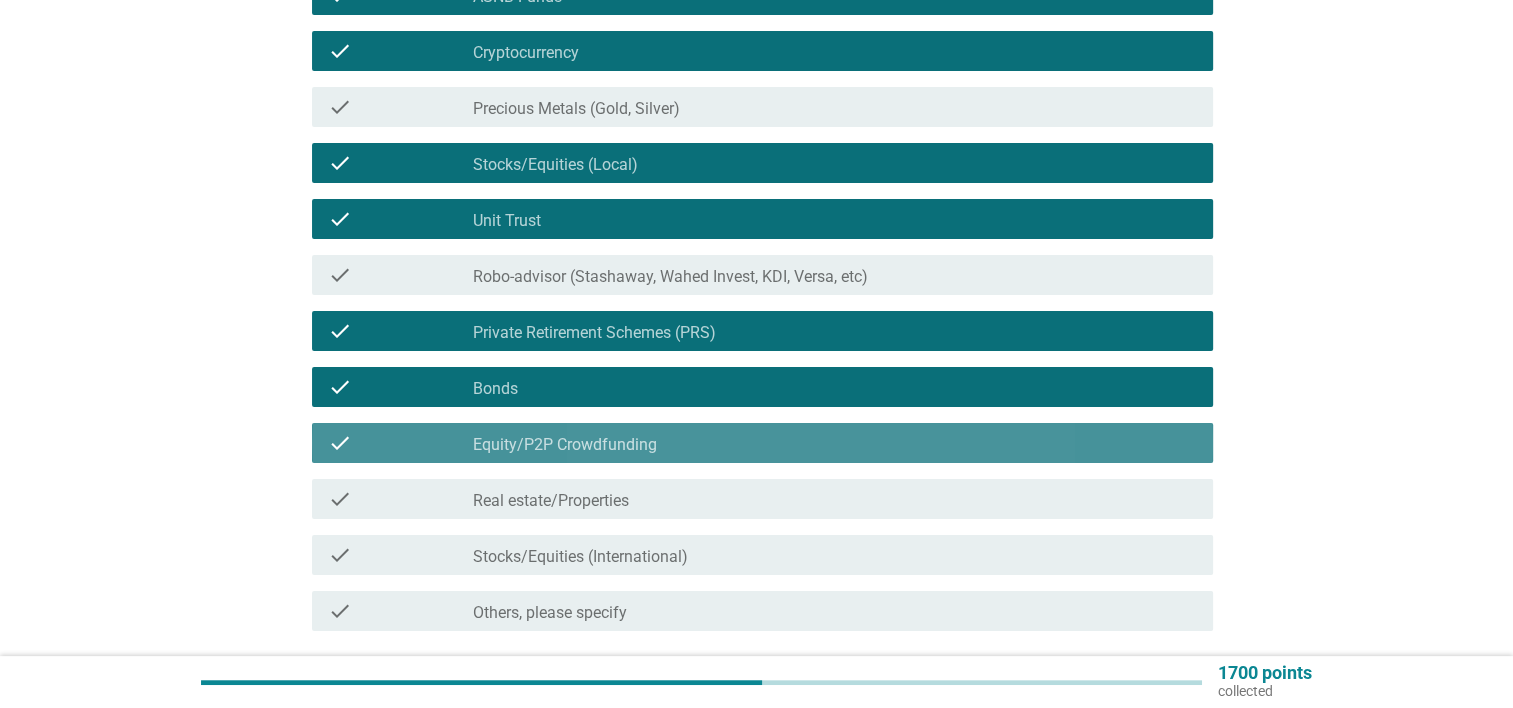 click on "Real estate/Properties" at bounding box center [551, 501] 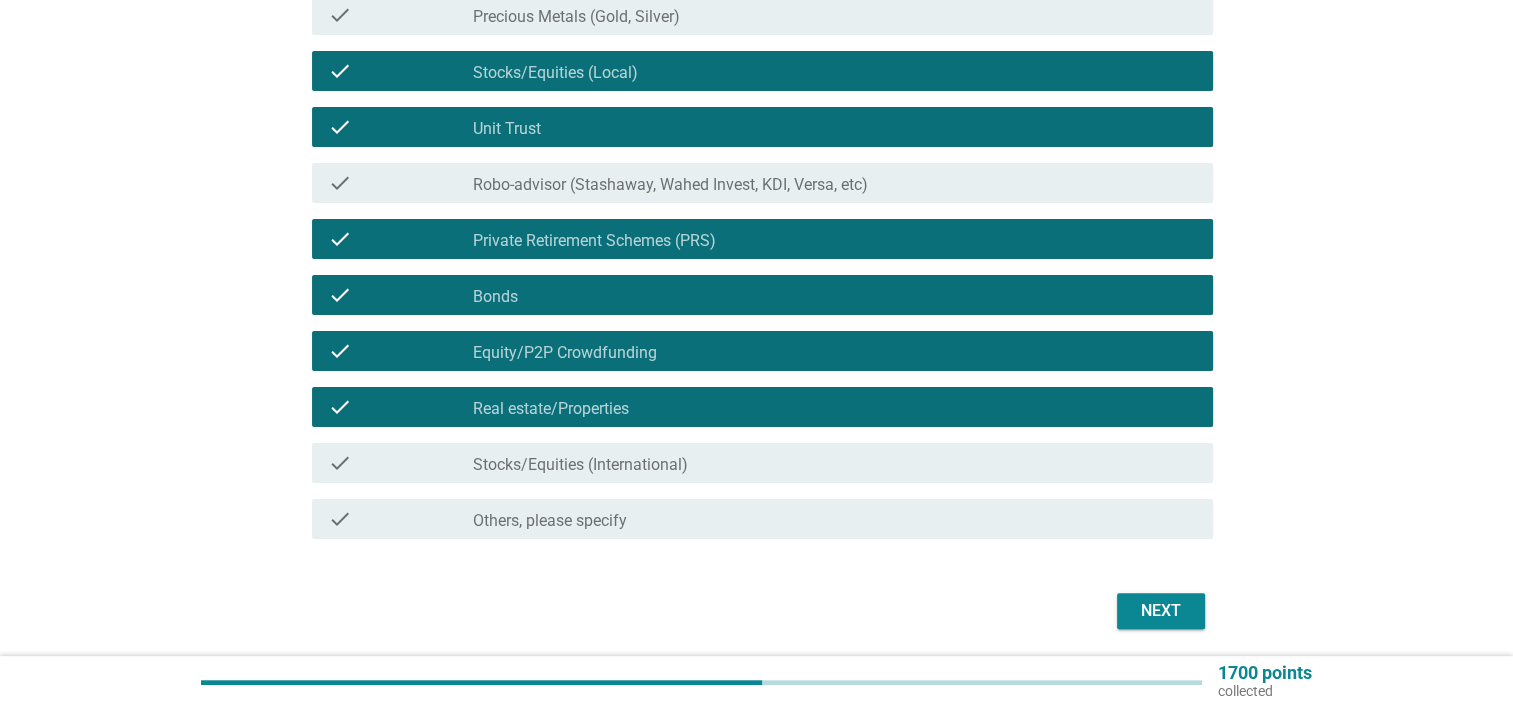 scroll, scrollTop: 400, scrollLeft: 0, axis: vertical 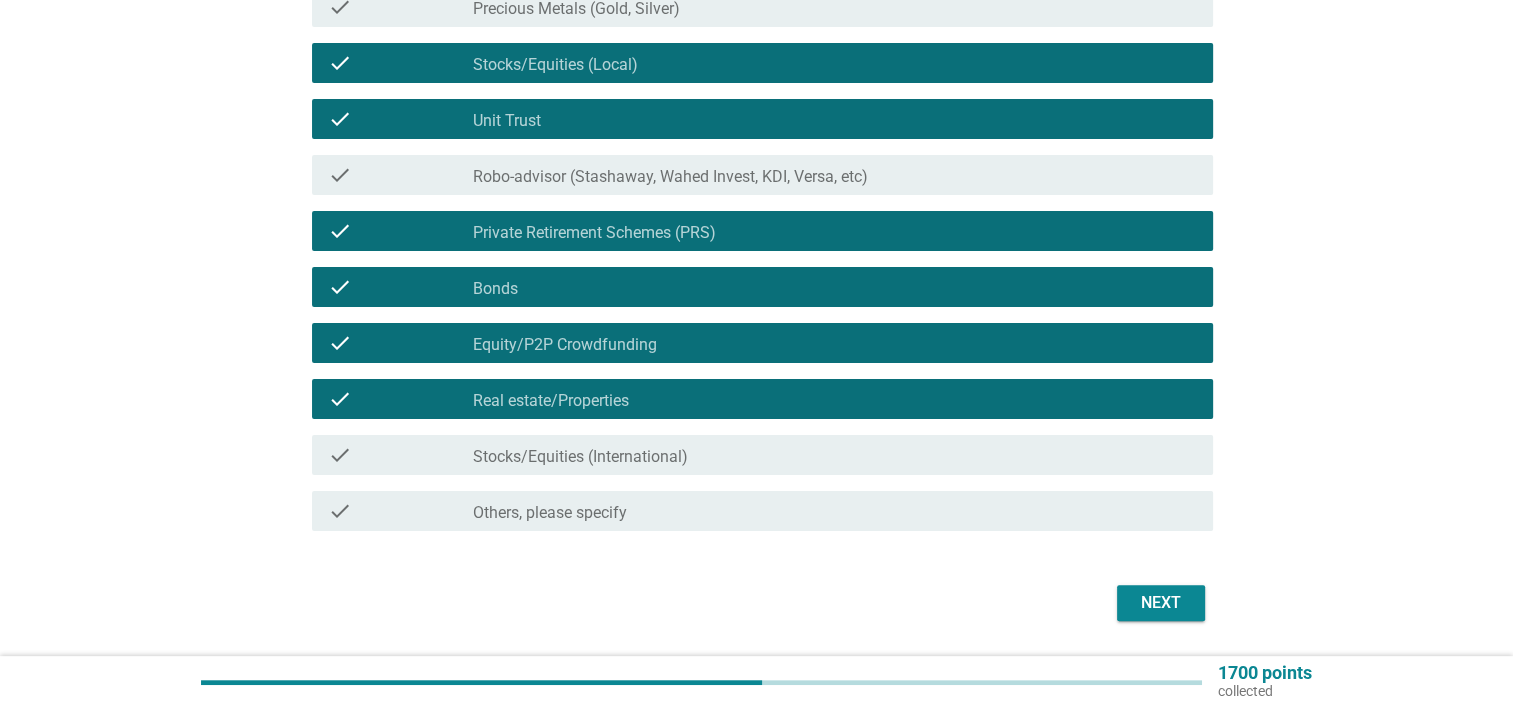 click on "Stocks/Equities (International)" at bounding box center (580, 457) 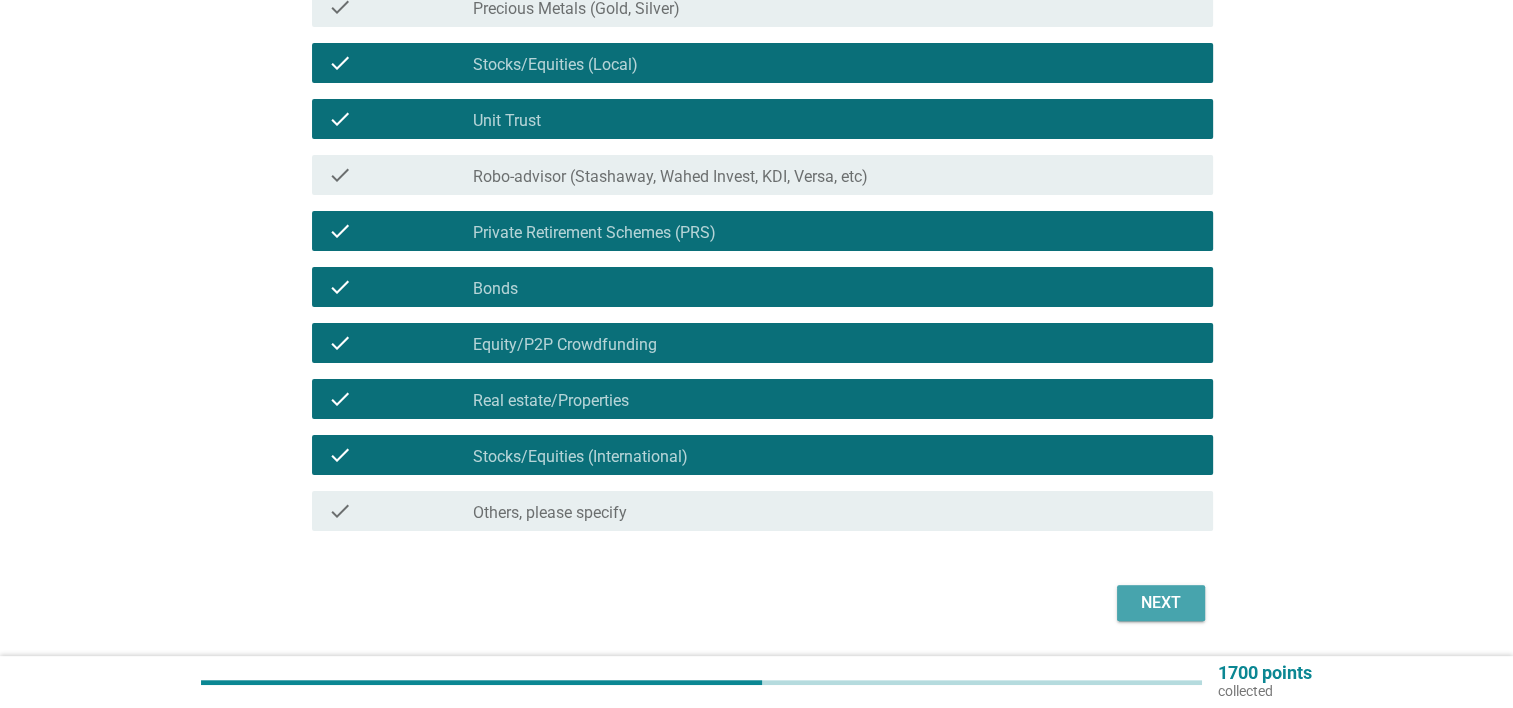 click on "Next" at bounding box center (1161, 603) 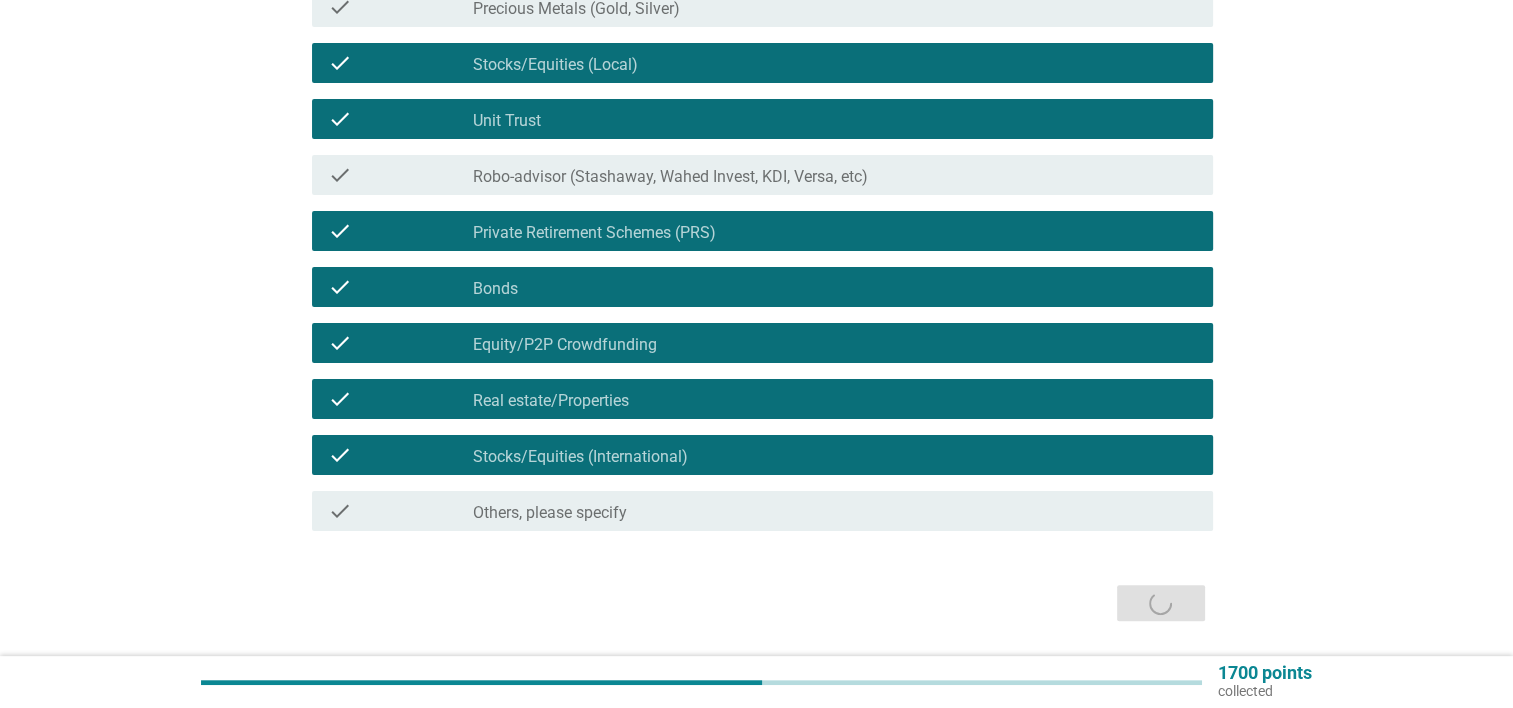 scroll, scrollTop: 0, scrollLeft: 0, axis: both 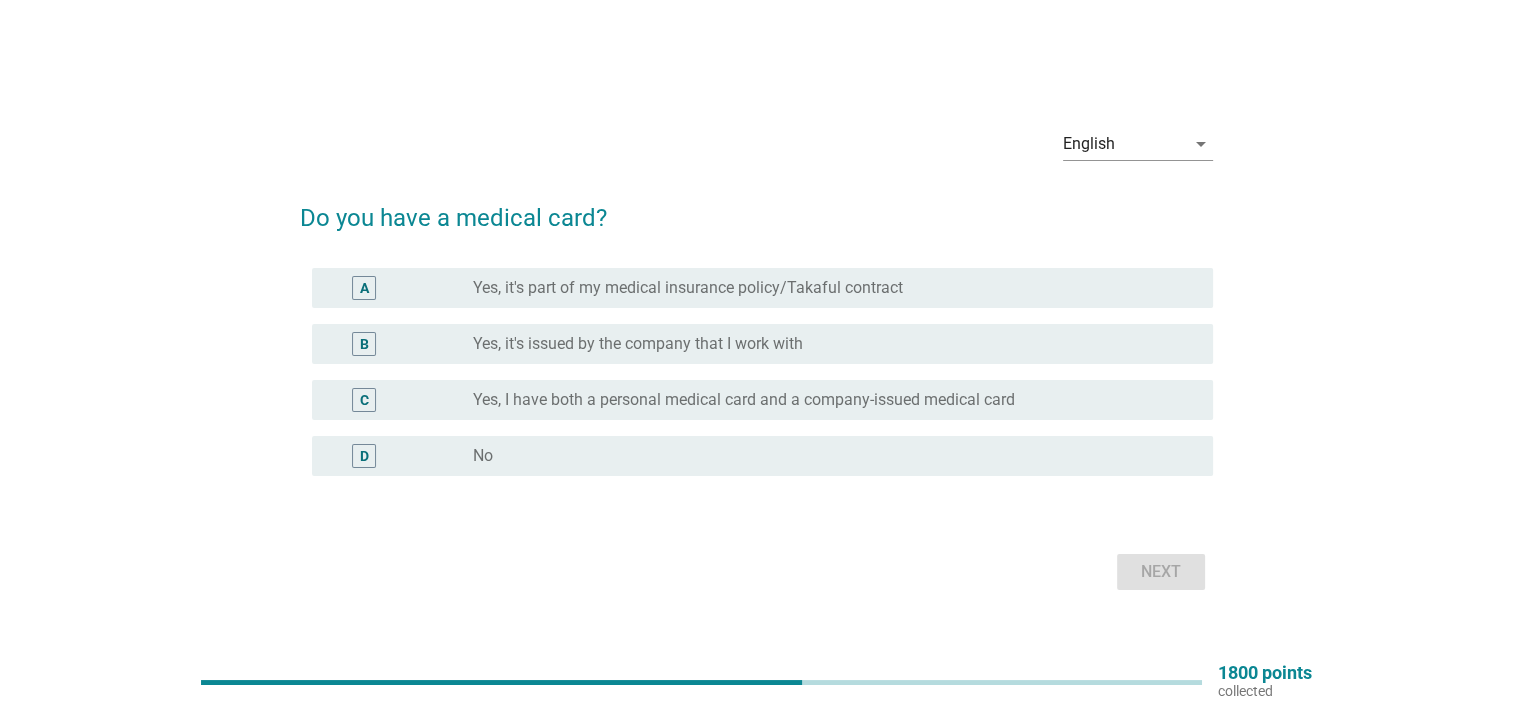 click on "Yes, it's part of my medical insurance policy/Takaful contract" at bounding box center [688, 288] 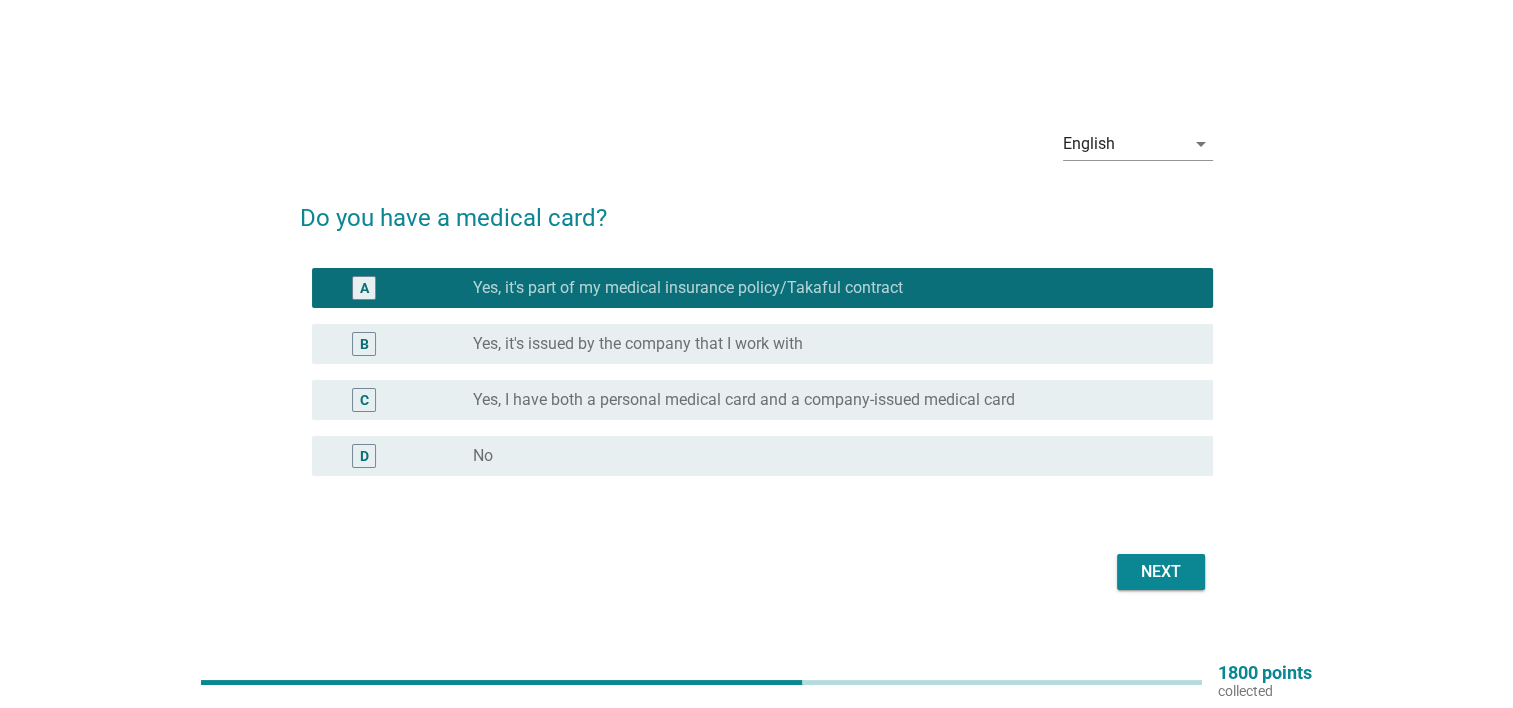 click on "Next" at bounding box center (756, 572) 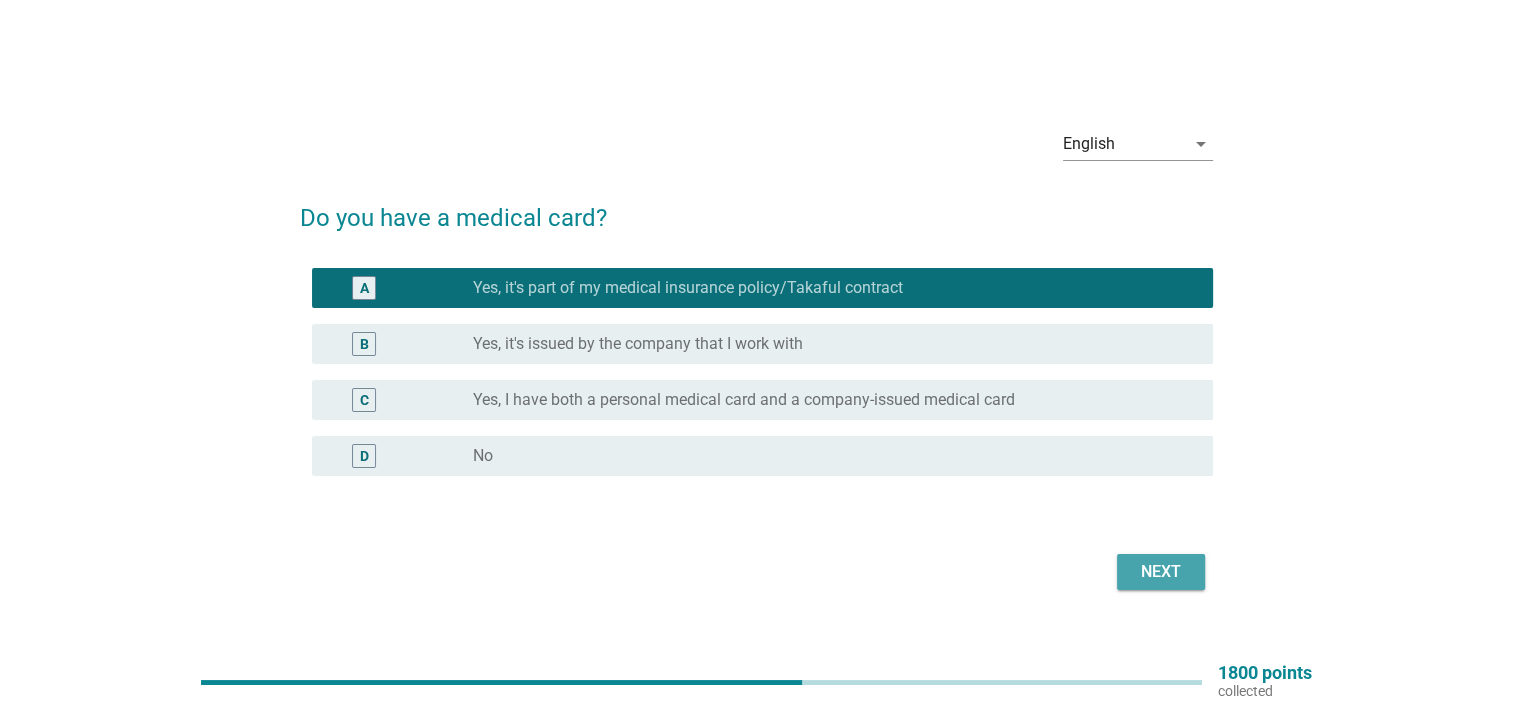 click on "Next" at bounding box center (1161, 572) 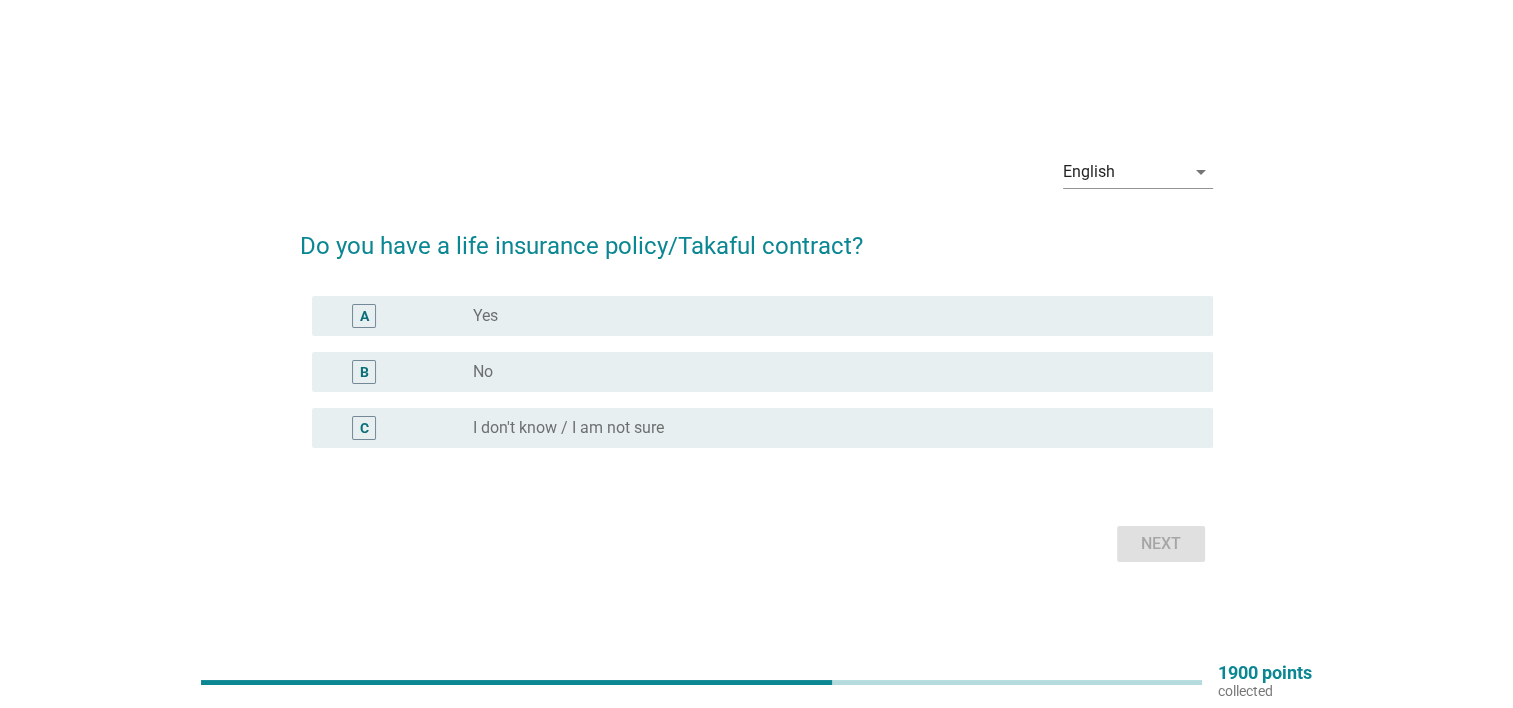 click on "A     radio_button_unchecked Yes" at bounding box center [756, 316] 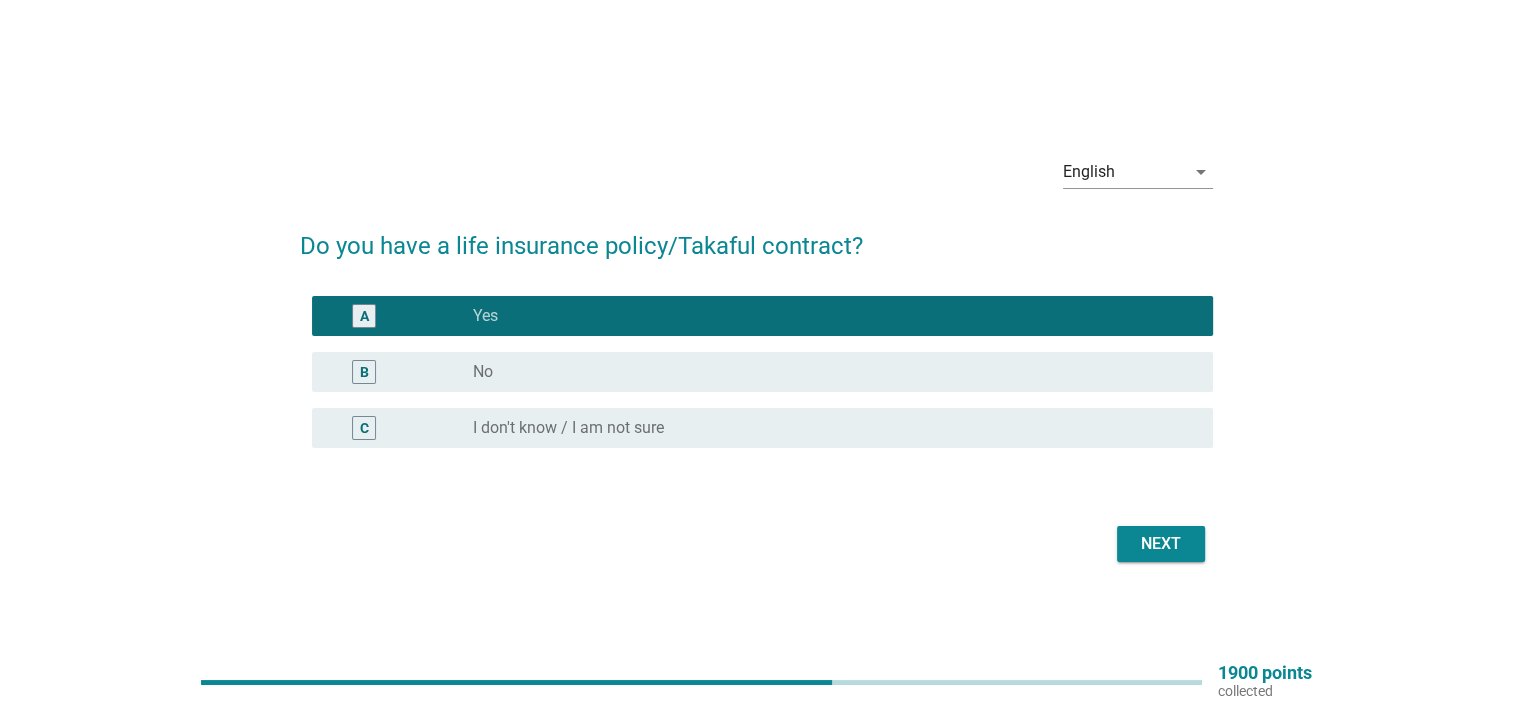 click on "Next" at bounding box center (1161, 544) 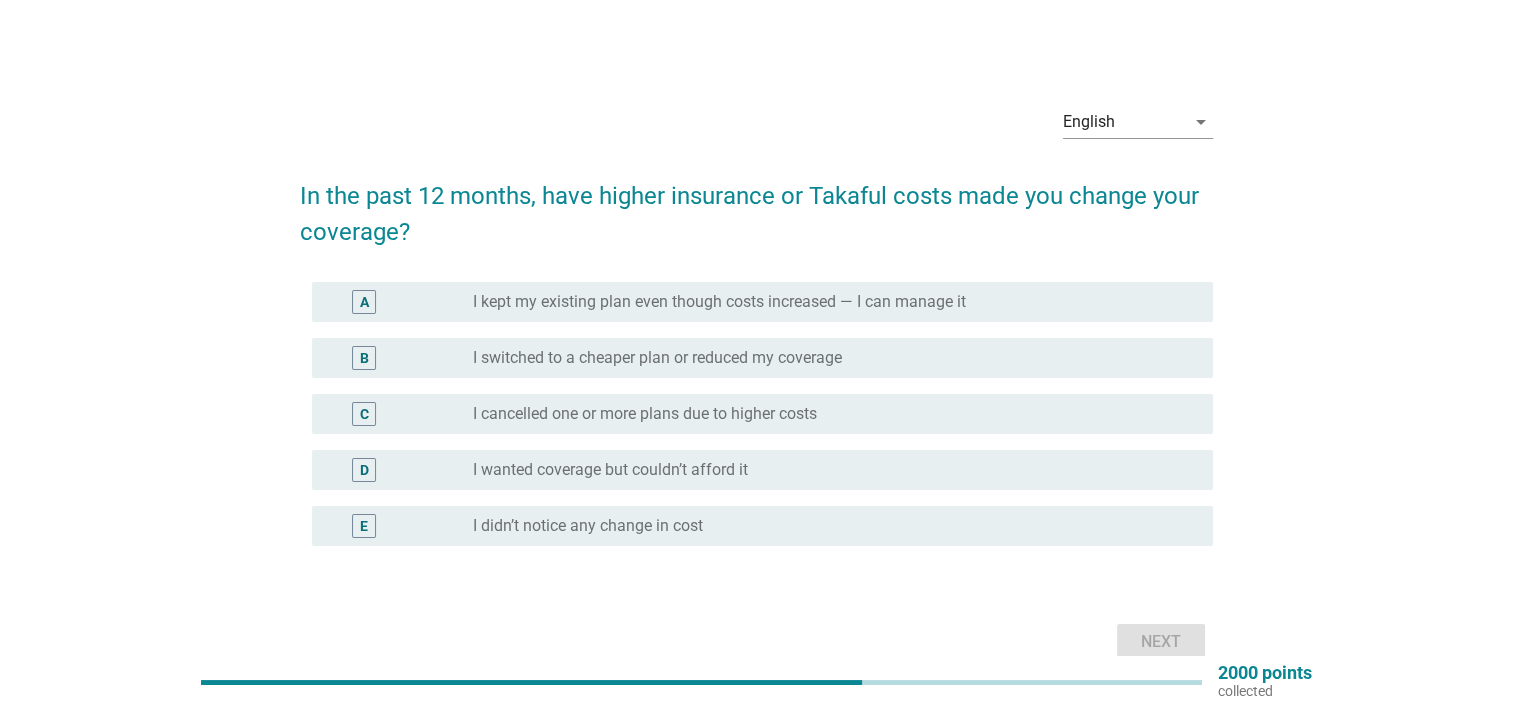 click on "radio_button_unchecked I switched to a cheaper plan or reduced my coverage" at bounding box center (827, 358) 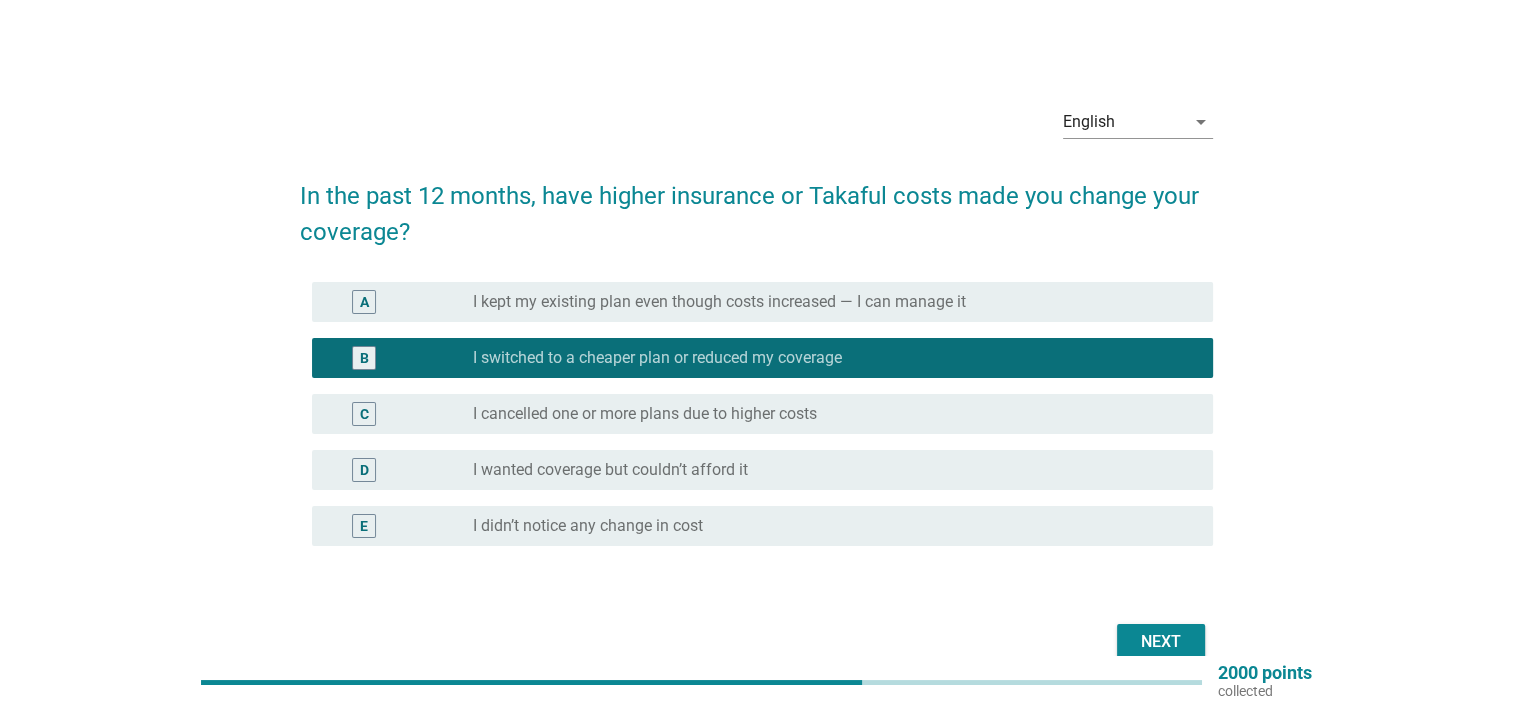 click on "Next" at bounding box center [1161, 642] 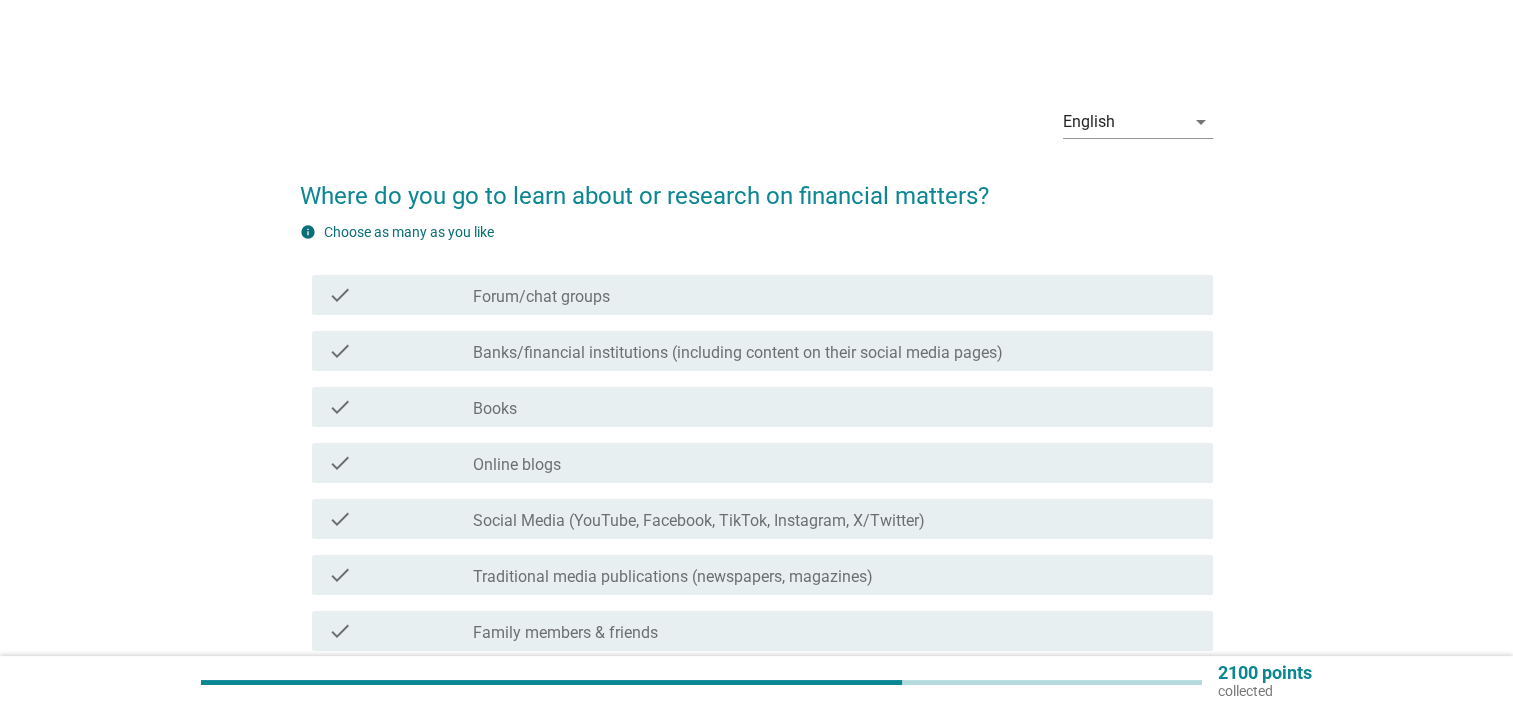 click on "check_box_outline_blank Forum/chat groups" at bounding box center (835, 295) 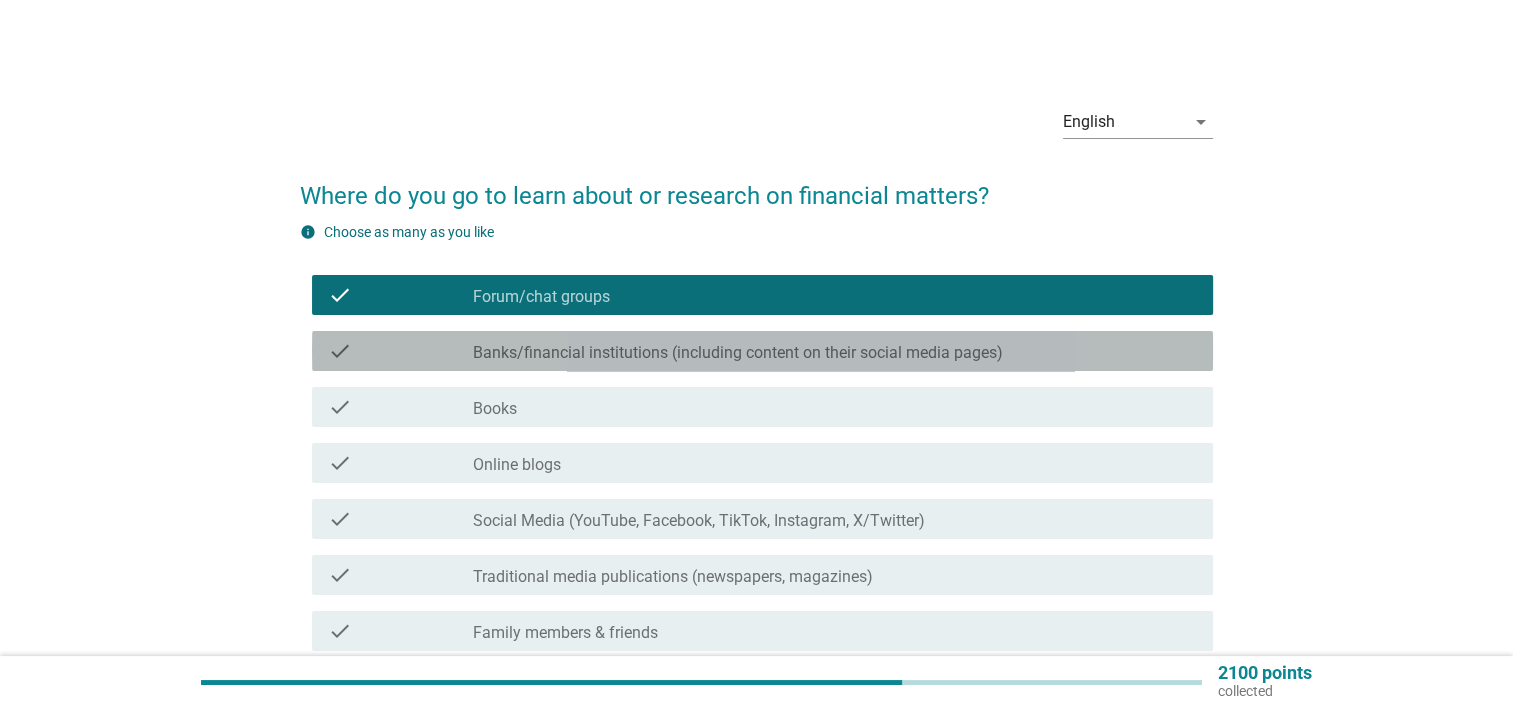 click on "Banks/financial institutions (including content on their social media pages)" at bounding box center (738, 353) 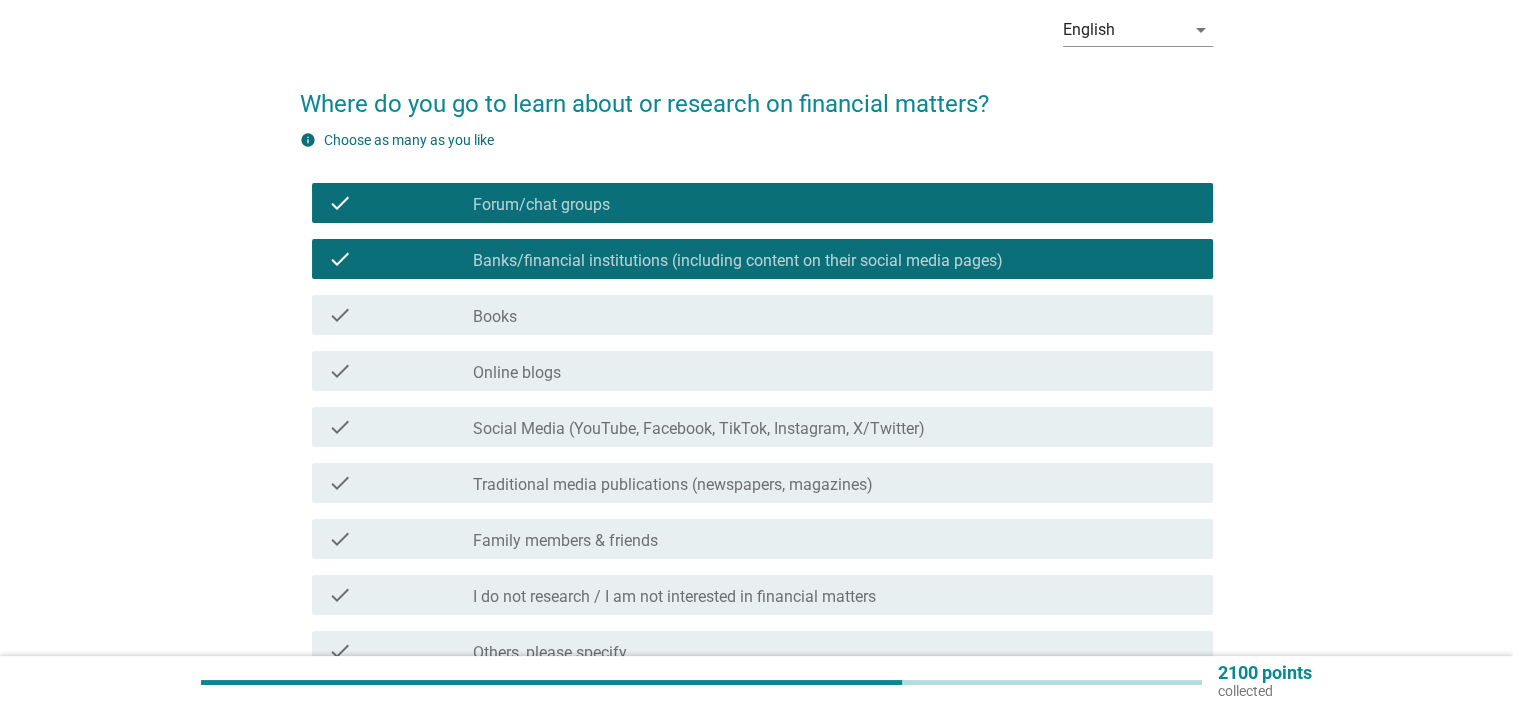 scroll, scrollTop: 100, scrollLeft: 0, axis: vertical 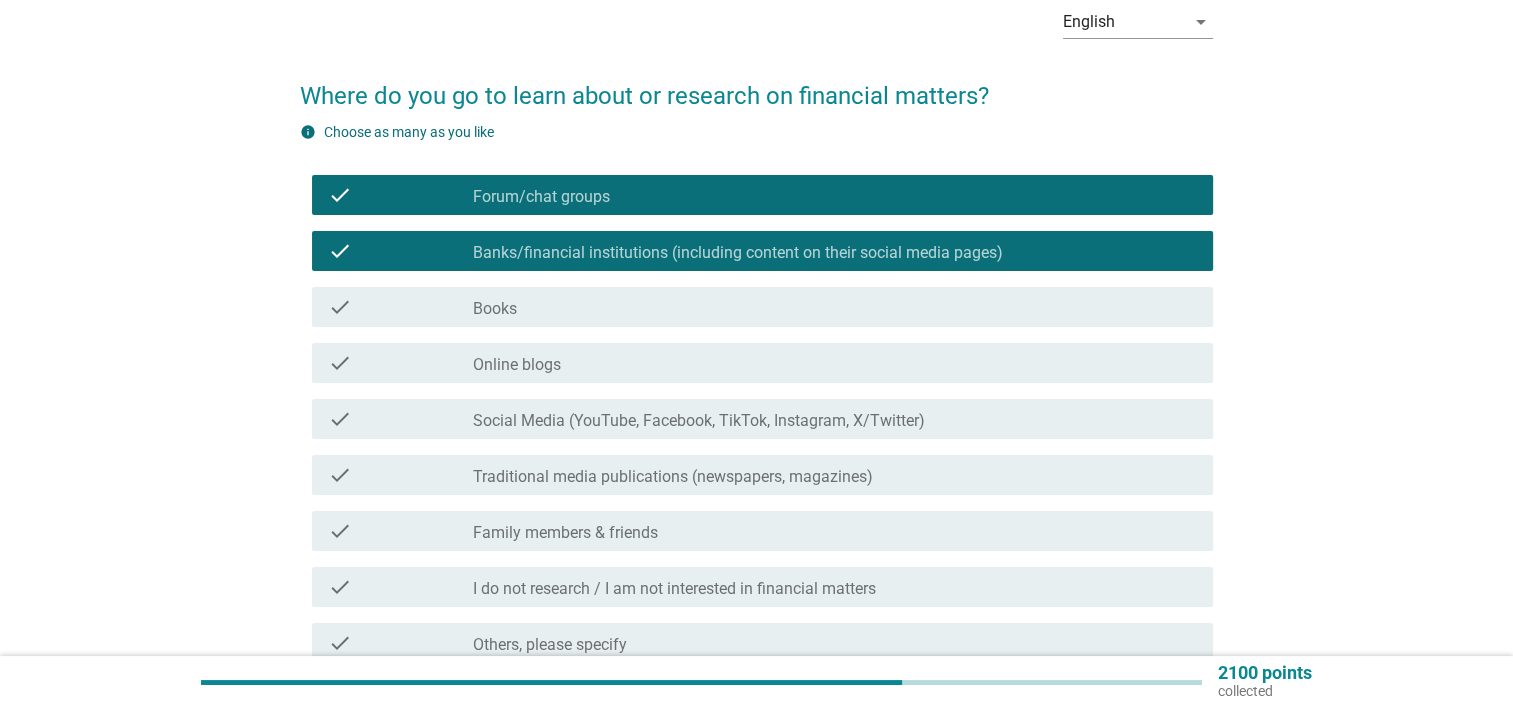 click on "check_box_outline_blank Books" at bounding box center [835, 307] 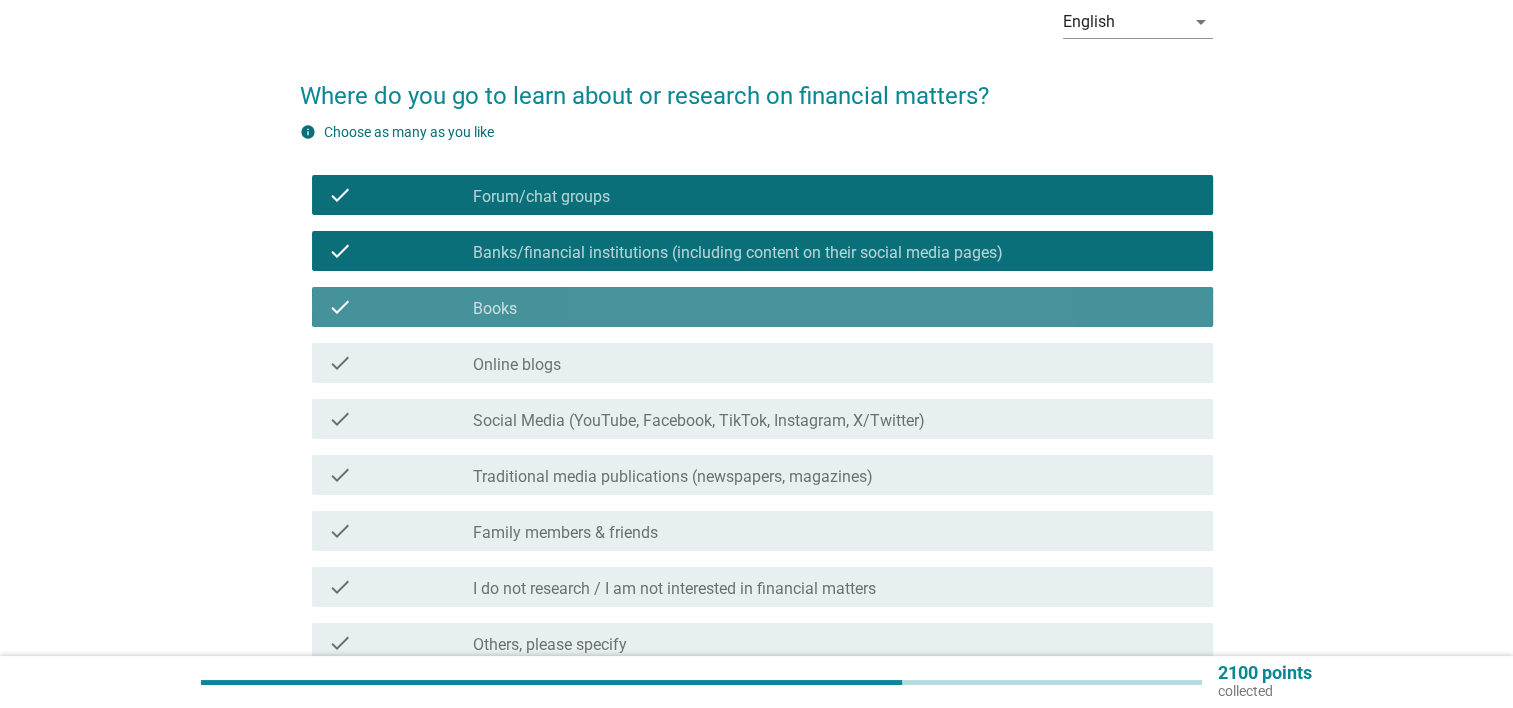 click on "check     check_box_outline_blank Online blogs" at bounding box center [762, 363] 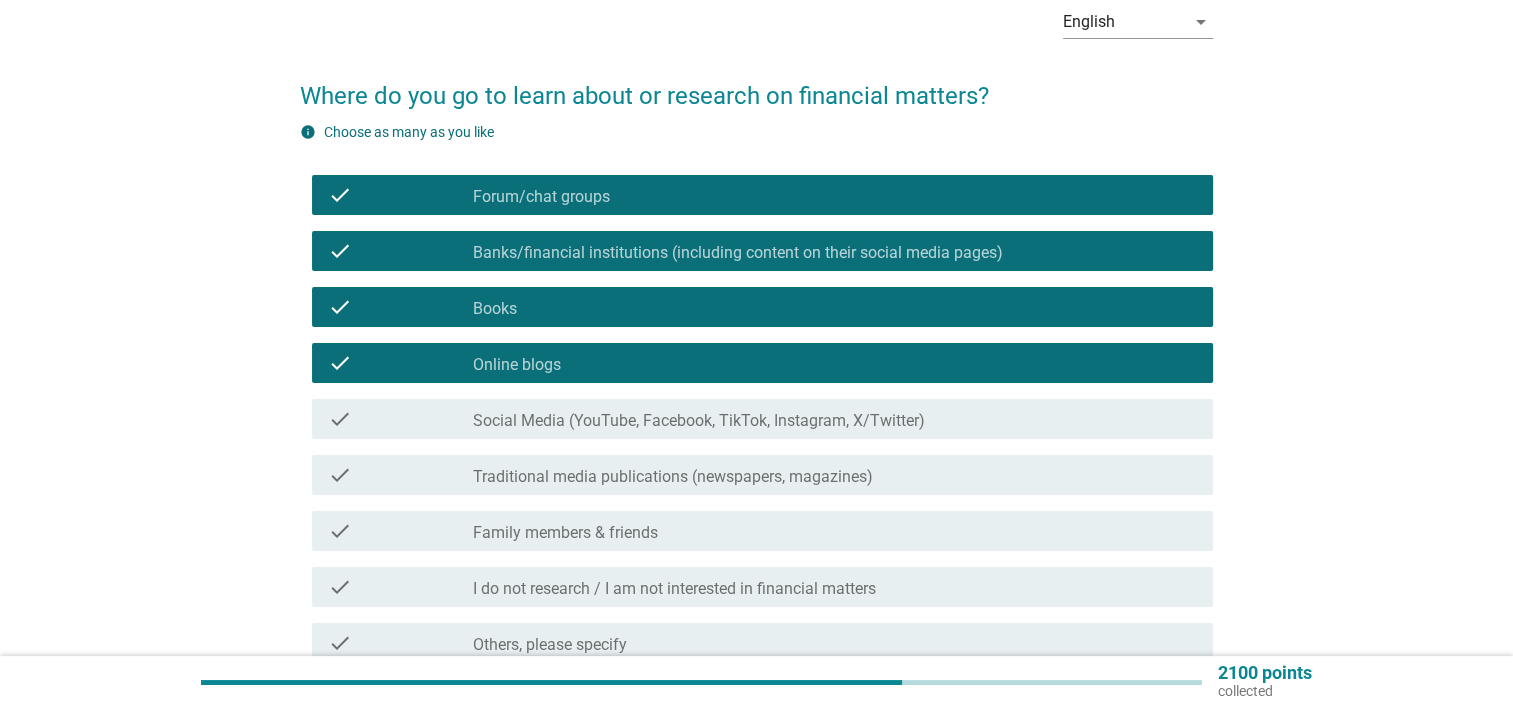 click on "check     check_box_outline_blank Online blogs" at bounding box center [756, 363] 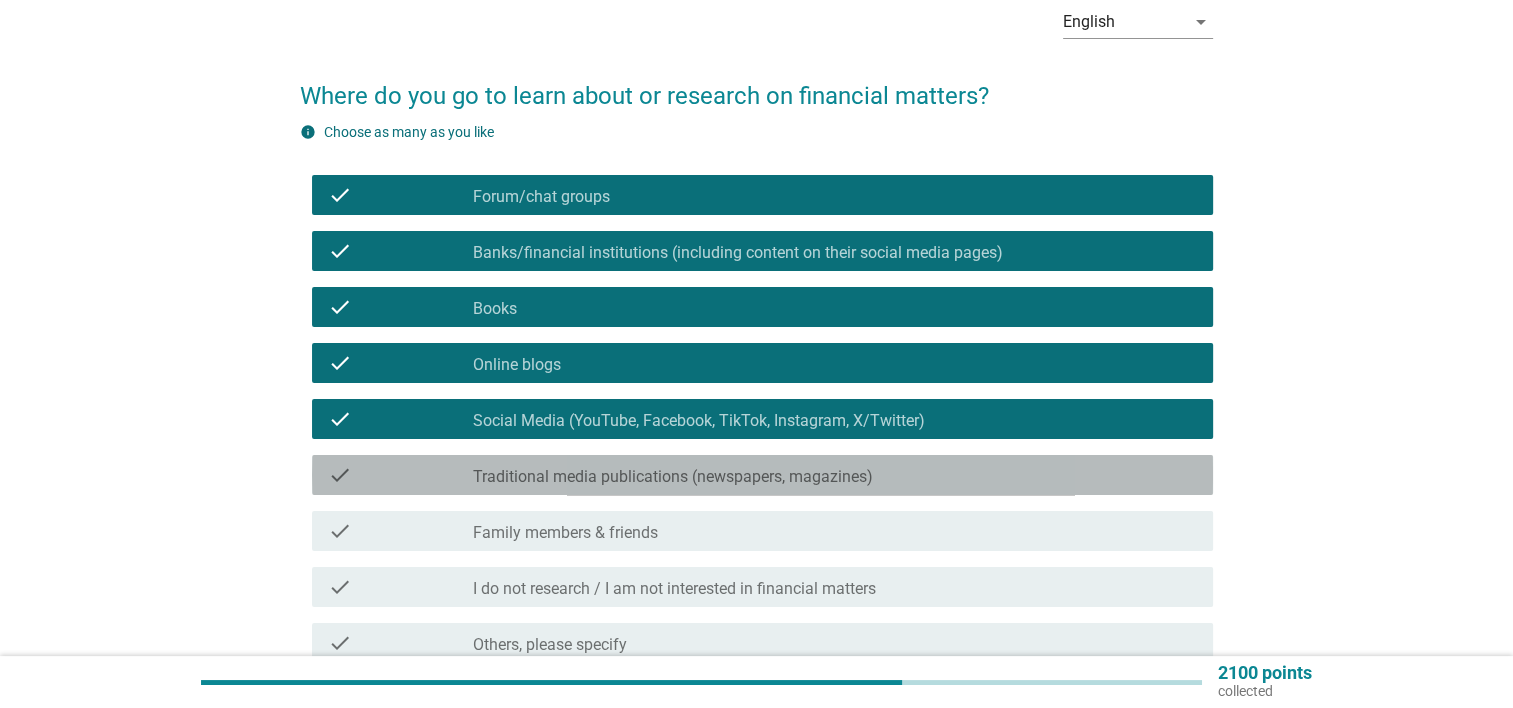 click on "Traditional media publications (newspapers, magazines)" at bounding box center [673, 477] 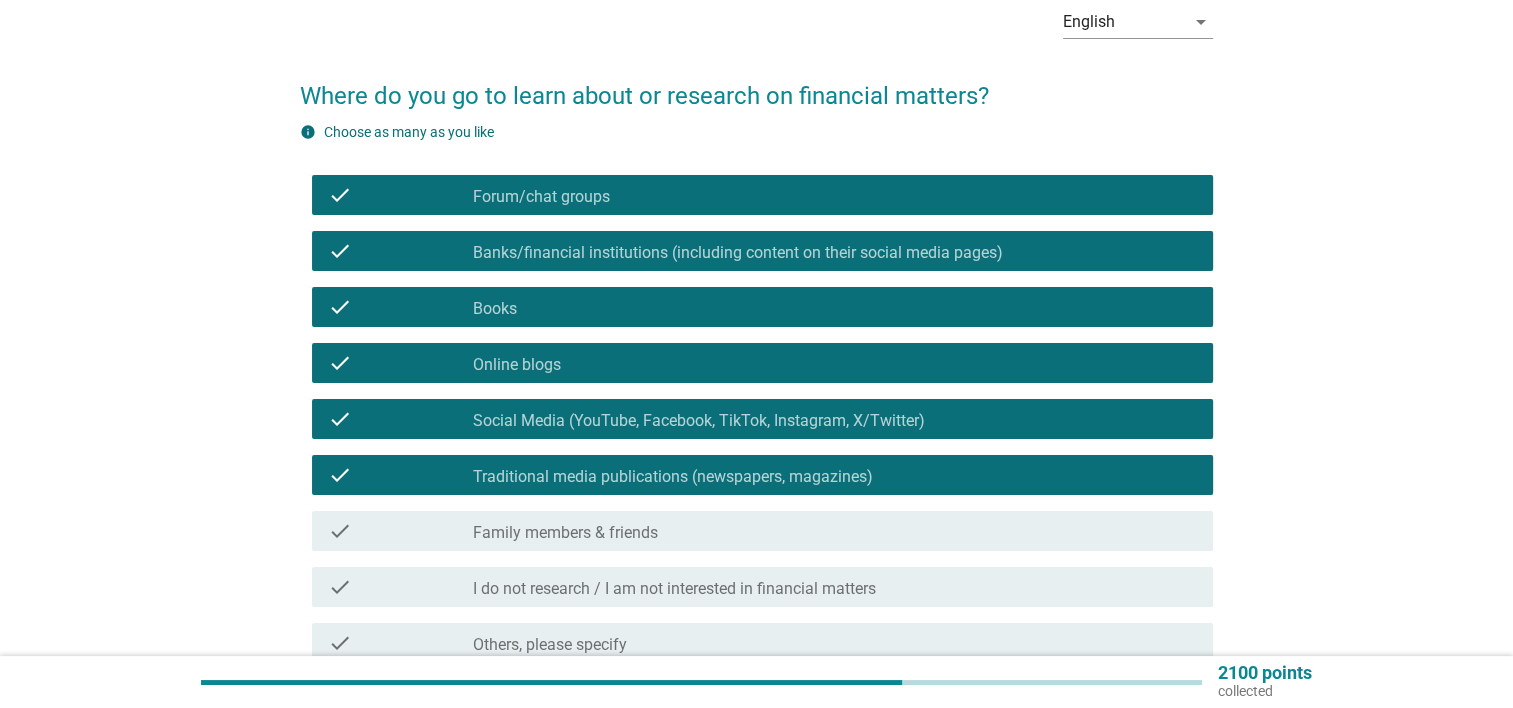 click on "check_box_outline_blank Family members & friends" at bounding box center (835, 531) 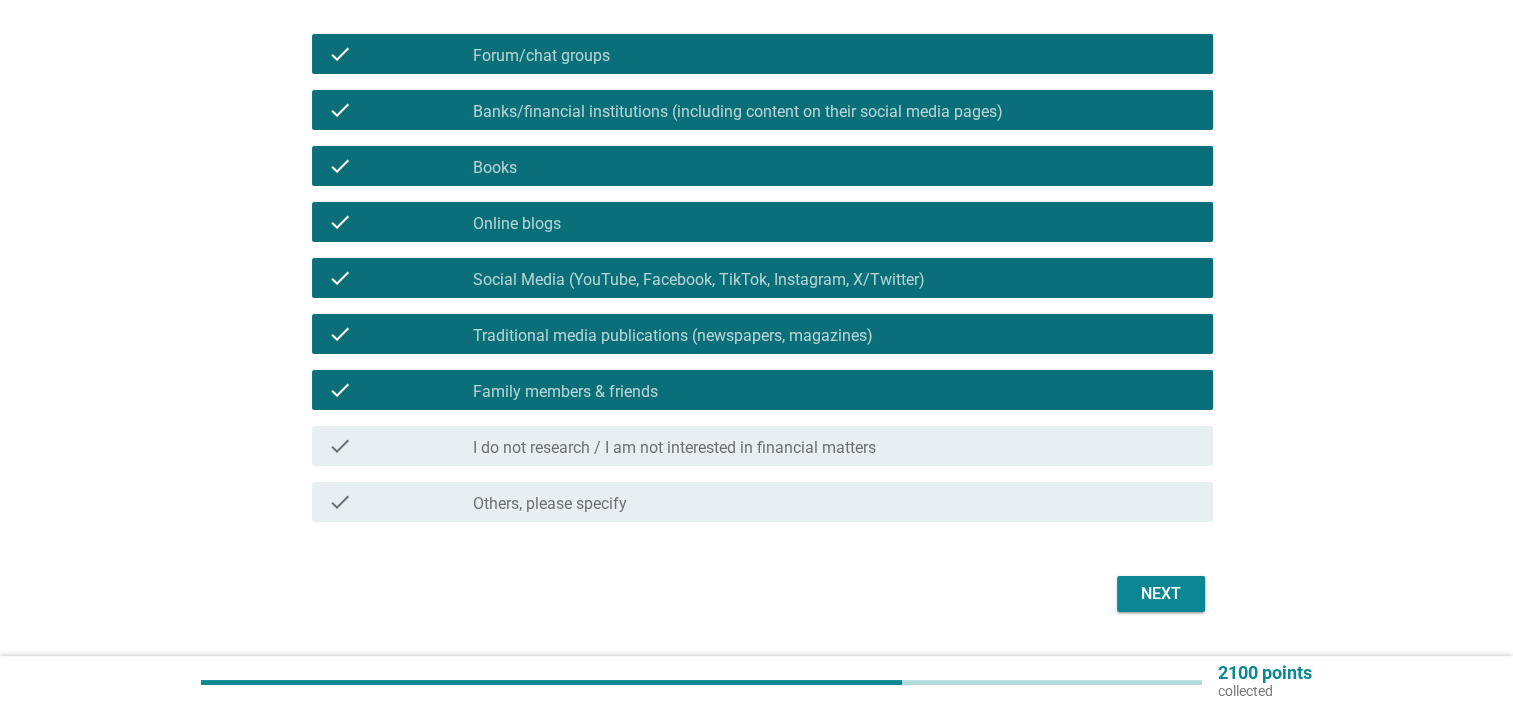 scroll, scrollTop: 292, scrollLeft: 0, axis: vertical 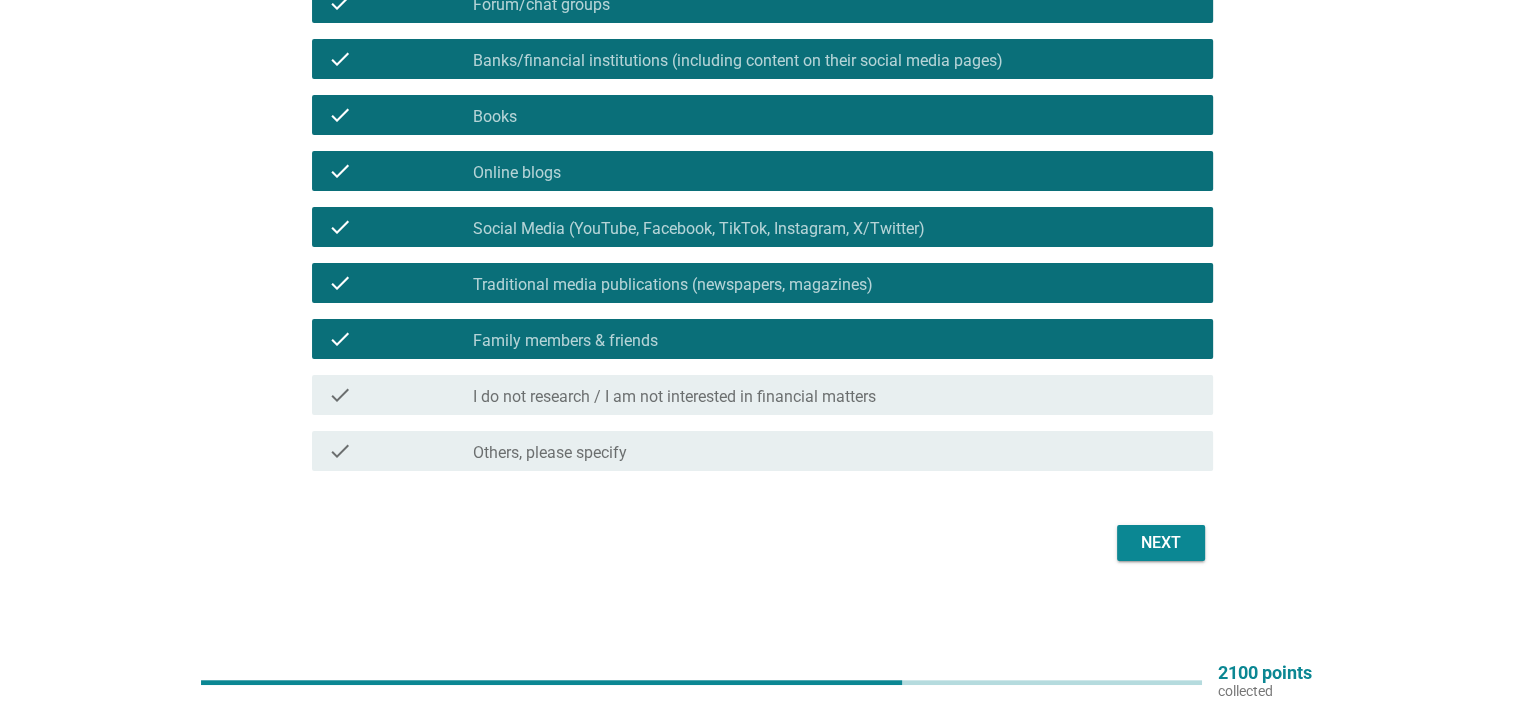 click on "Next" at bounding box center (756, 543) 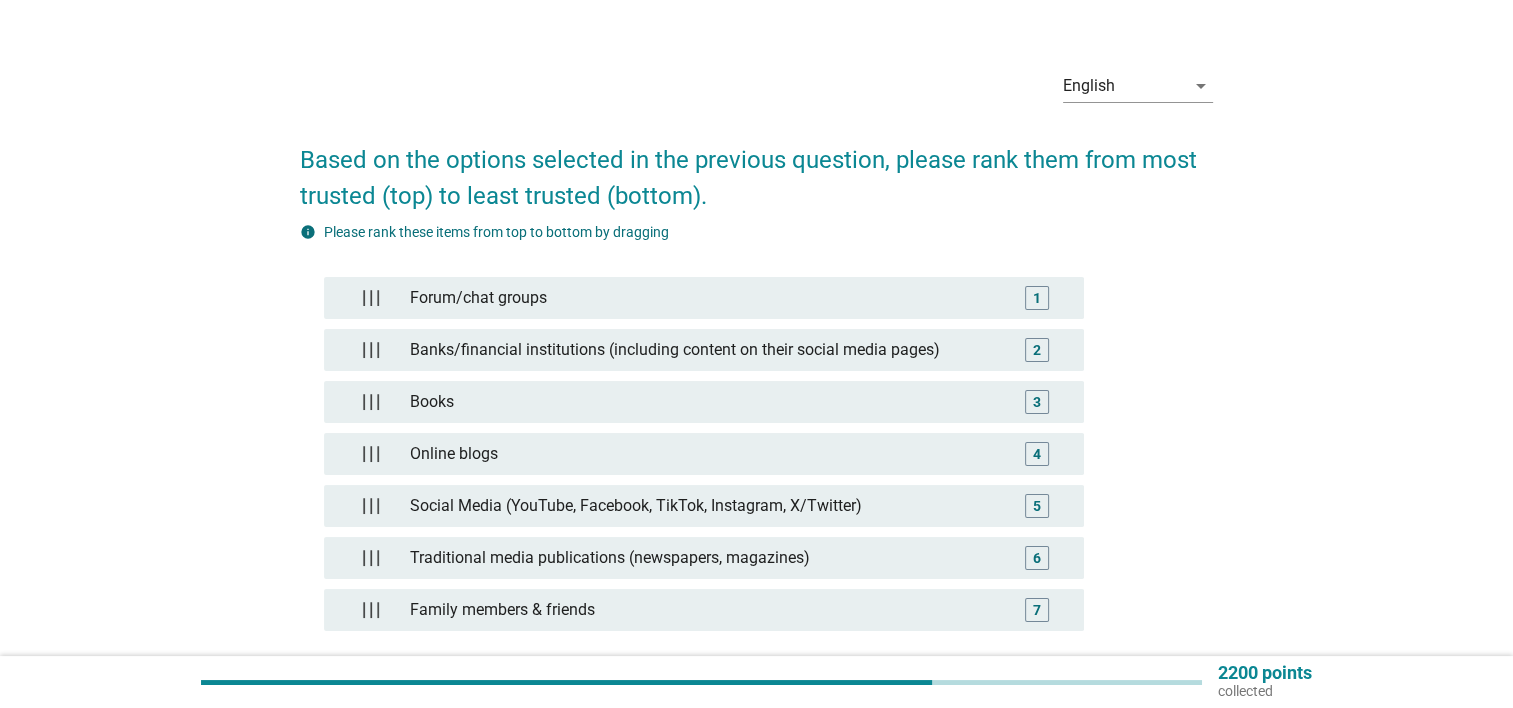 scroll, scrollTop: 100, scrollLeft: 0, axis: vertical 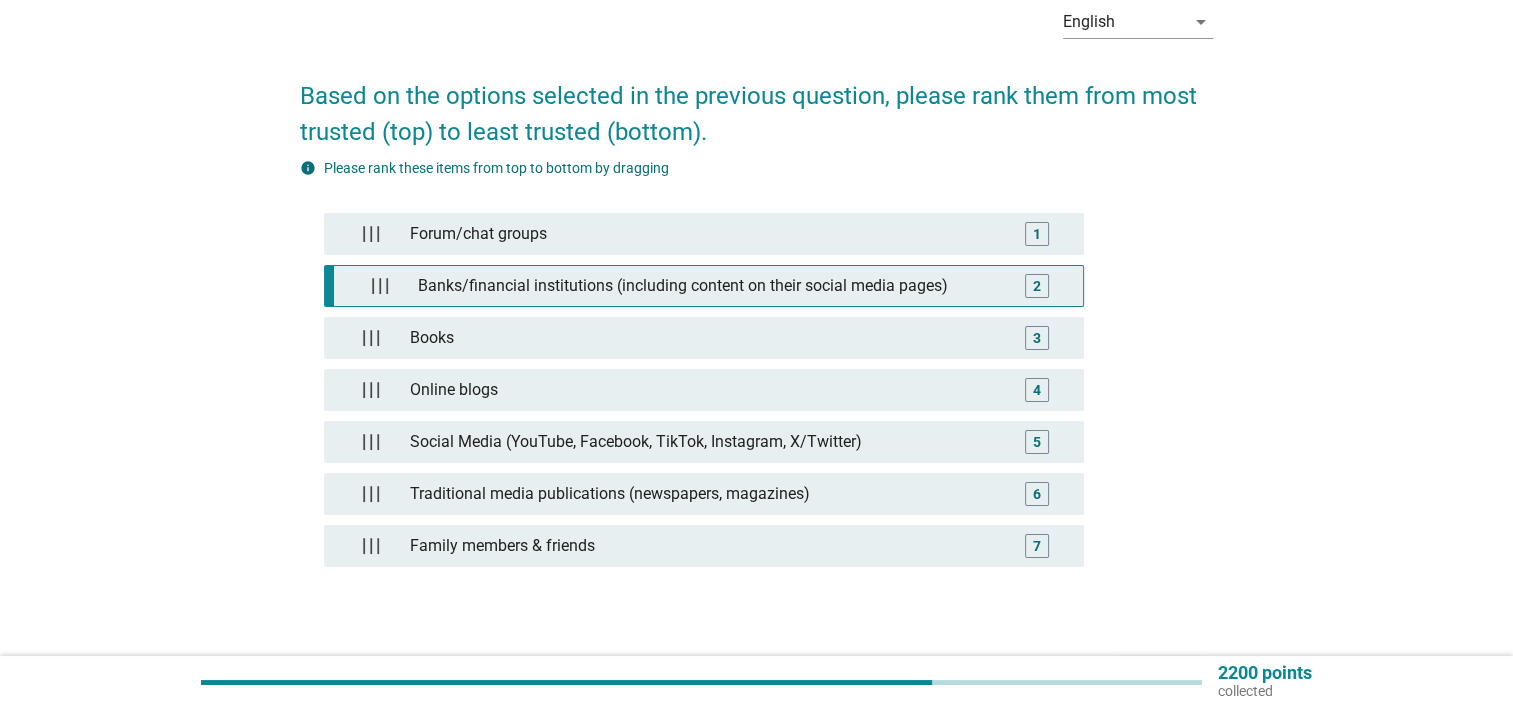 type 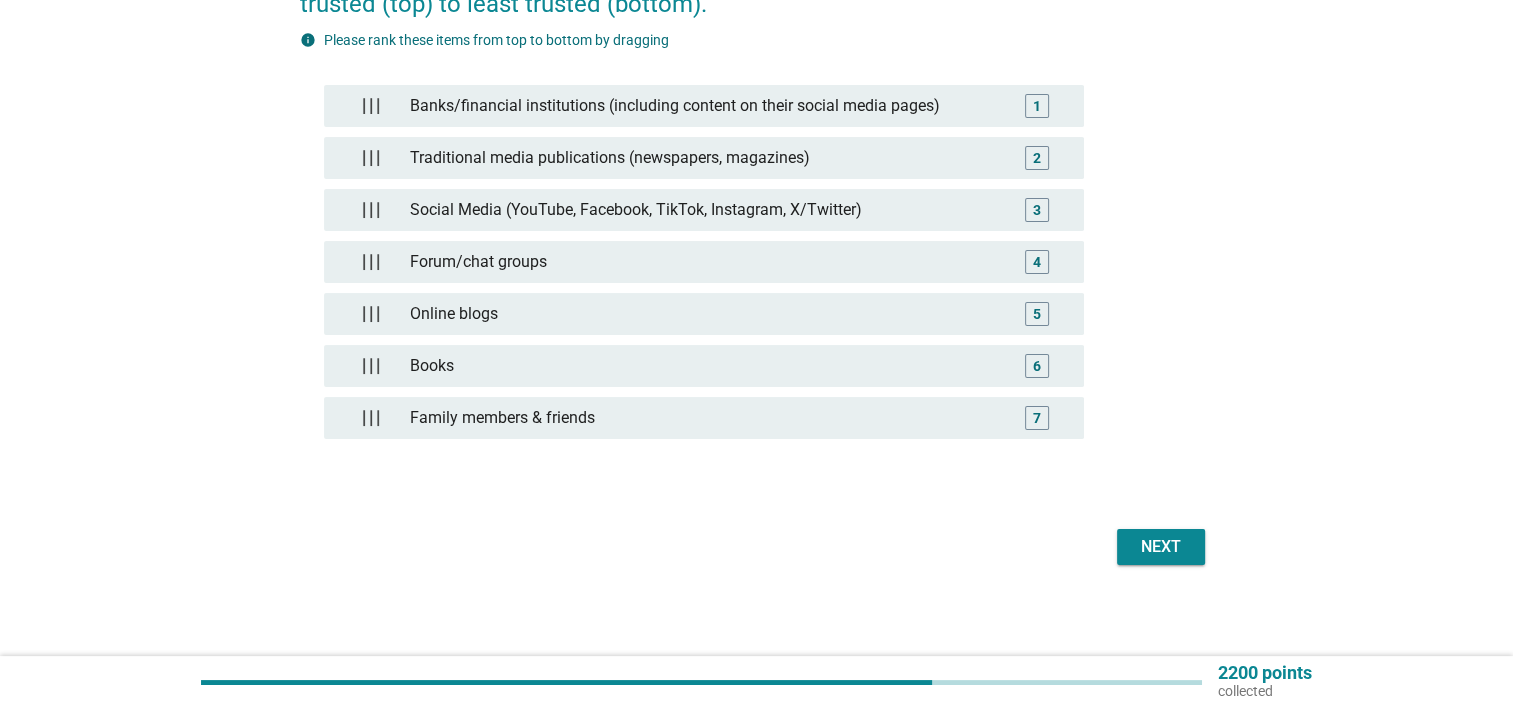 scroll, scrollTop: 230, scrollLeft: 0, axis: vertical 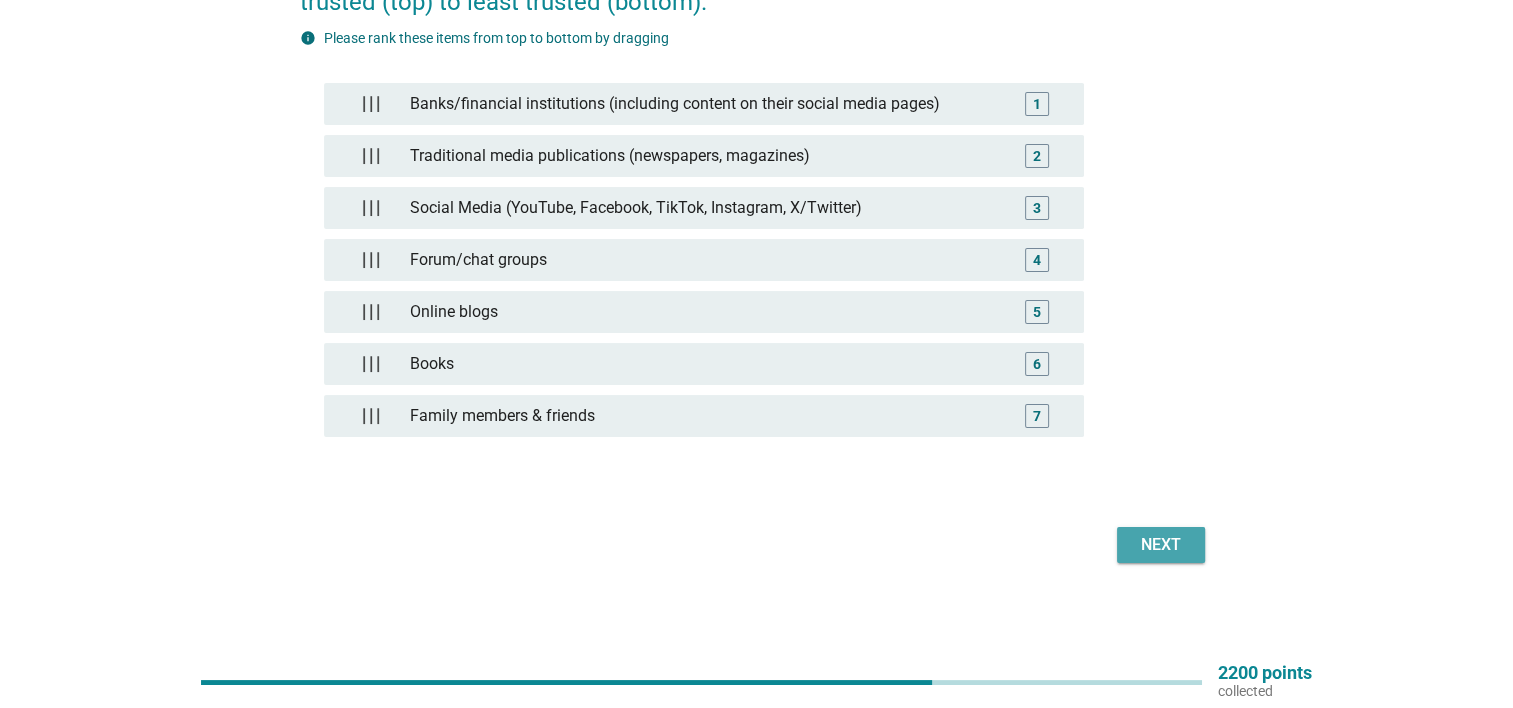 click on "Next" at bounding box center [1161, 545] 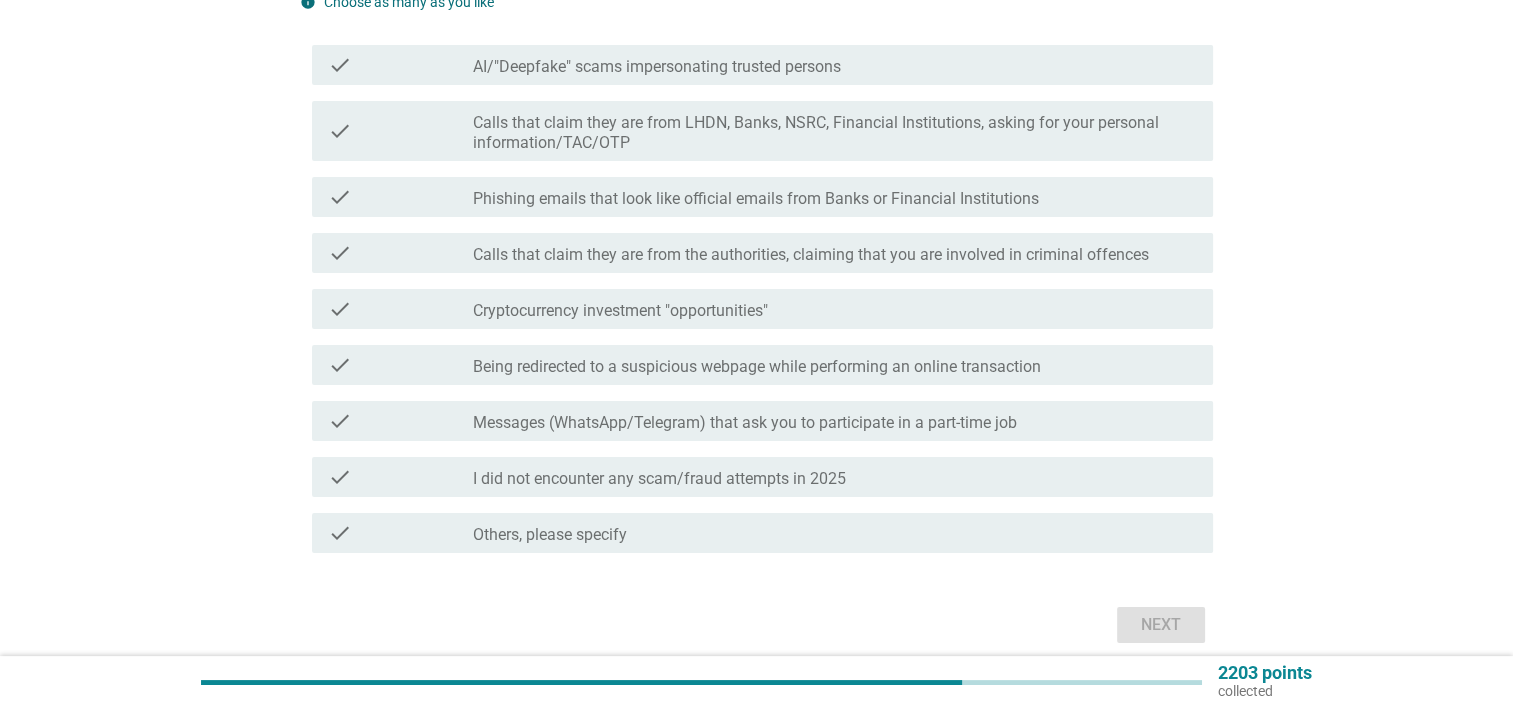 scroll, scrollTop: 0, scrollLeft: 0, axis: both 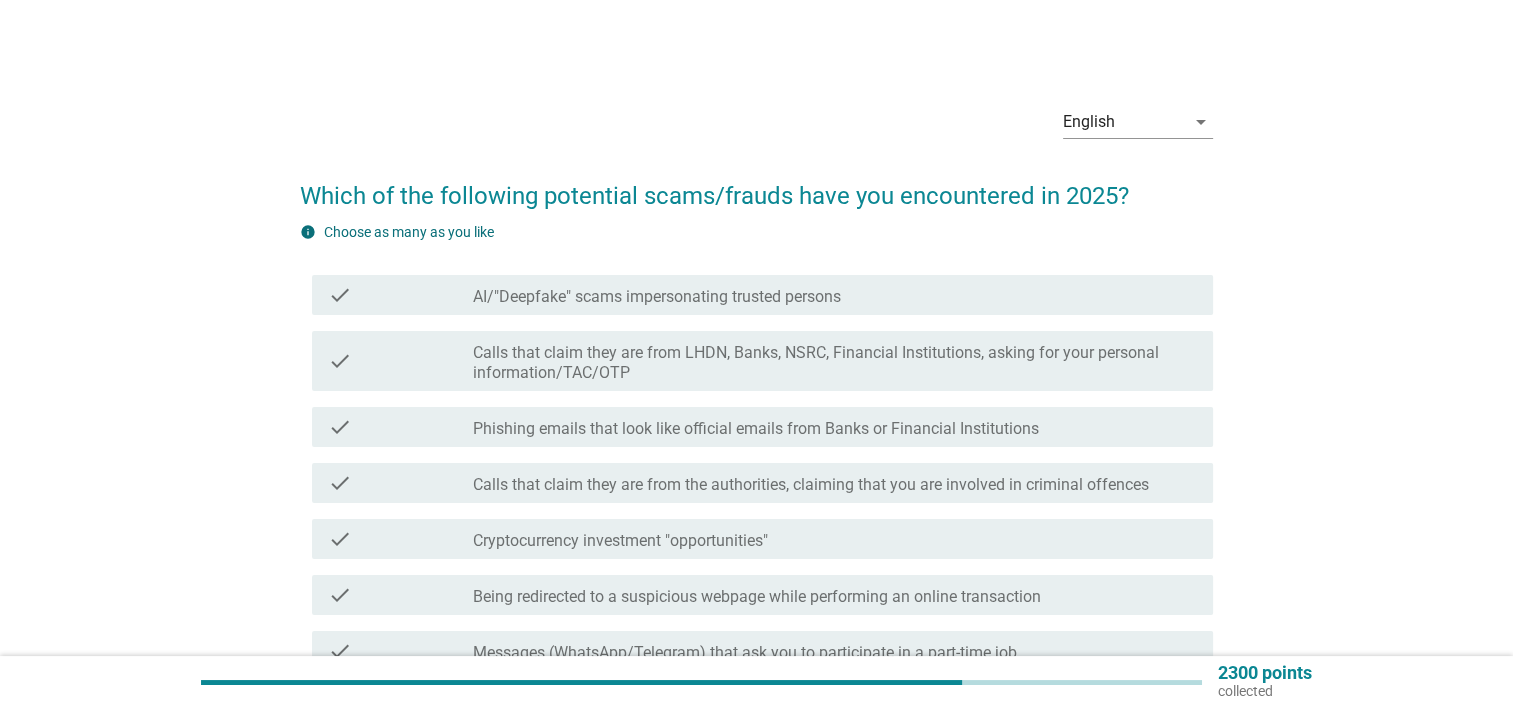 click on "Calls that claim they are from LHDN, Banks, NSRC, Financial Institutions, asking for your personal information/TAC/OTP" at bounding box center (835, 363) 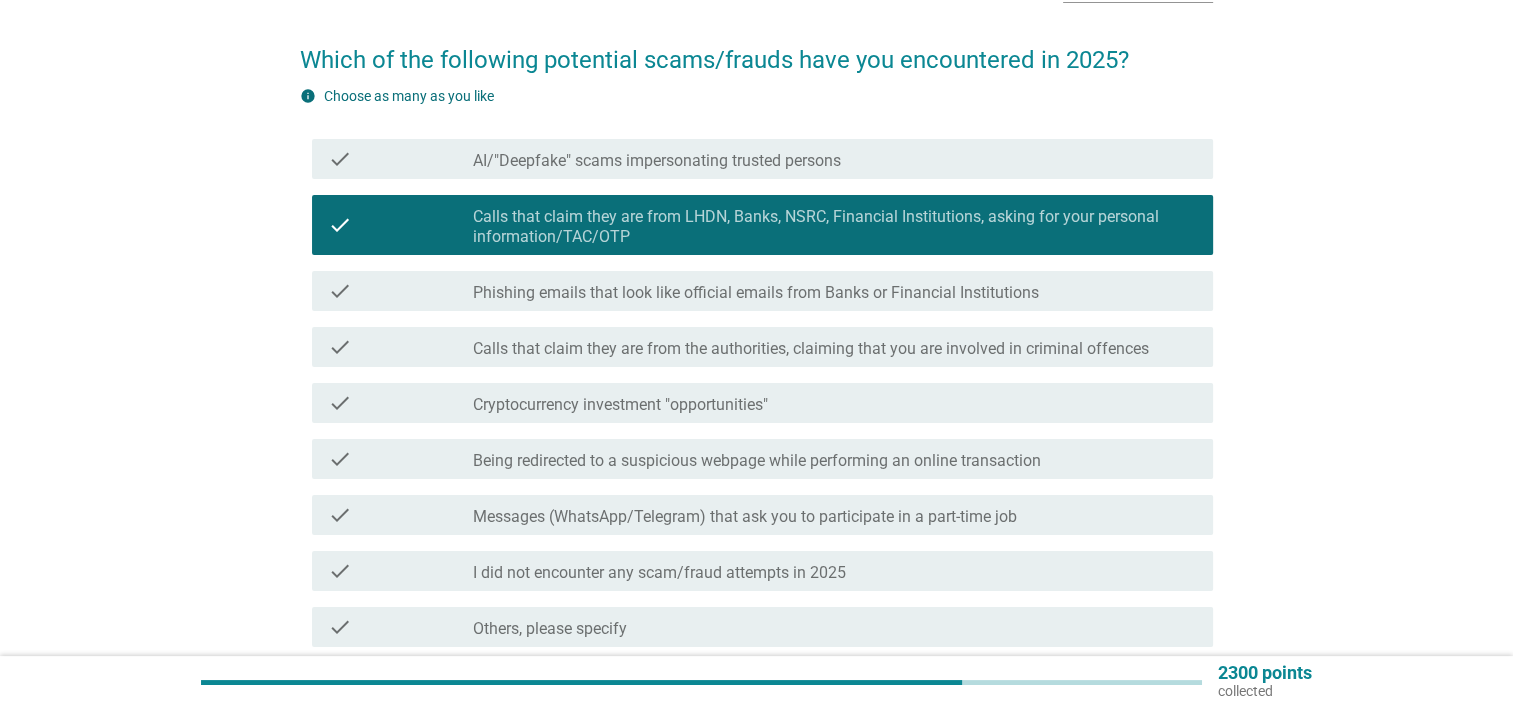 scroll, scrollTop: 200, scrollLeft: 0, axis: vertical 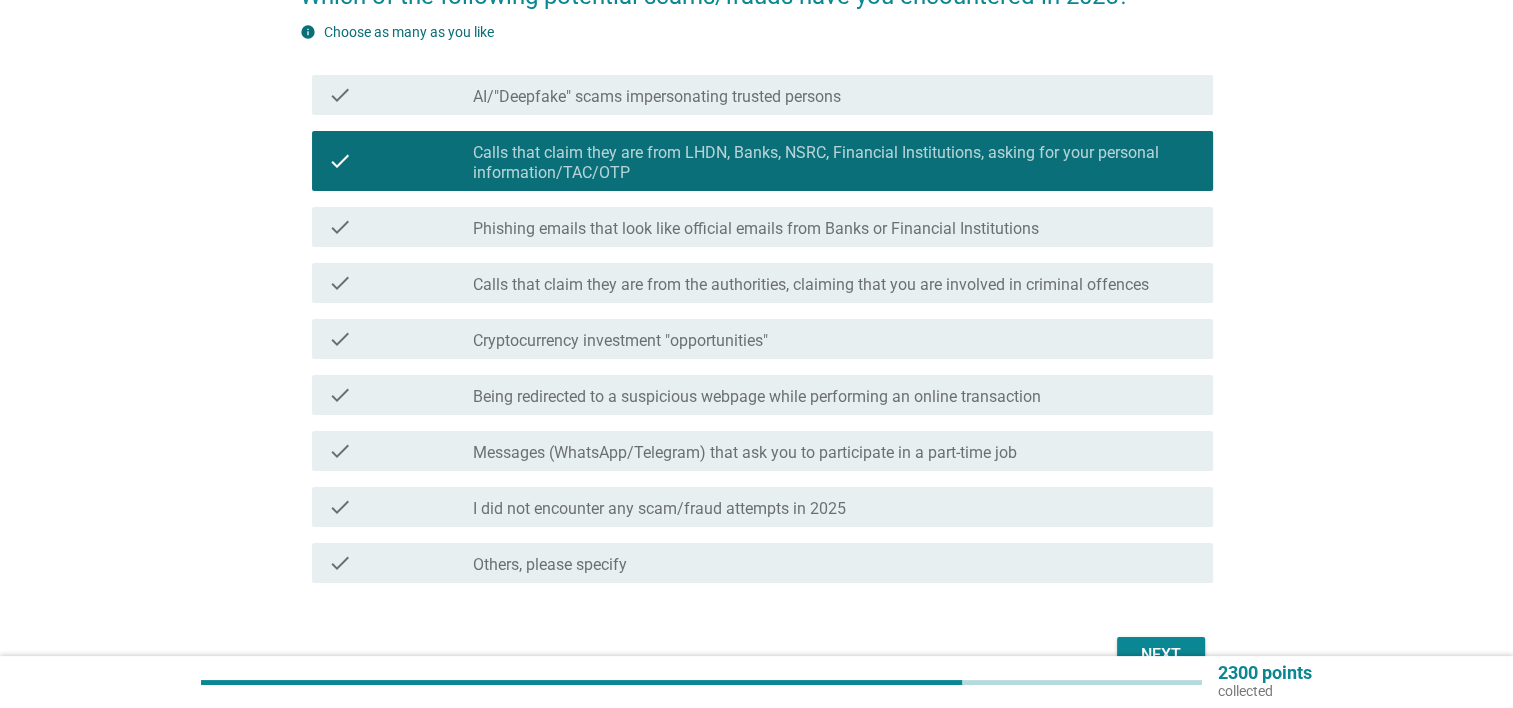click on "check_box_outline_blank Cryptocurrency investment "opportunities"" at bounding box center [835, 339] 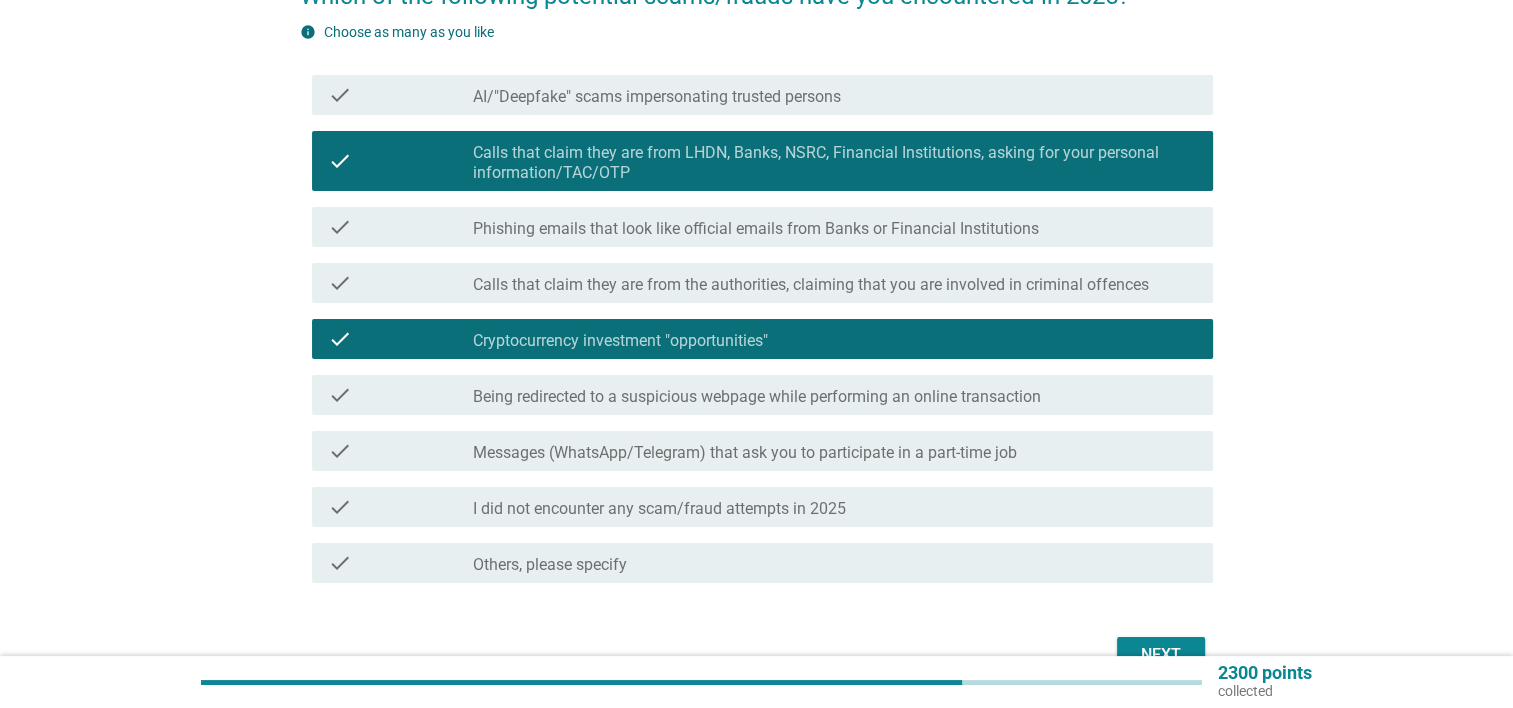 click on "Being redirected to a suspicious webpage while performing an online transaction" at bounding box center [757, 397] 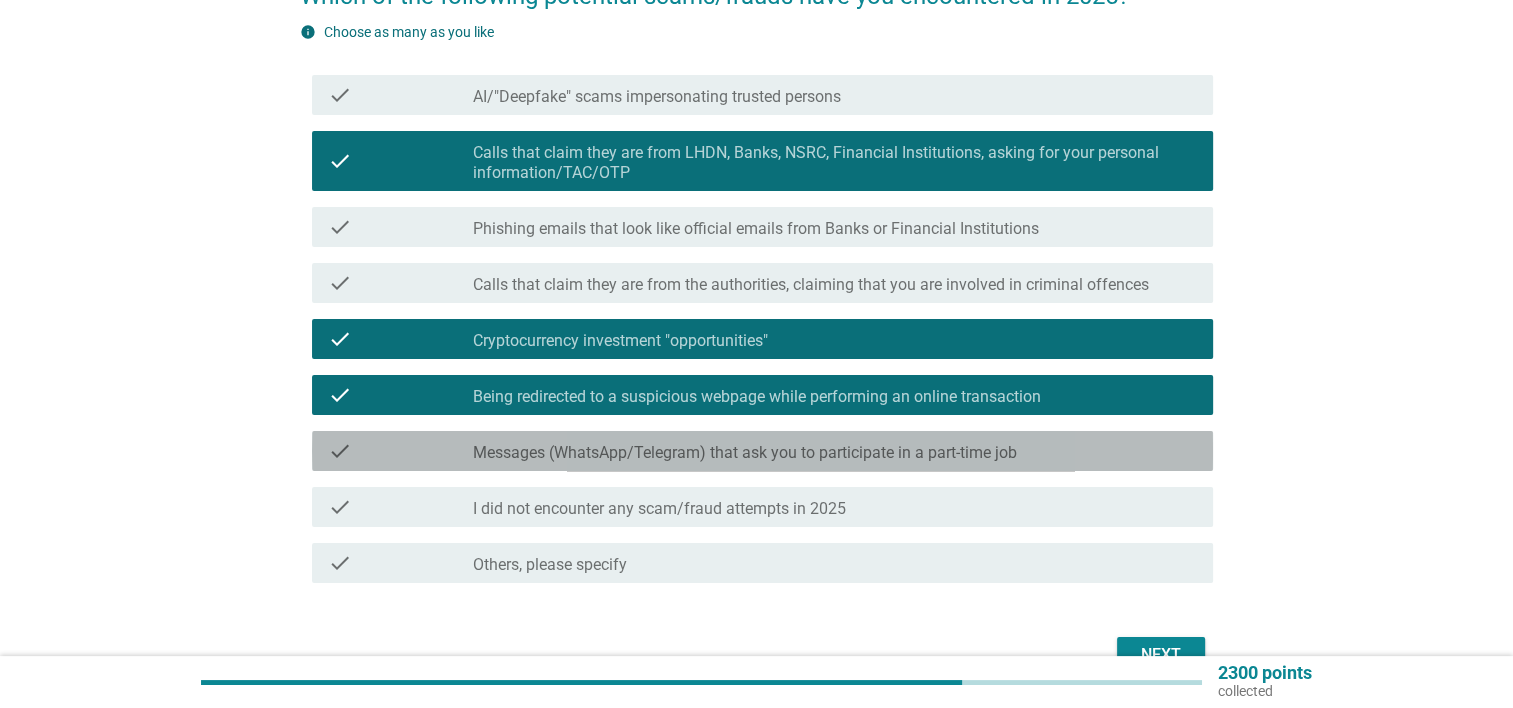 click on "Messages (WhatsApp/Telegram) that ask you to participate in a part-time job" at bounding box center [745, 453] 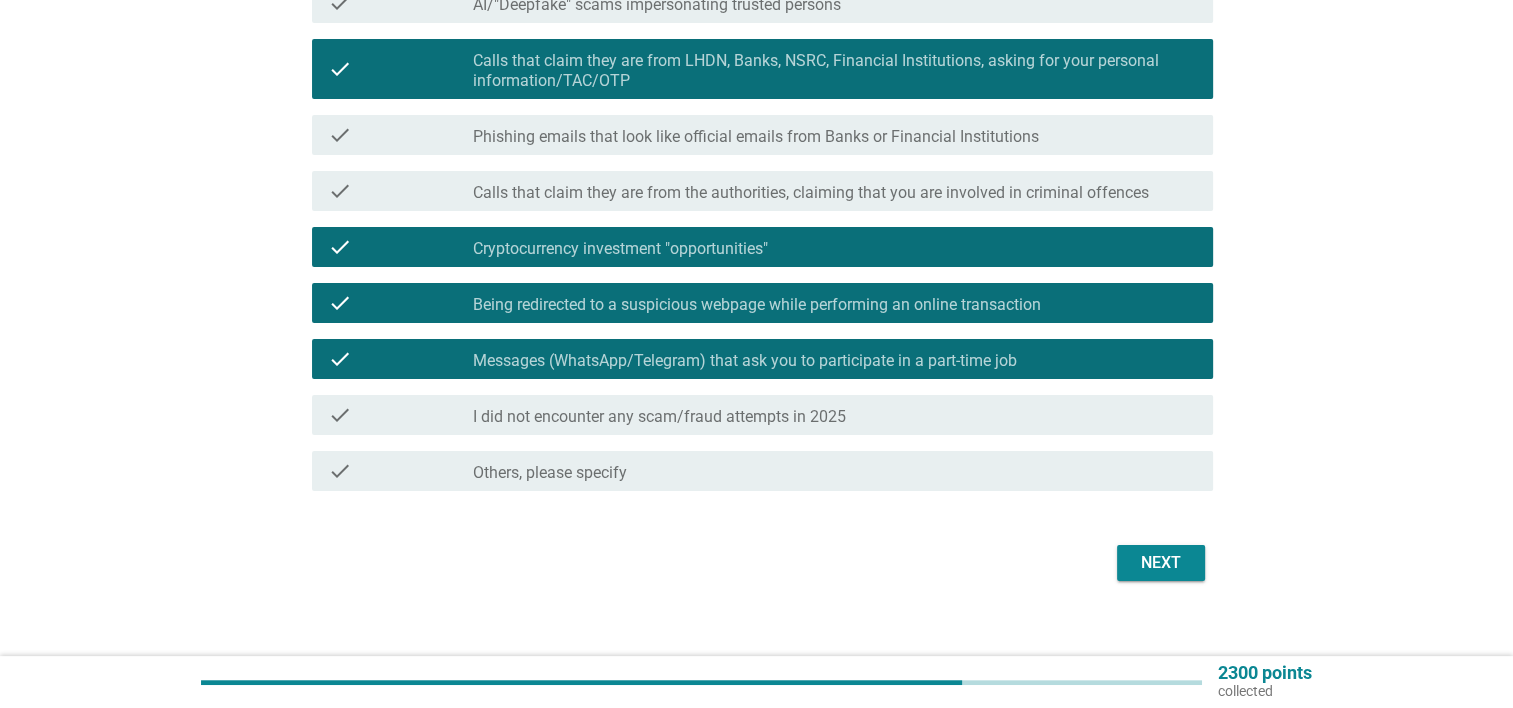 scroll, scrollTop: 300, scrollLeft: 0, axis: vertical 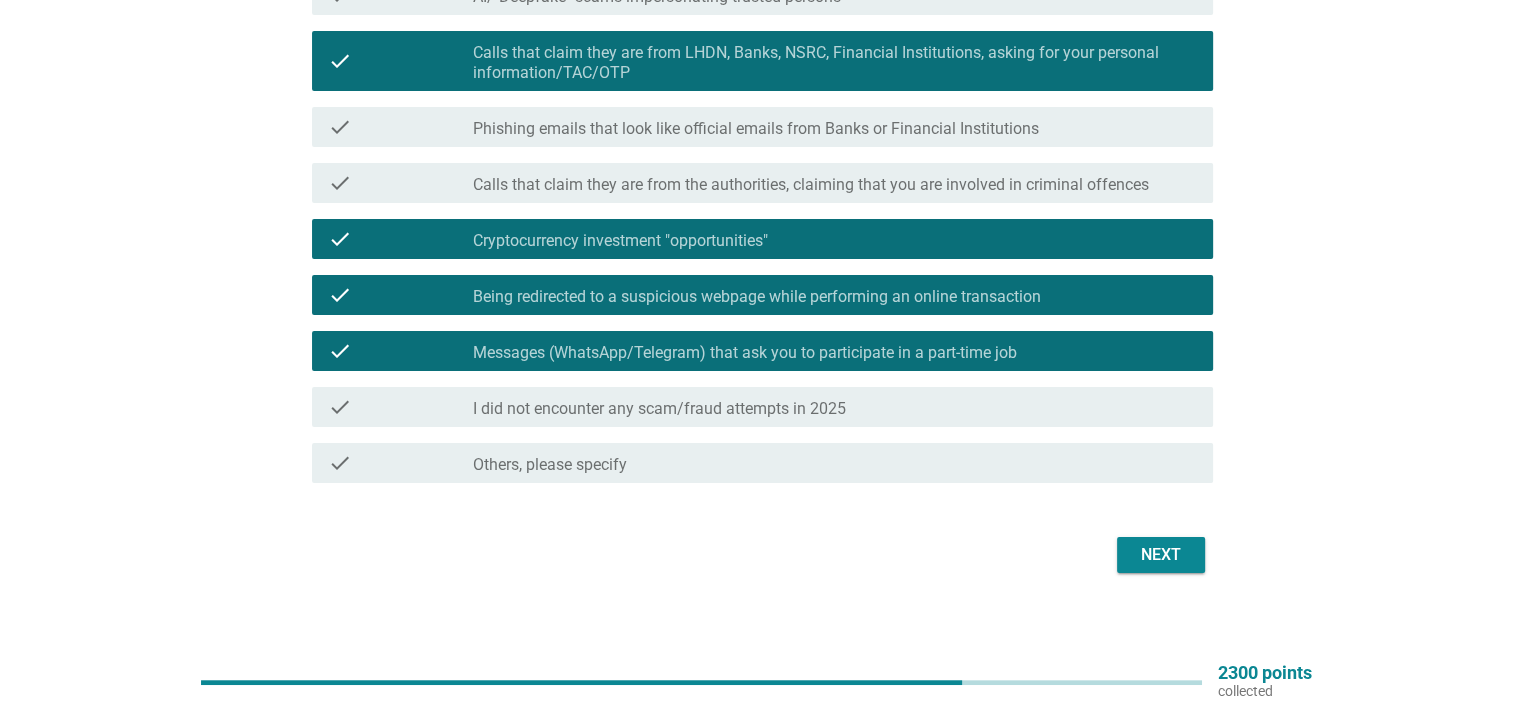 click on "English arrow_drop_down   Which of the following potential scams/frauds have you encountered in [YEAR]?     info   Choose as many as you like   check     check_box_outline_blank AI/"Deepfake" scams impersonating trusted persons    check     check_box Calls that claim they are from LHDN, Banks, NSRC, Financial Institutions, asking for your personal information/TAC/OTP    check     check_box_outline_blank Phishing emails that look like official emails from Banks or Financial Institutions    check     check_box_outline_blank Calls that claim they are from the authorities, claiming that you are involved in criminal offences    check     check_box_outline_blank Cryptocurrency investment "opportunities"    check     check_box Being redirected to a suspicious webpage while performing an online transaction    check     check_box Messages (WhatsApp/Telegram) that ask you to participate in a part-time job    check     check_box_outline_blank I did not encounter any scam/fraud attempts in [YEAR]    check           Next" at bounding box center [756, 184] 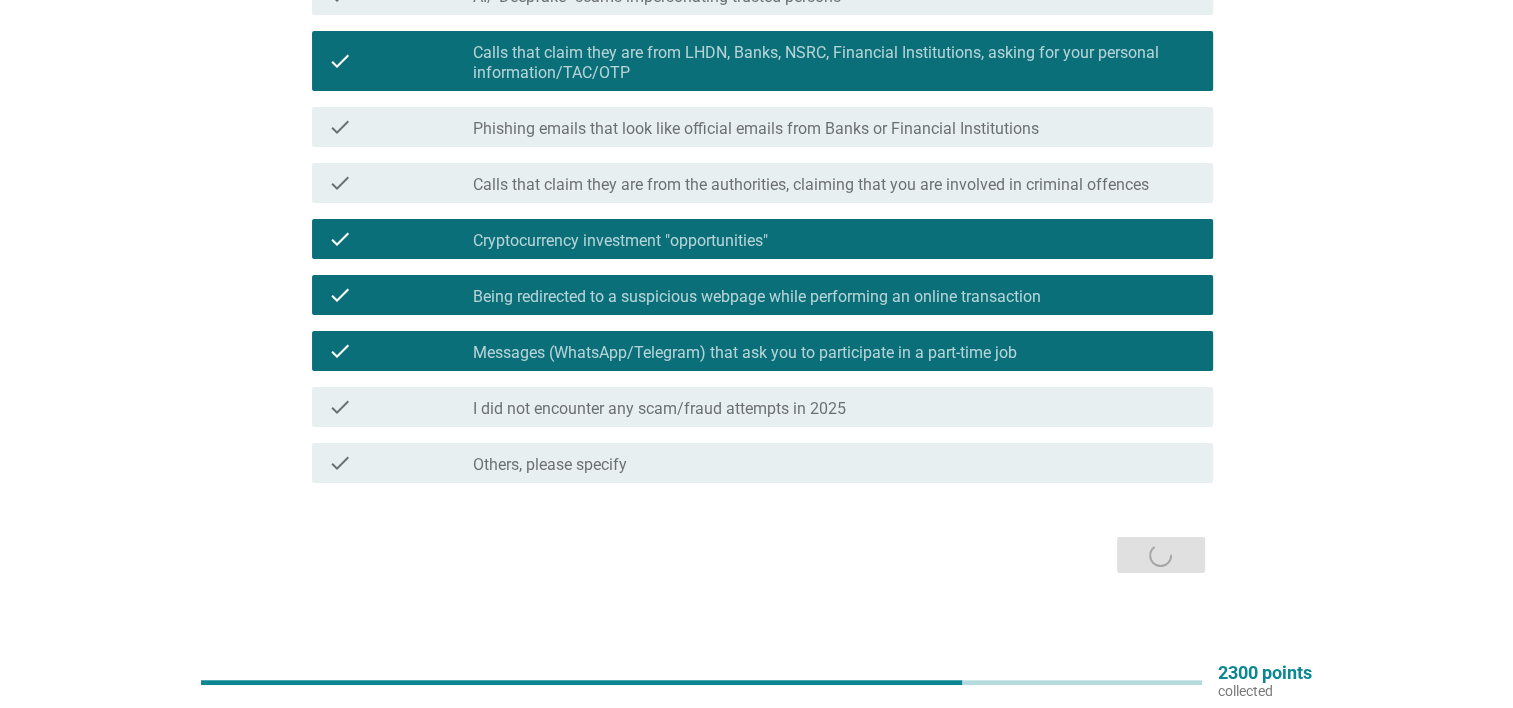 scroll, scrollTop: 0, scrollLeft: 0, axis: both 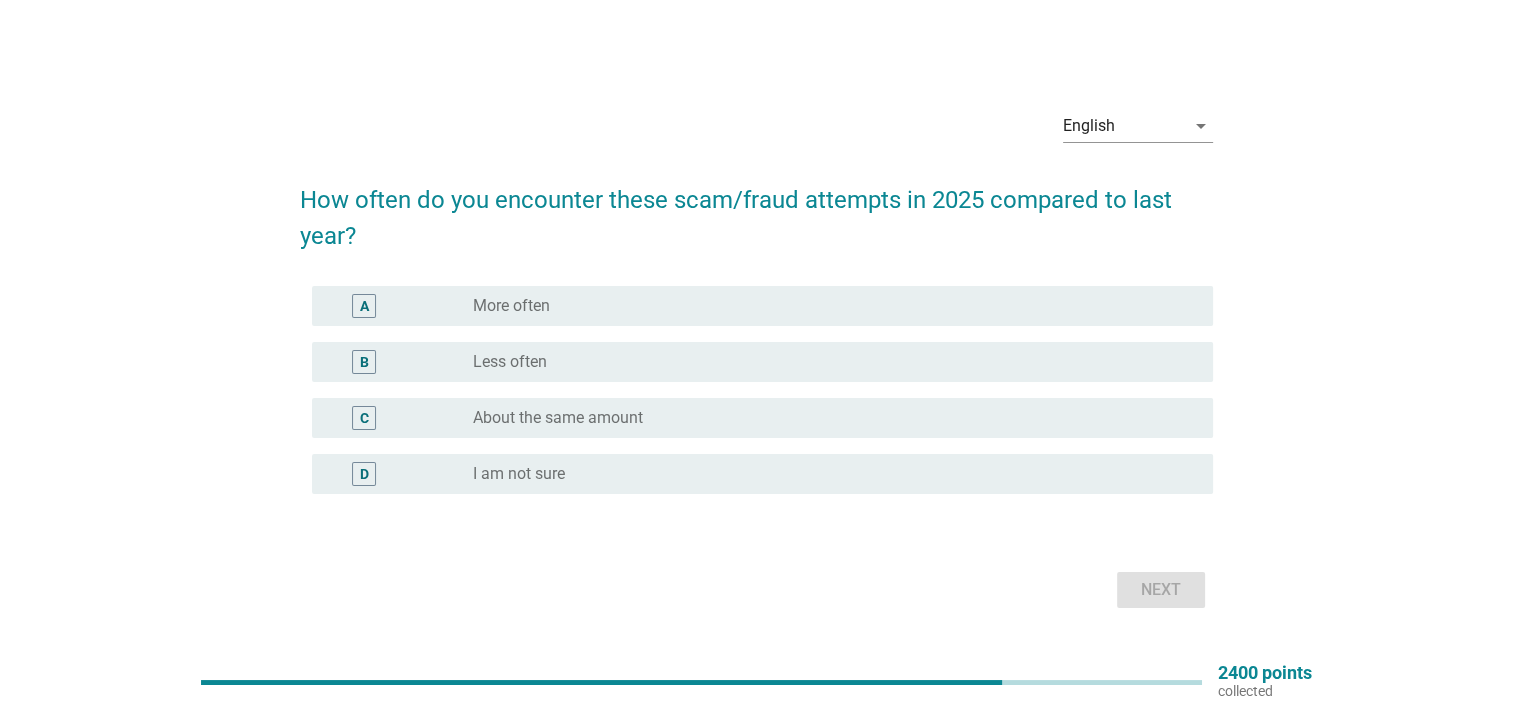 click on "radio_button_unchecked Less often" at bounding box center [827, 362] 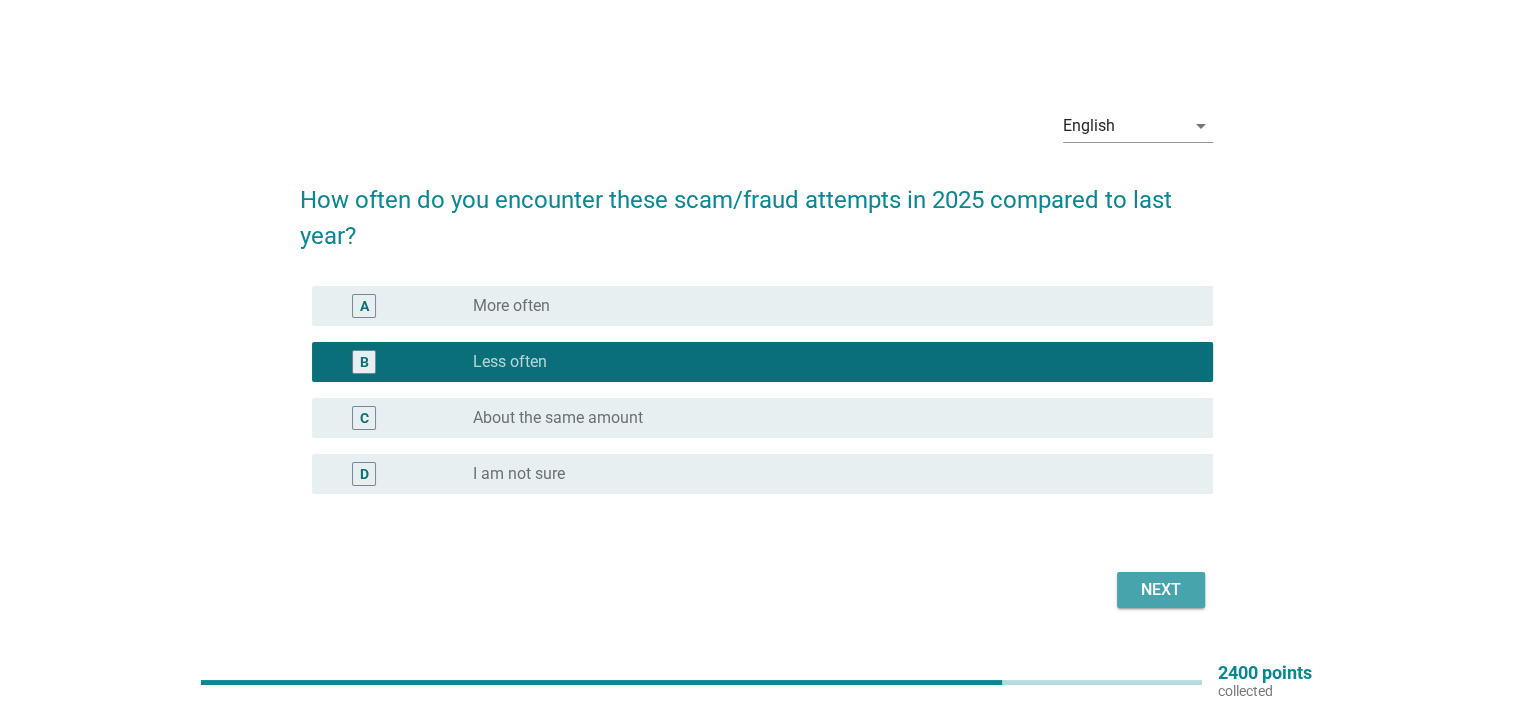 click on "Next" at bounding box center (1161, 590) 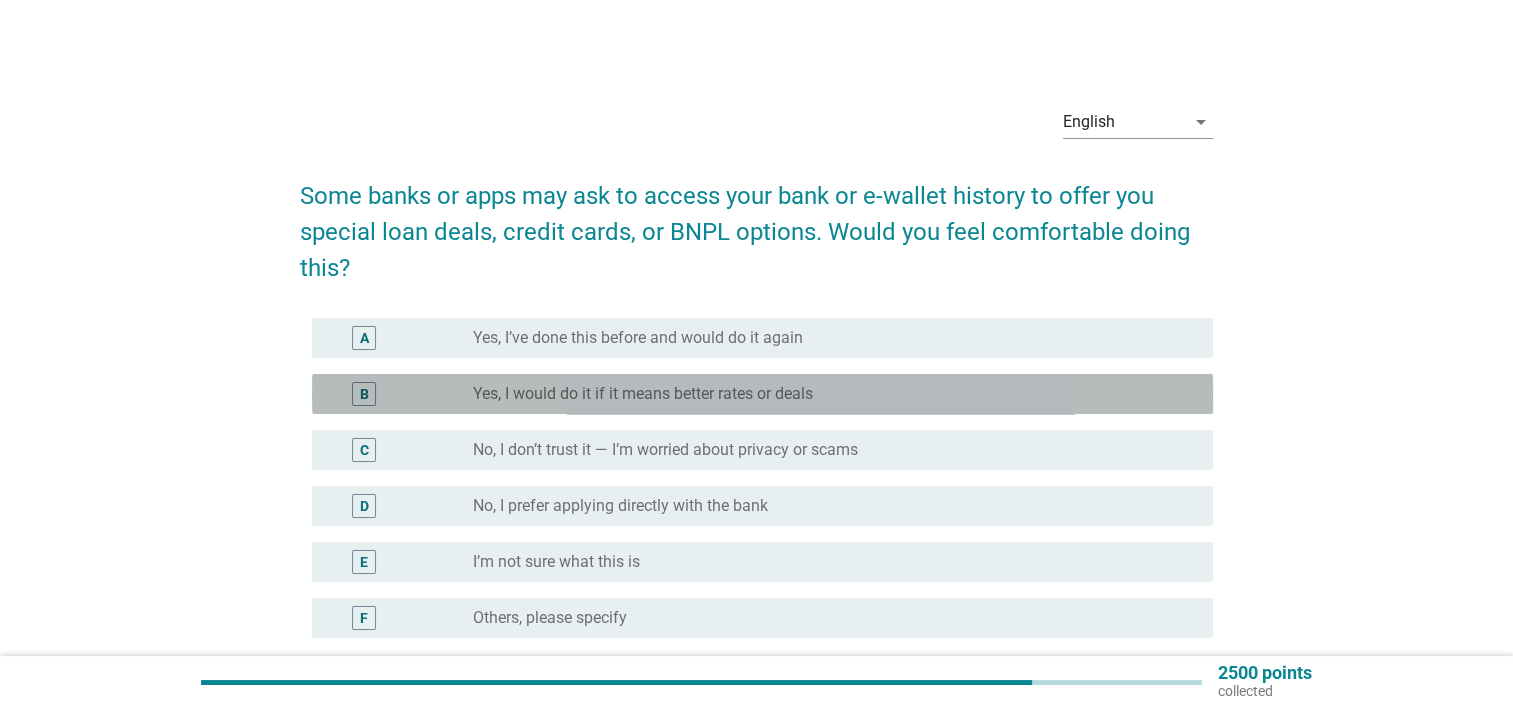 click on "radio_button_unchecked Yes, I would do it if it means better rates or deals" at bounding box center (827, 394) 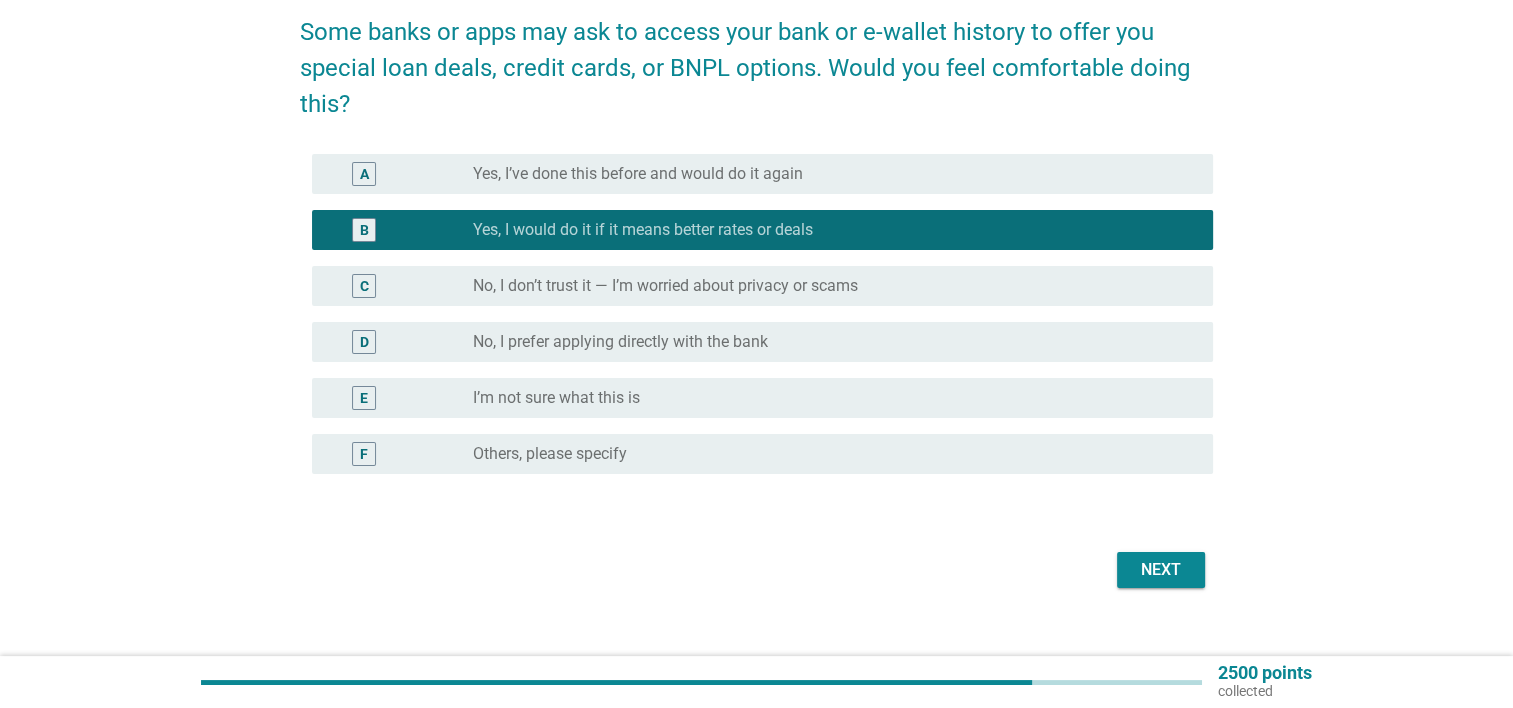 scroll, scrollTop: 192, scrollLeft: 0, axis: vertical 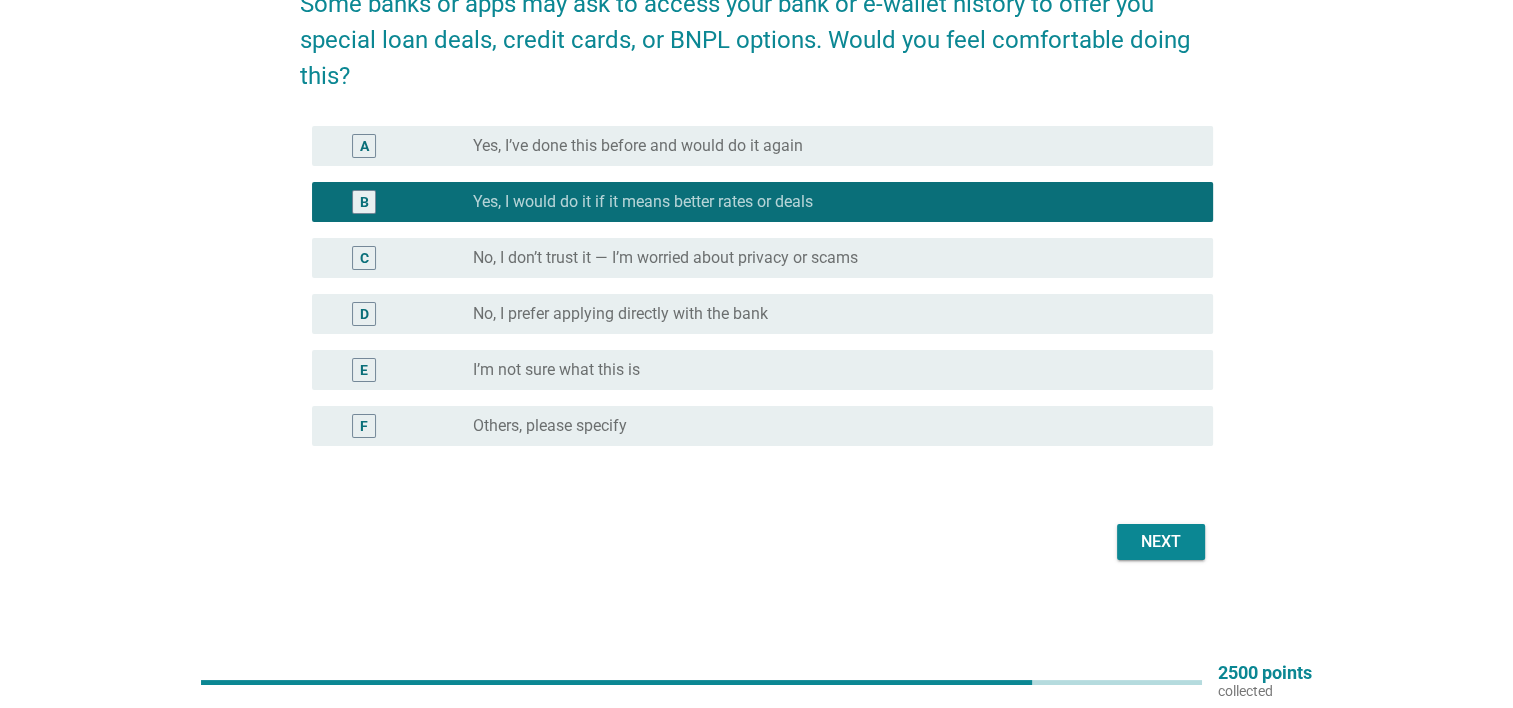 click on "Next" at bounding box center (1161, 542) 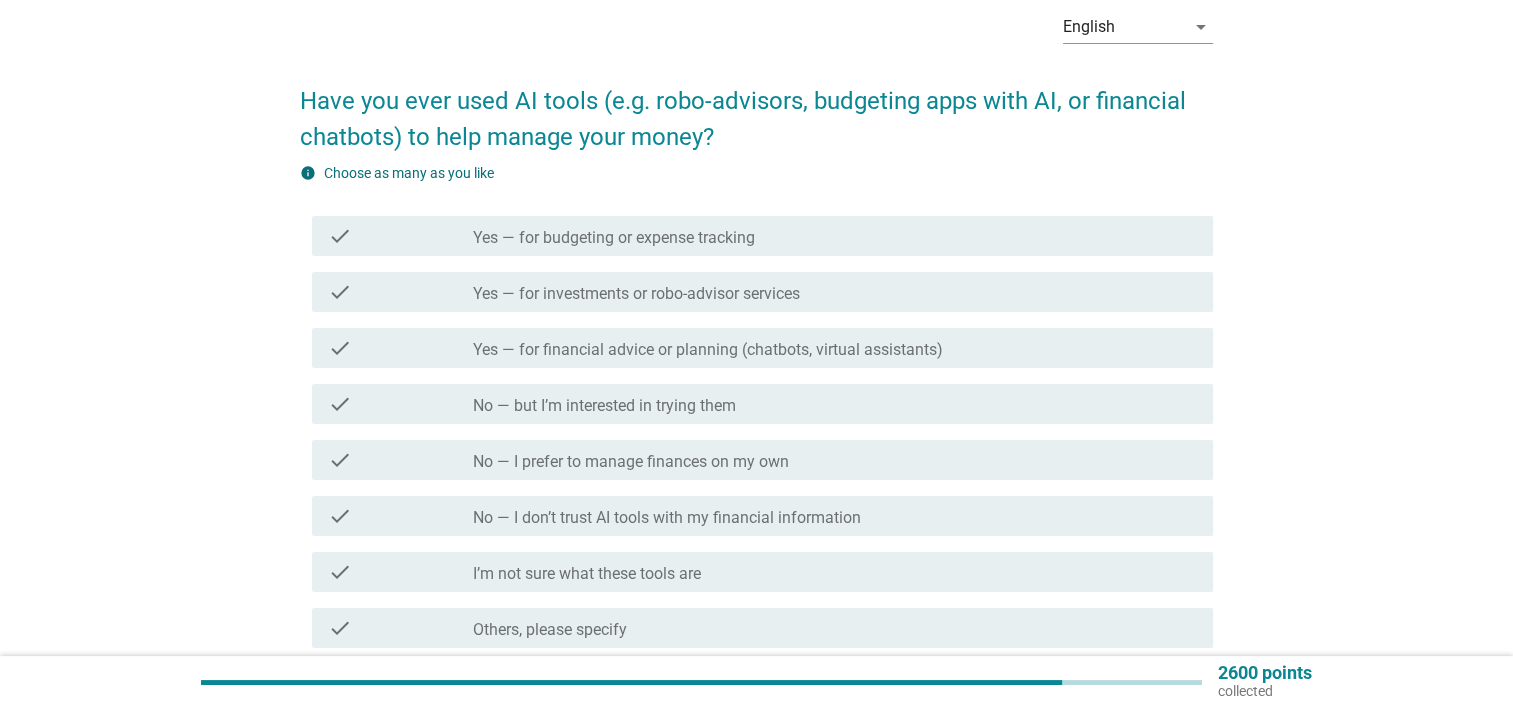 scroll, scrollTop: 100, scrollLeft: 0, axis: vertical 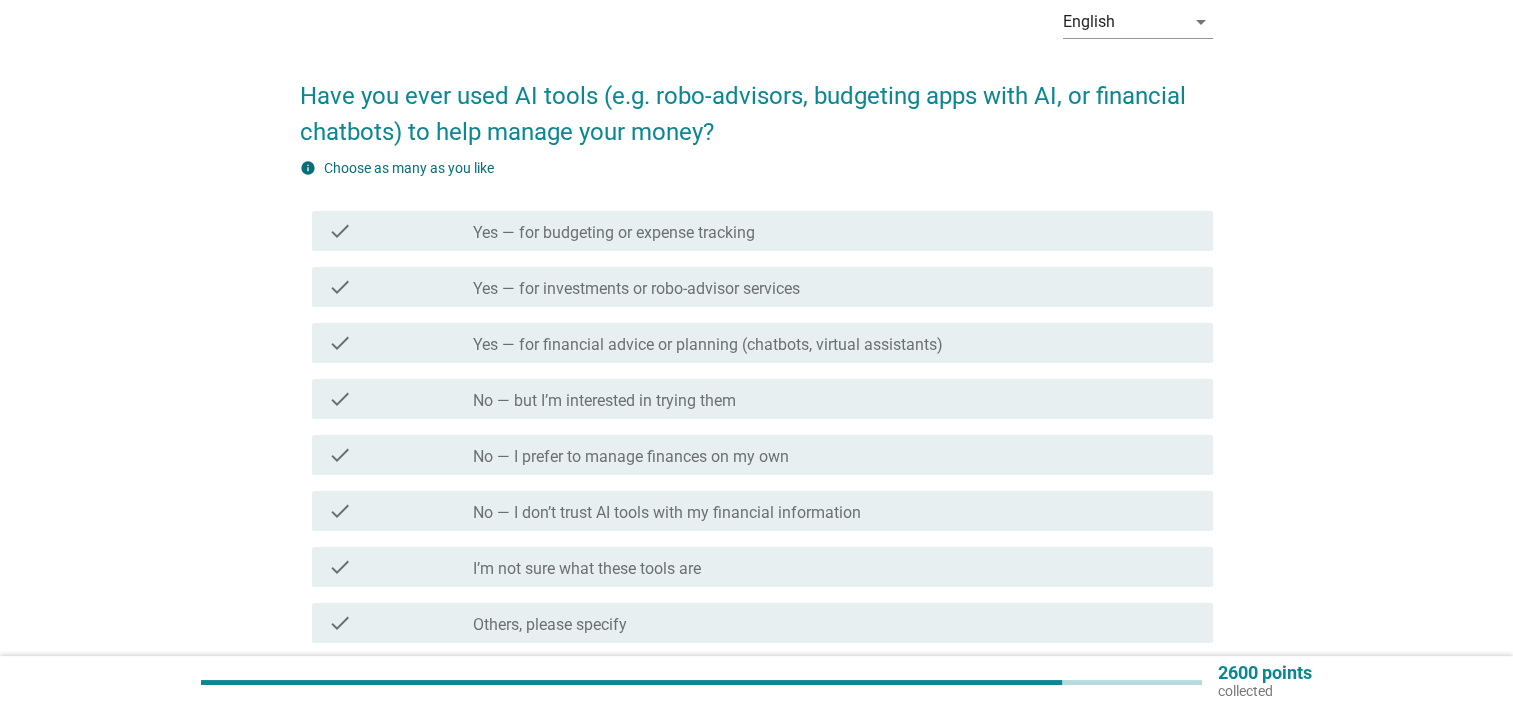 click on "Yes — for financial advice or planning (chatbots, virtual assistants)" at bounding box center (708, 345) 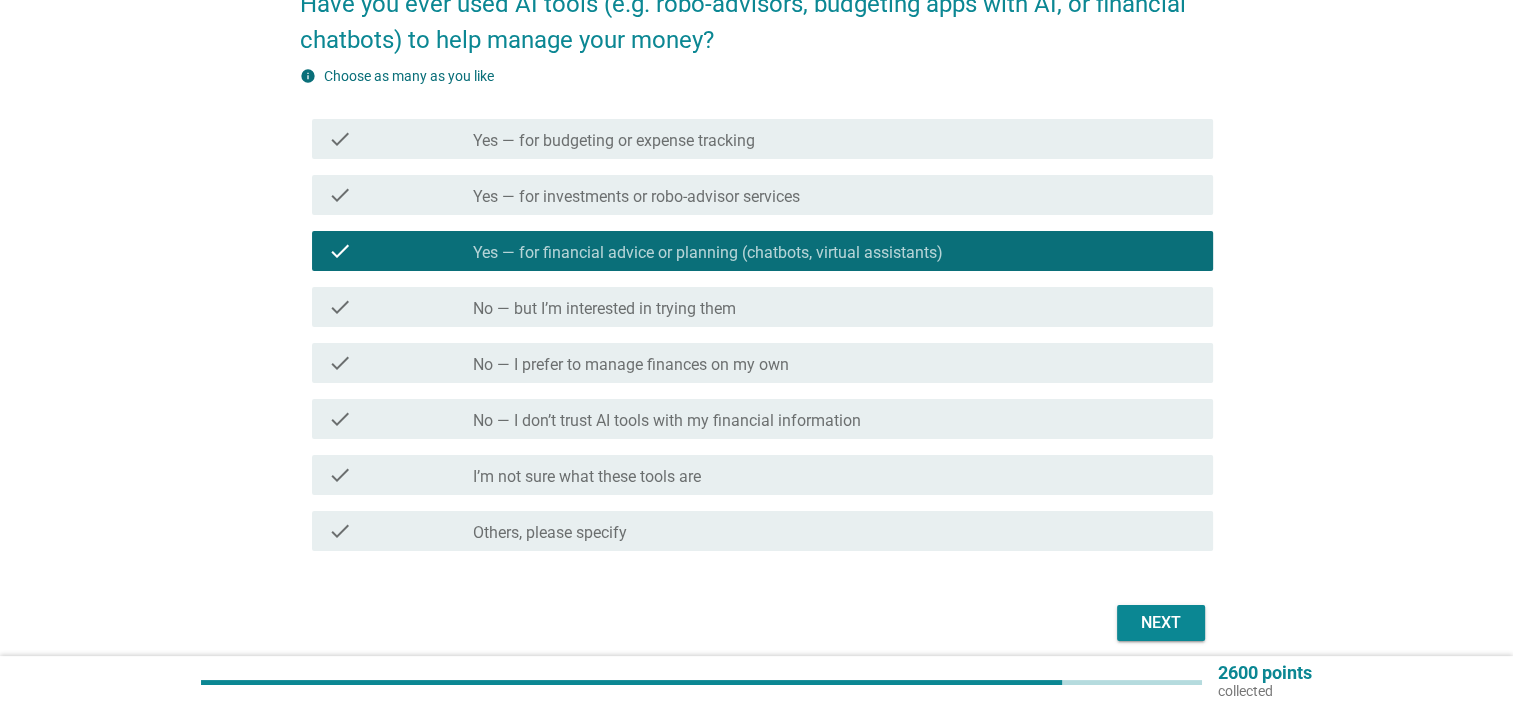 scroll, scrollTop: 200, scrollLeft: 0, axis: vertical 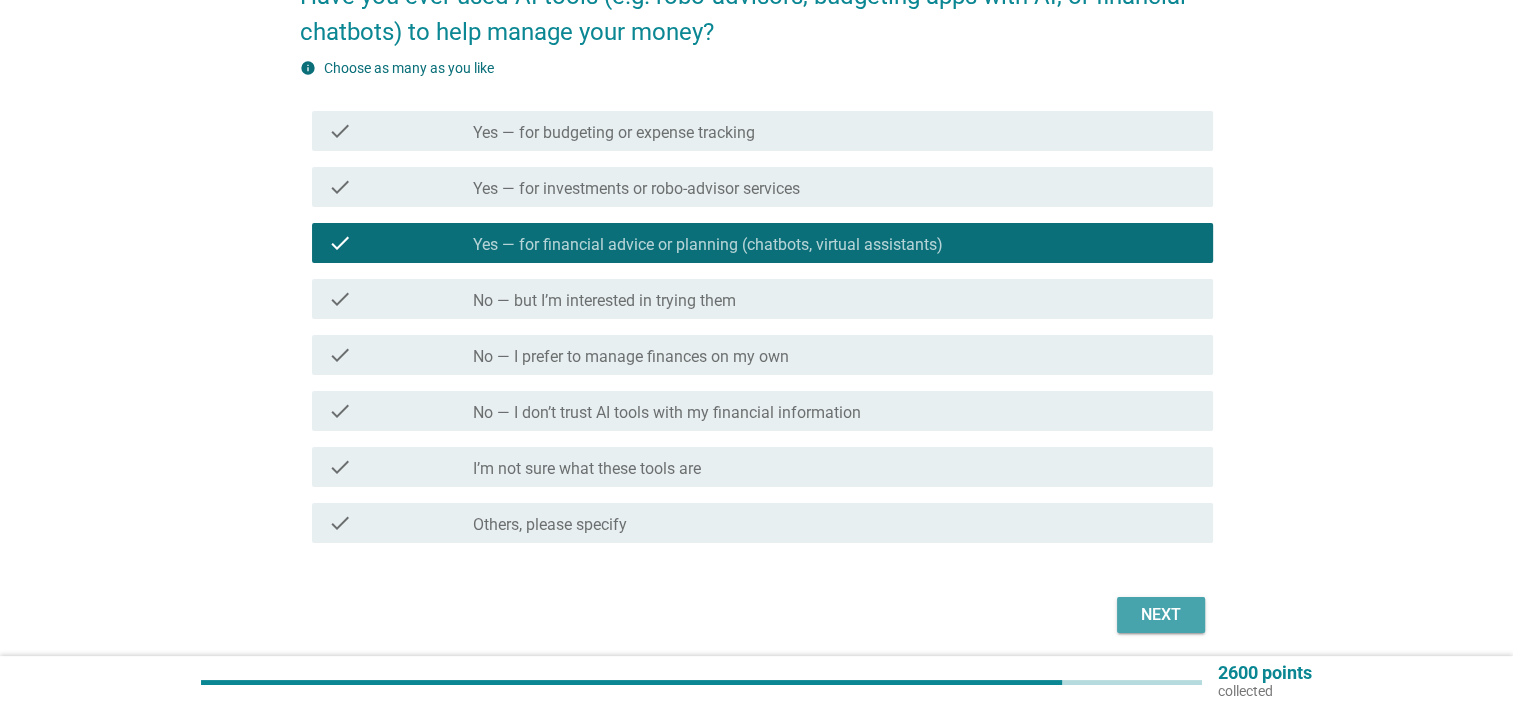 click on "Next" at bounding box center [1161, 615] 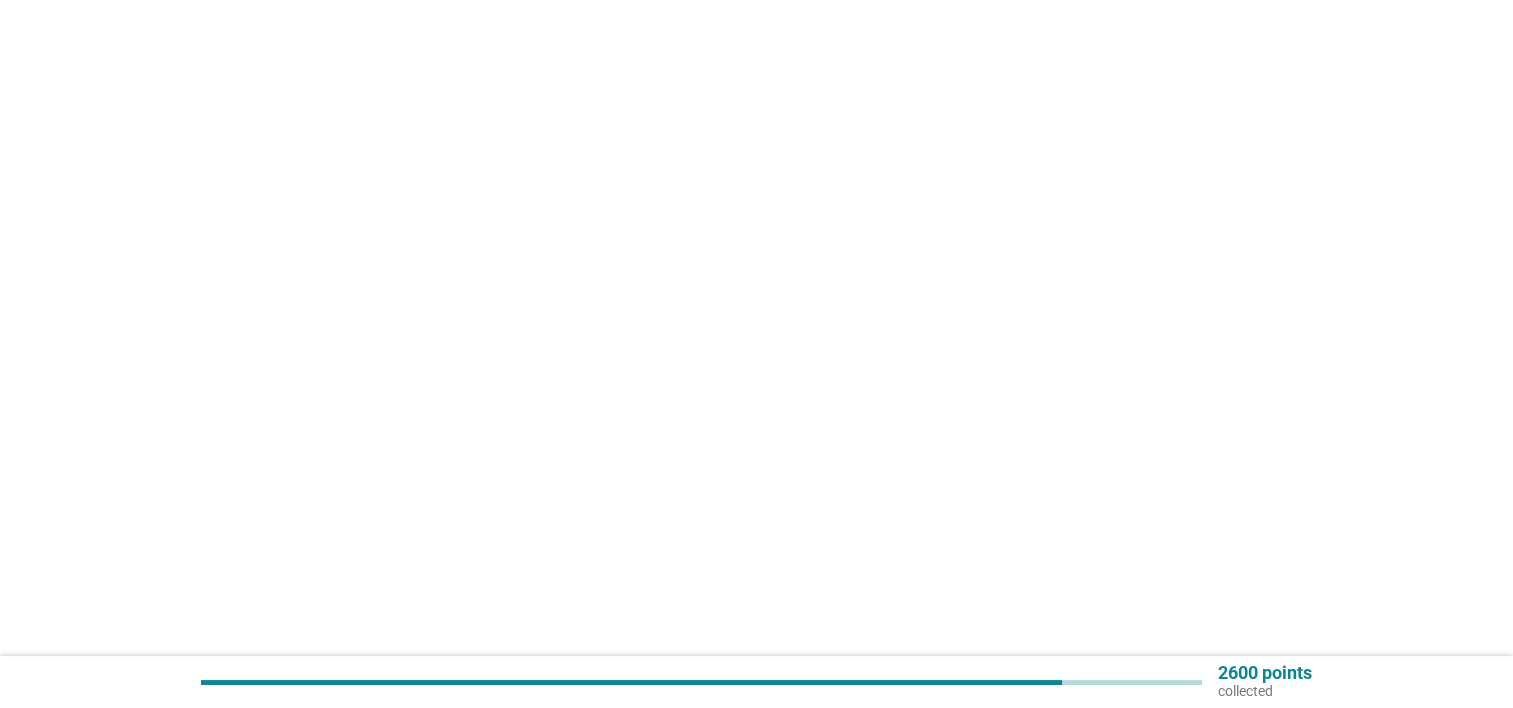 scroll, scrollTop: 0, scrollLeft: 0, axis: both 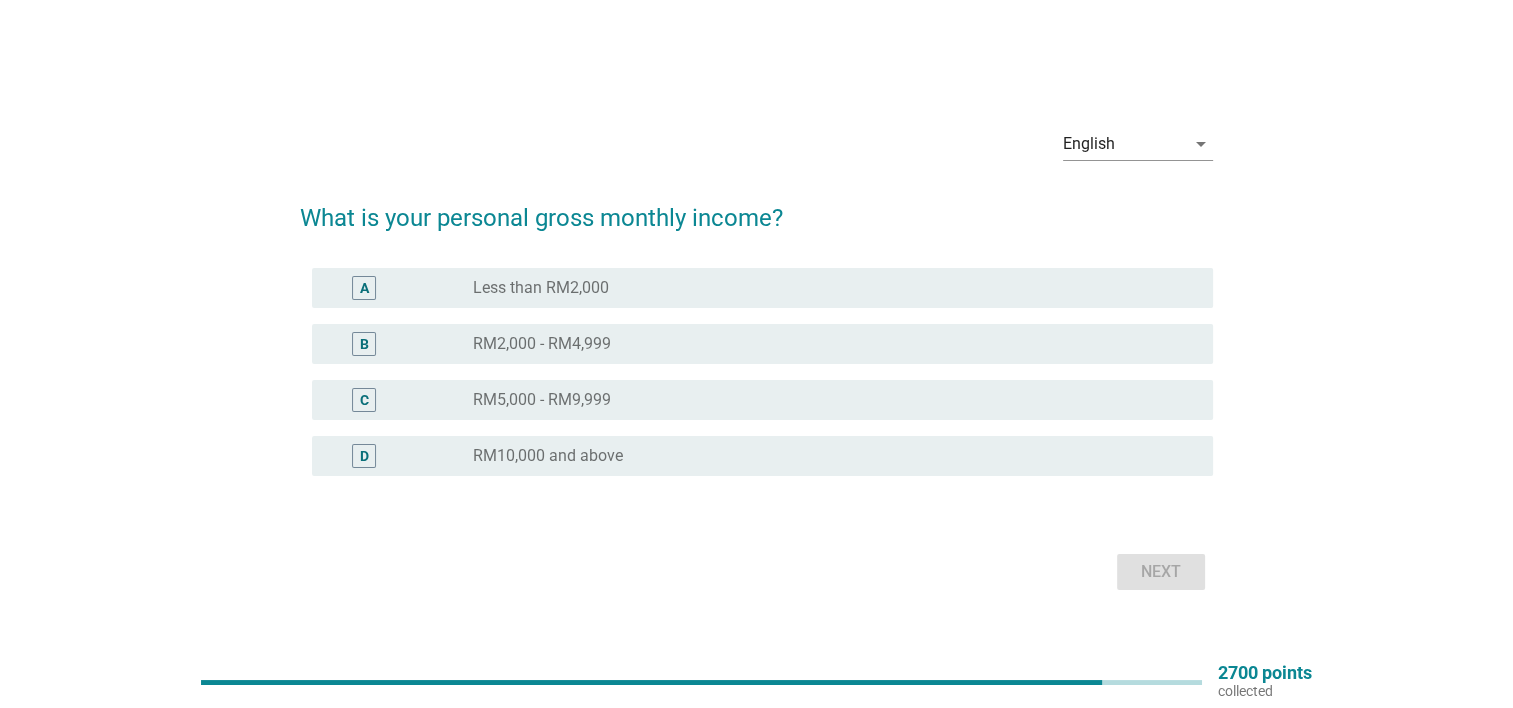 click on "radio_button_unchecked RM5,000 - RM9,999" at bounding box center [827, 400] 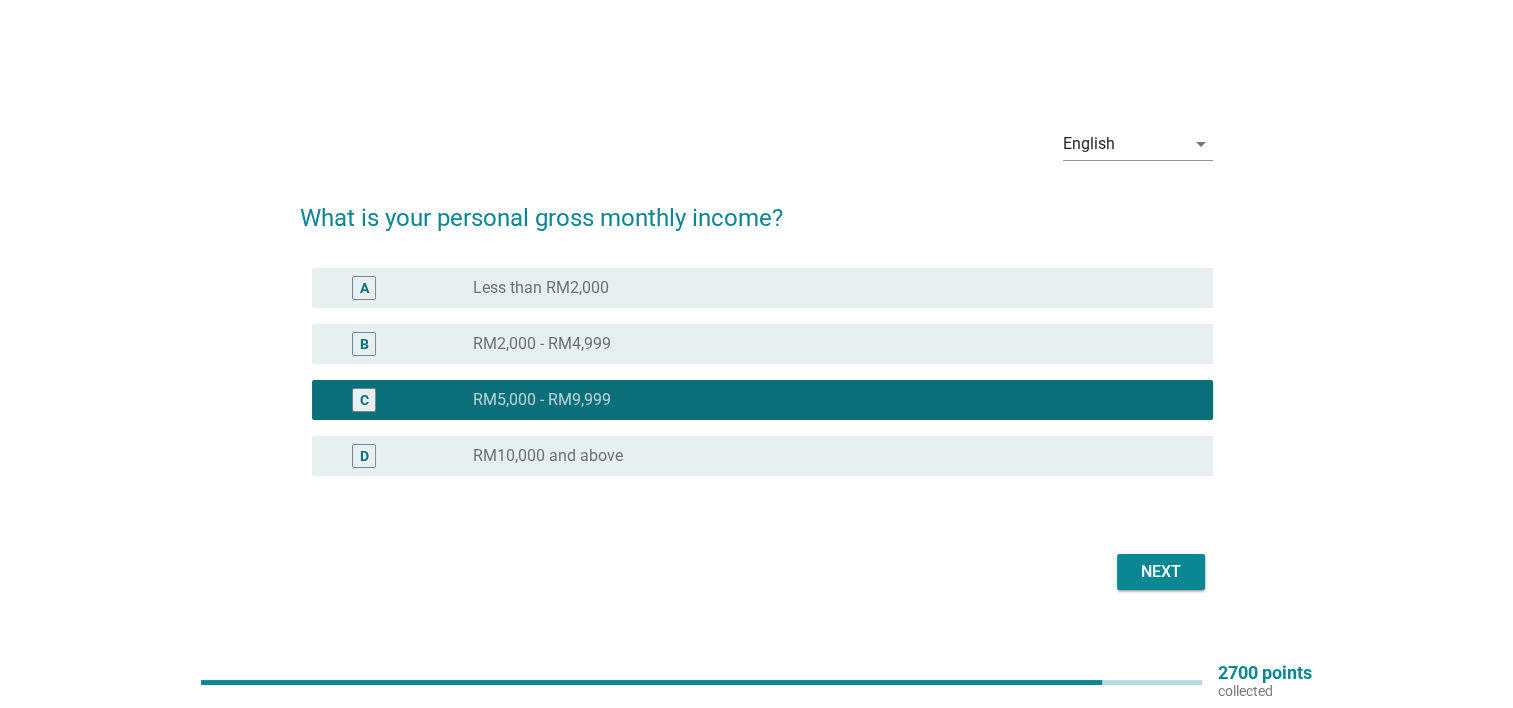 click on "Next" at bounding box center (1161, 572) 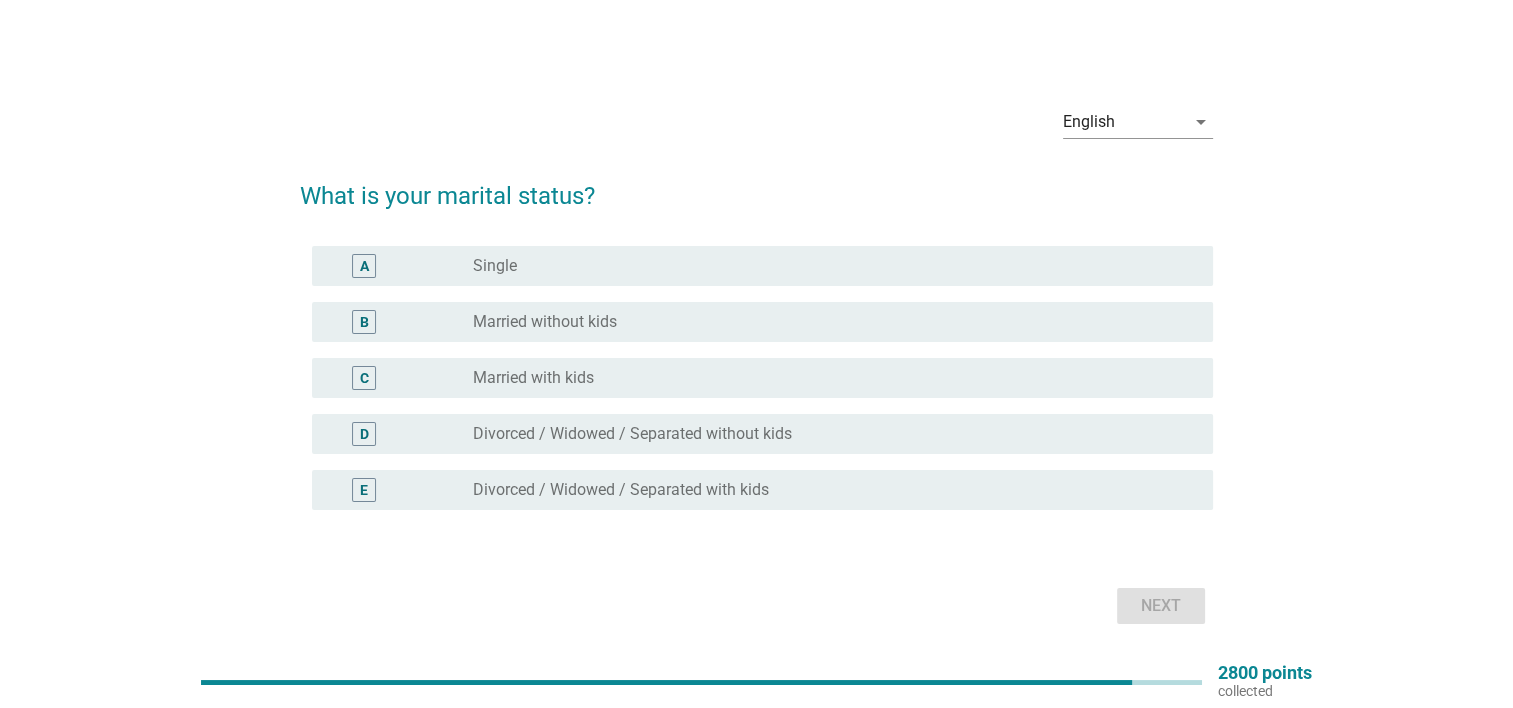 click on "A     radio_button_unchecked Single" at bounding box center (762, 266) 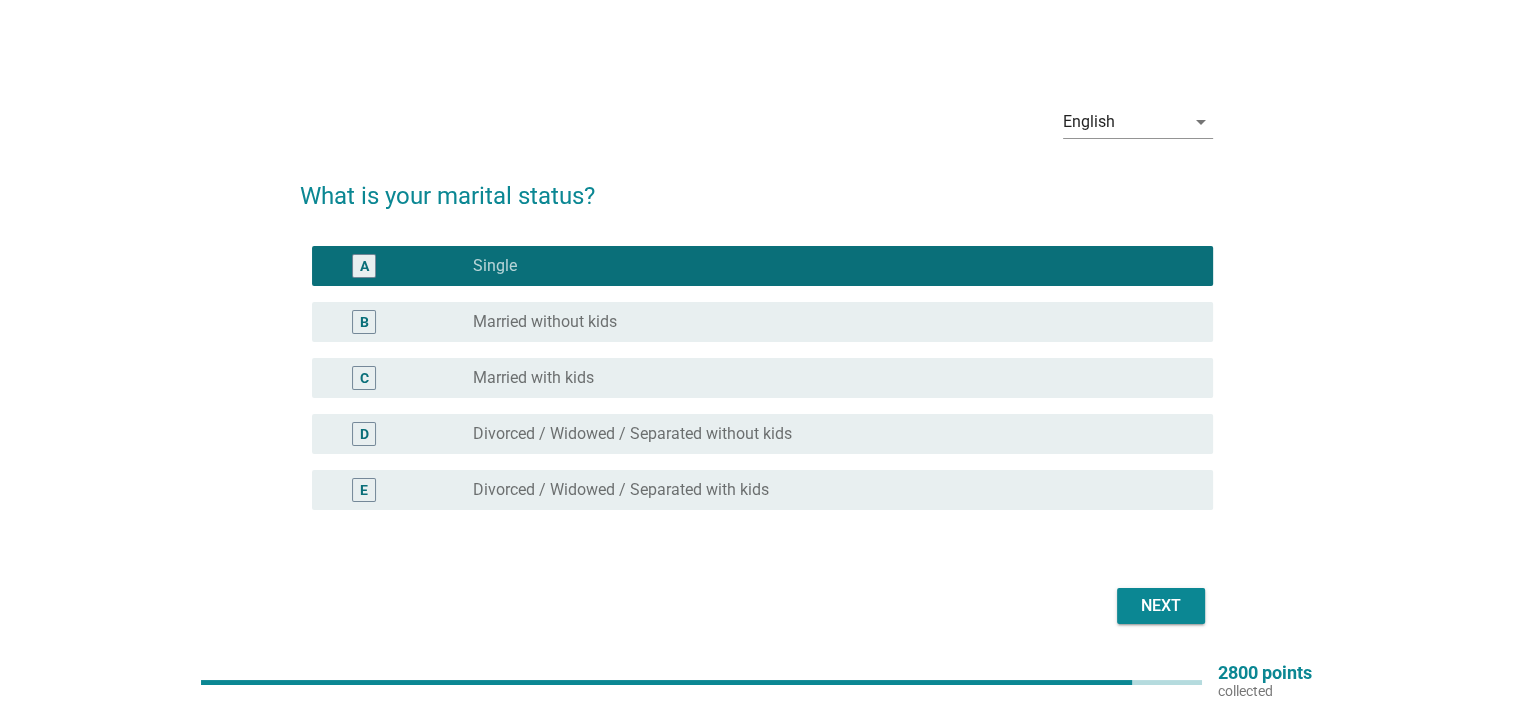 drag, startPoint x: 1114, startPoint y: 602, endPoint x: 1168, endPoint y: 610, distance: 54.589375 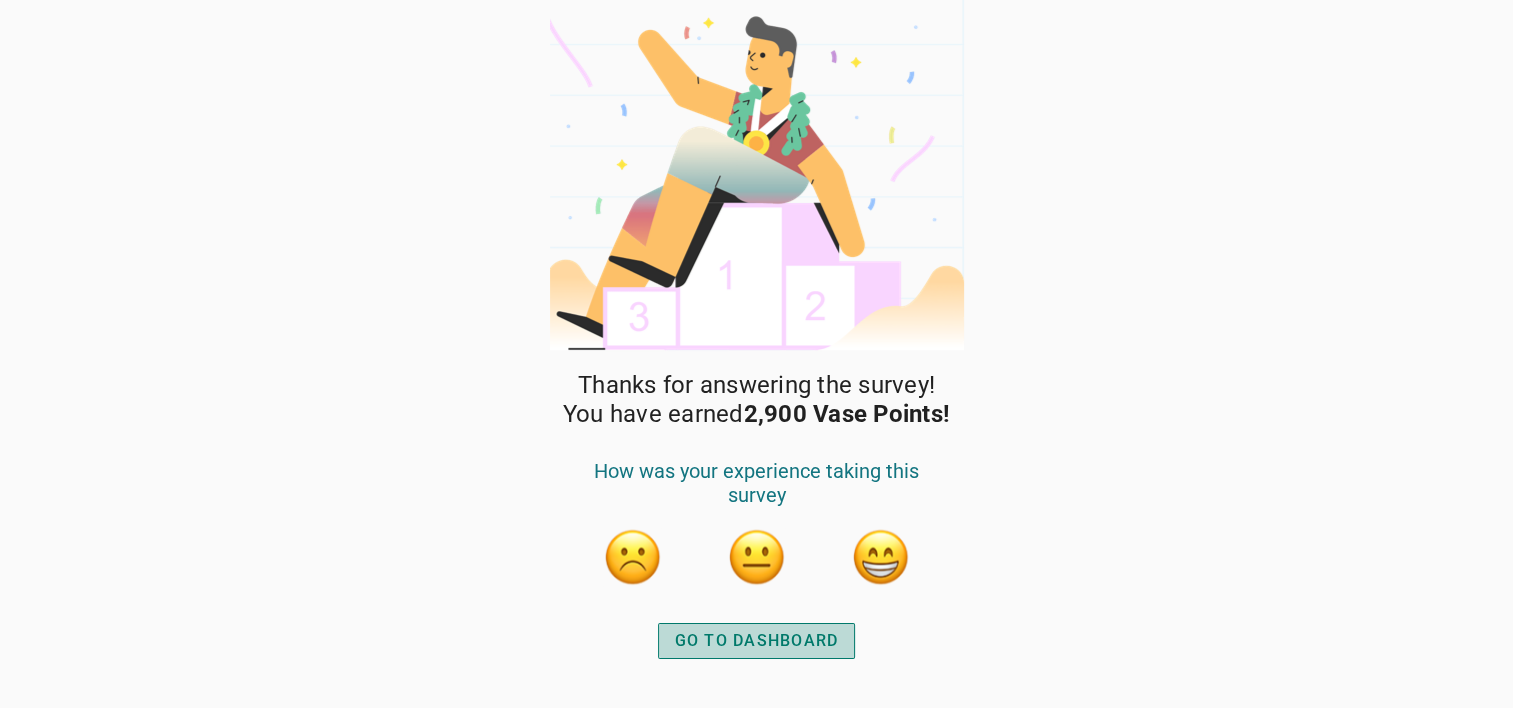 click on "GO TO DASHBOARD" at bounding box center (757, 641) 